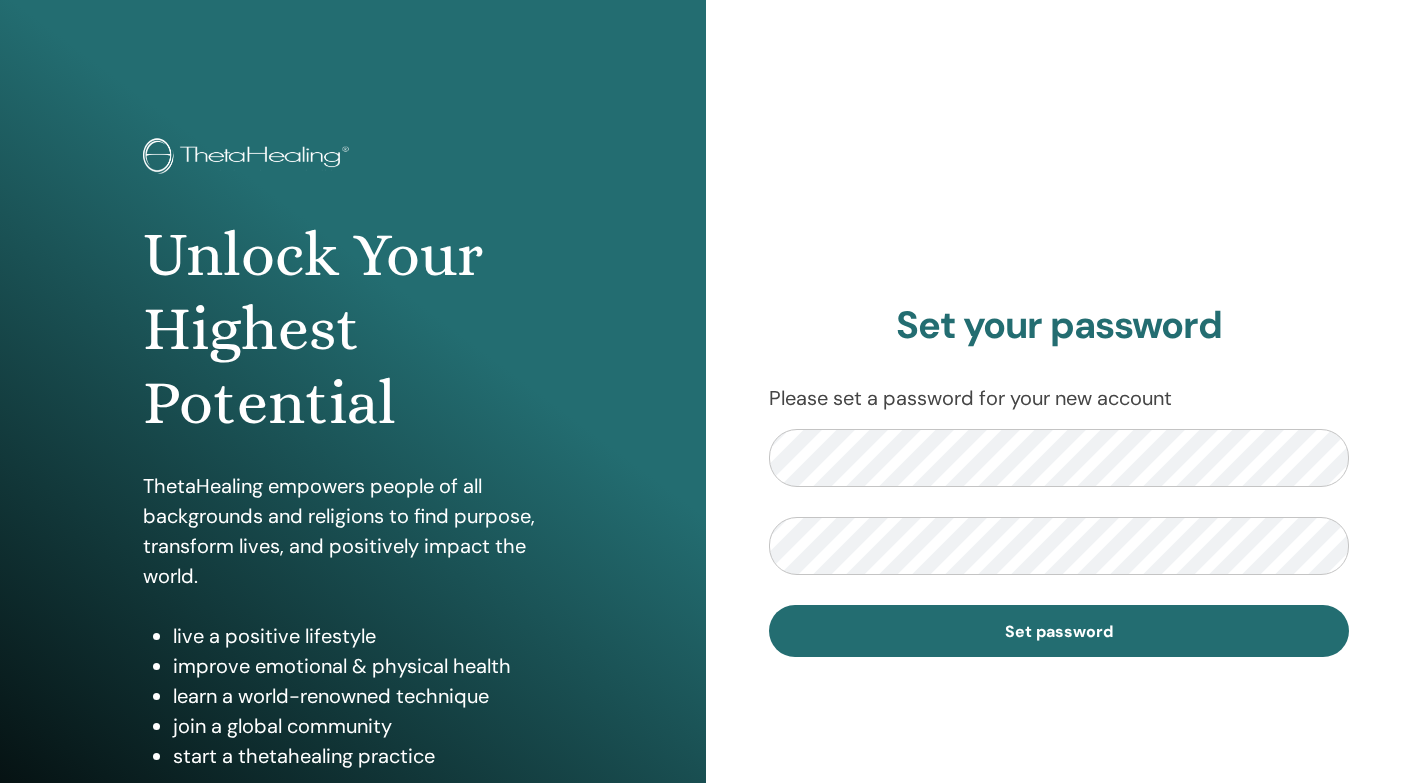 scroll, scrollTop: 0, scrollLeft: 0, axis: both 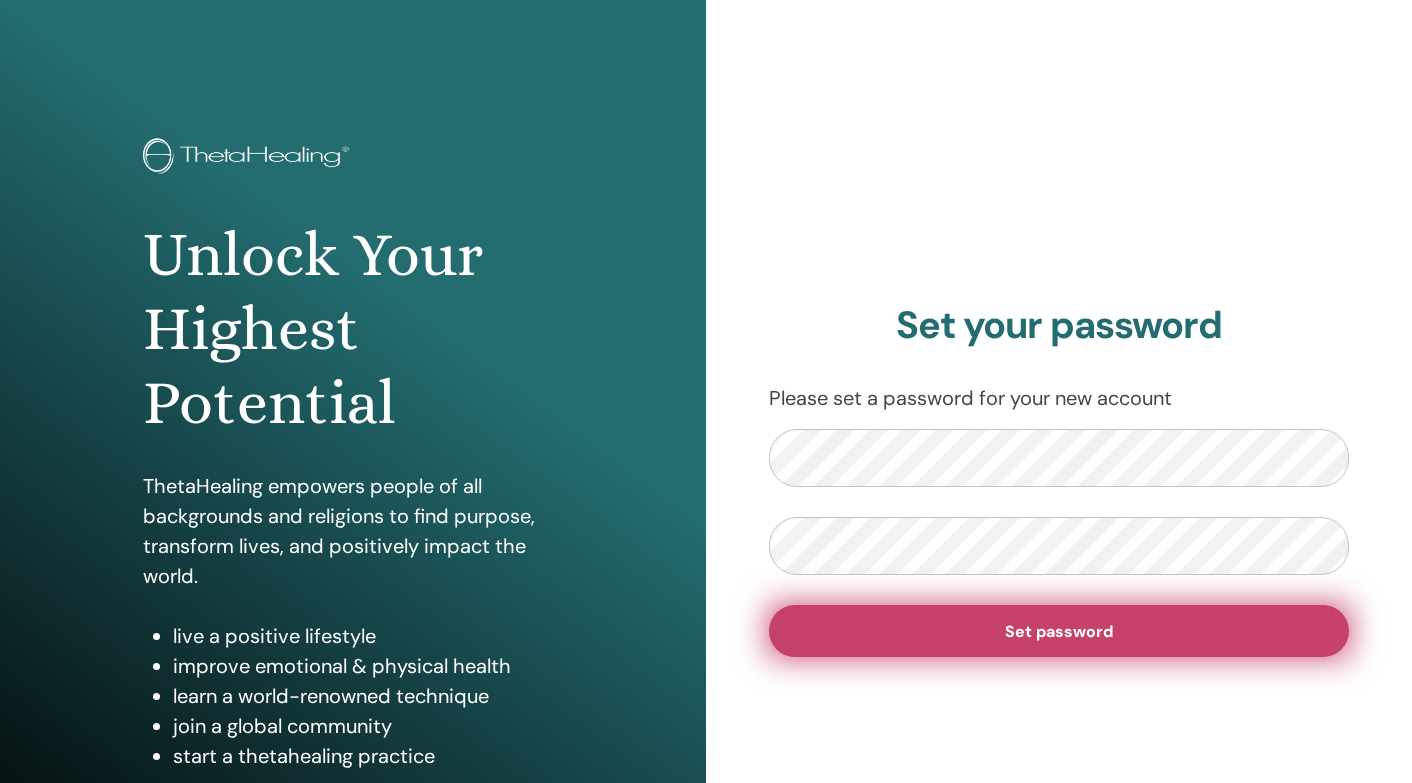 click on "Set password" at bounding box center (1059, 631) 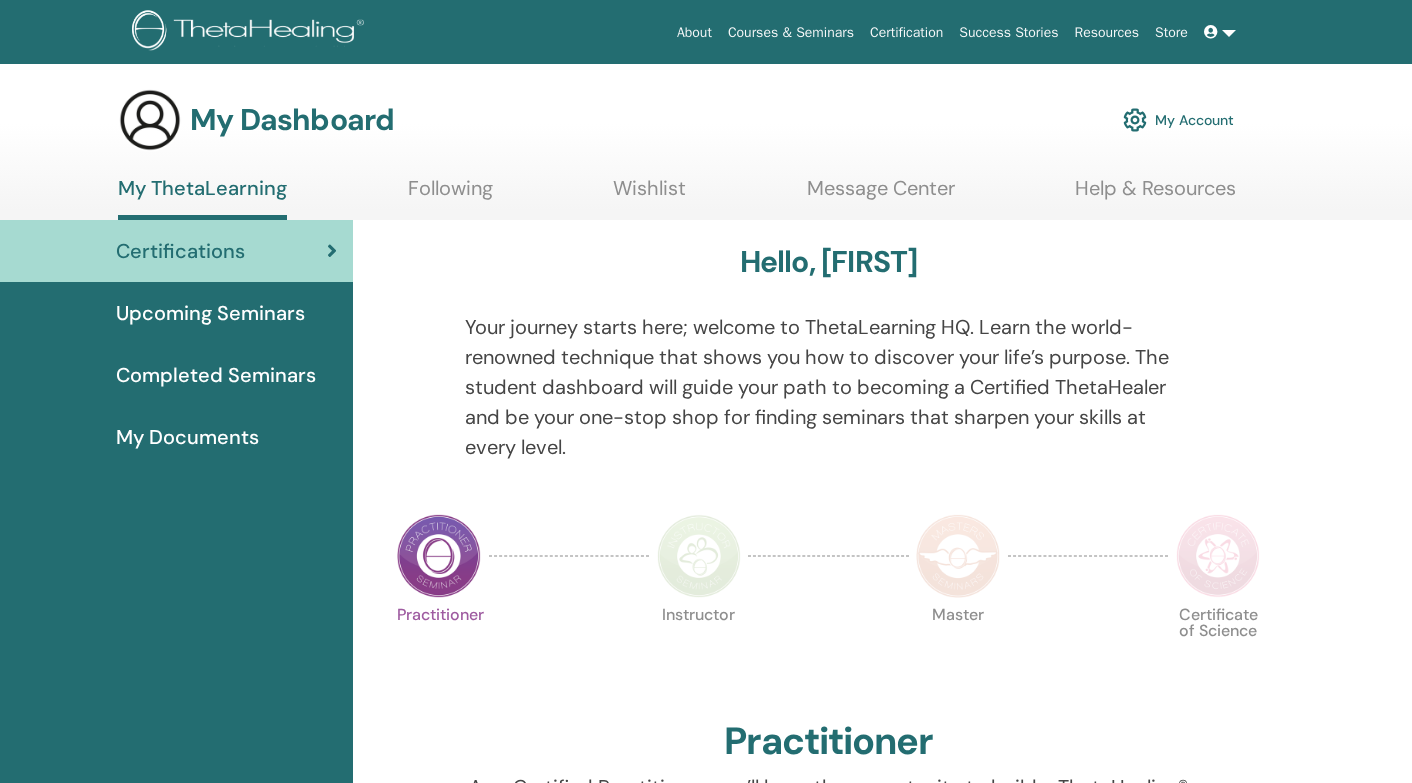 scroll, scrollTop: 0, scrollLeft: 0, axis: both 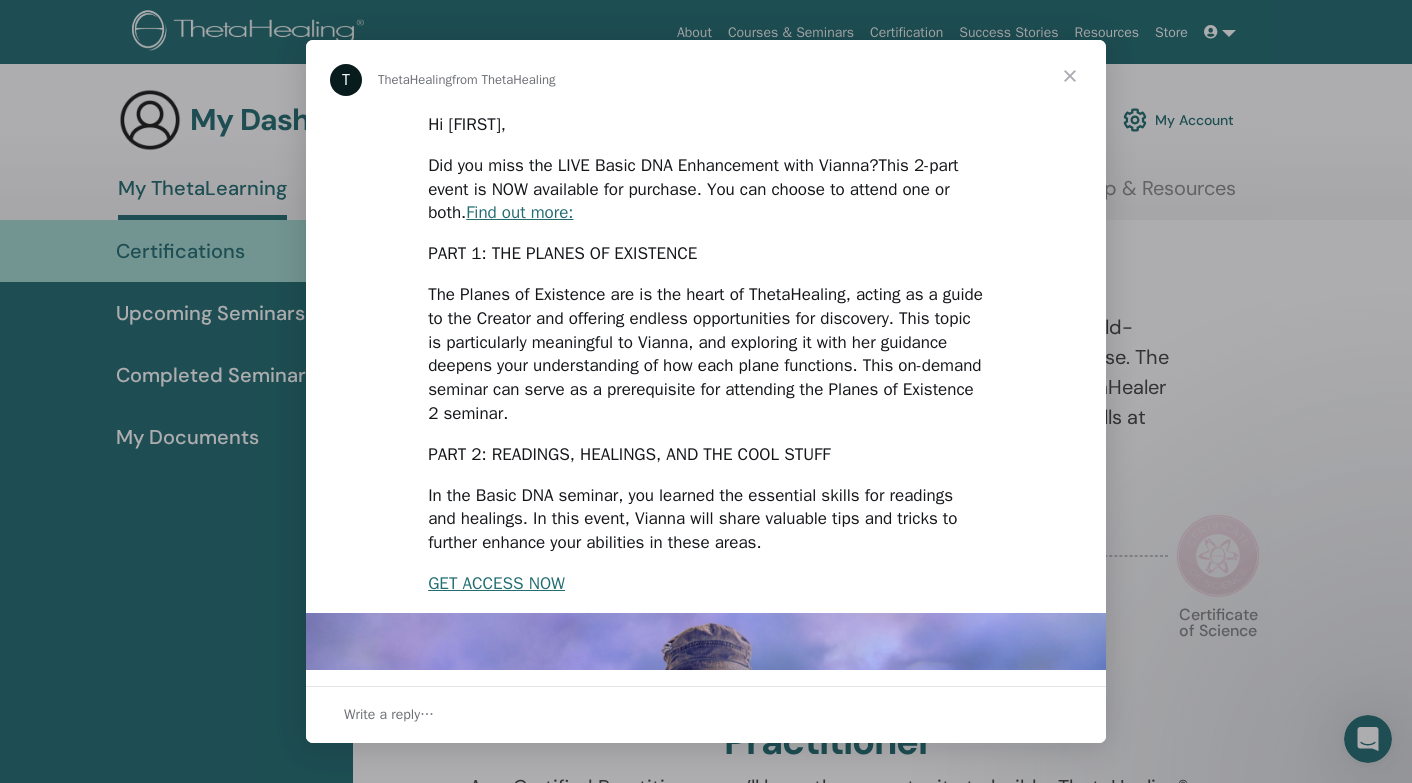 click at bounding box center (1070, 76) 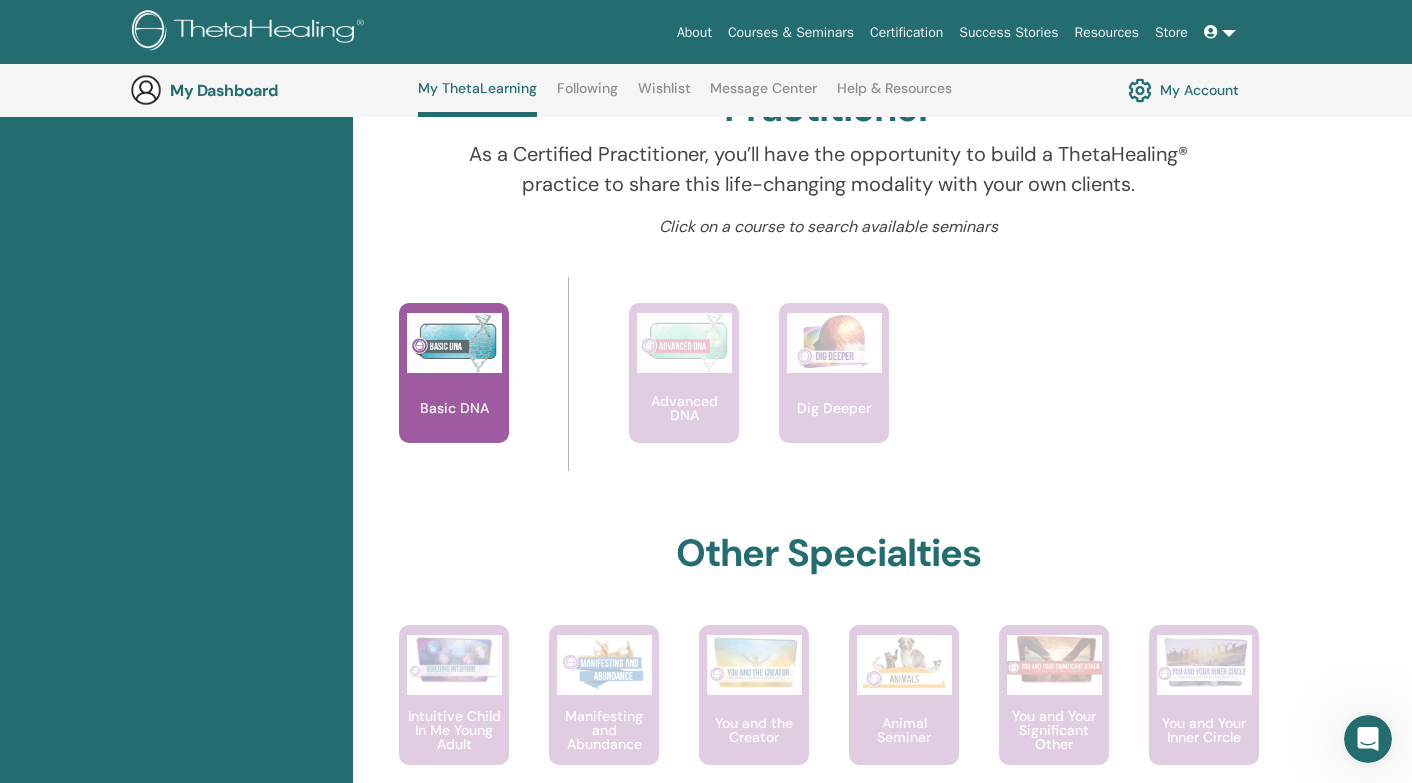 scroll, scrollTop: 692, scrollLeft: 0, axis: vertical 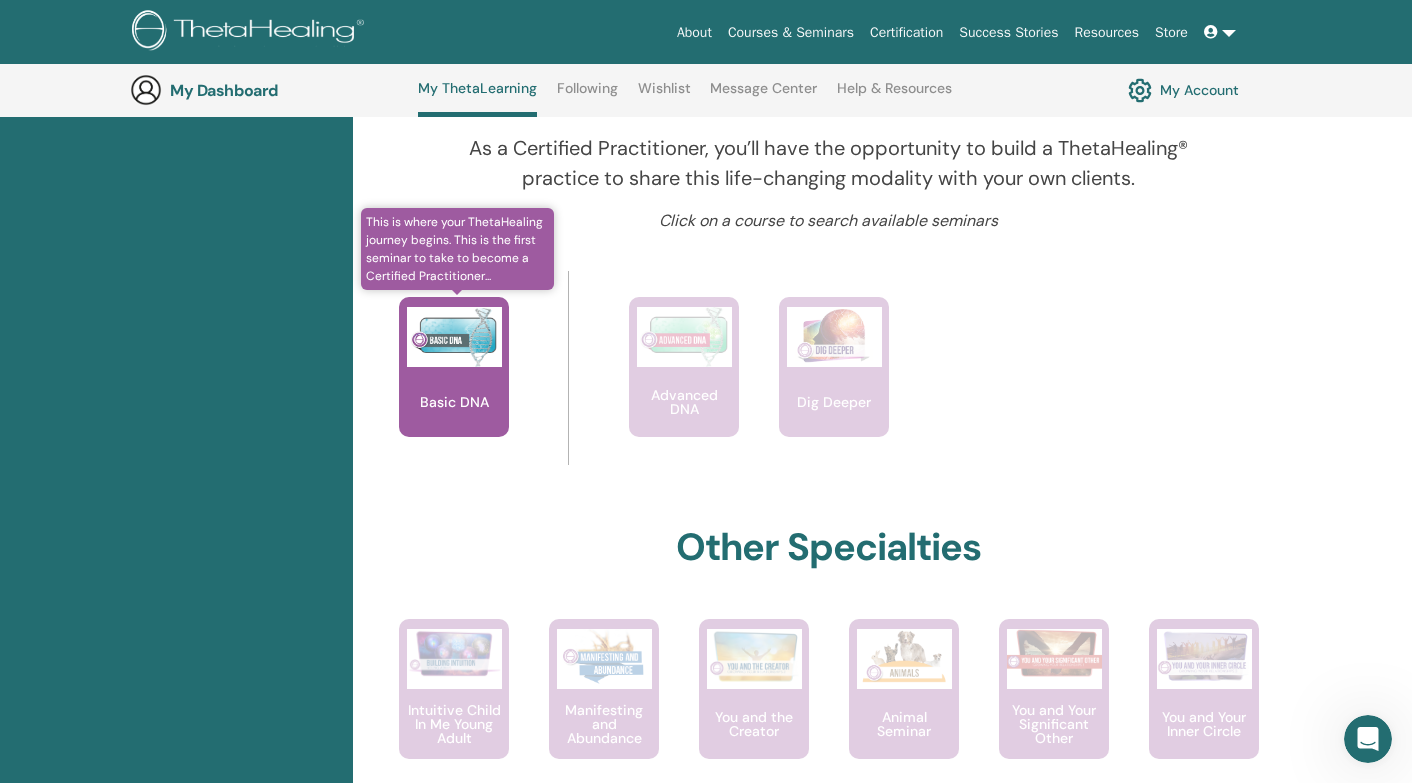 click on "Basic DNA" at bounding box center [454, 402] 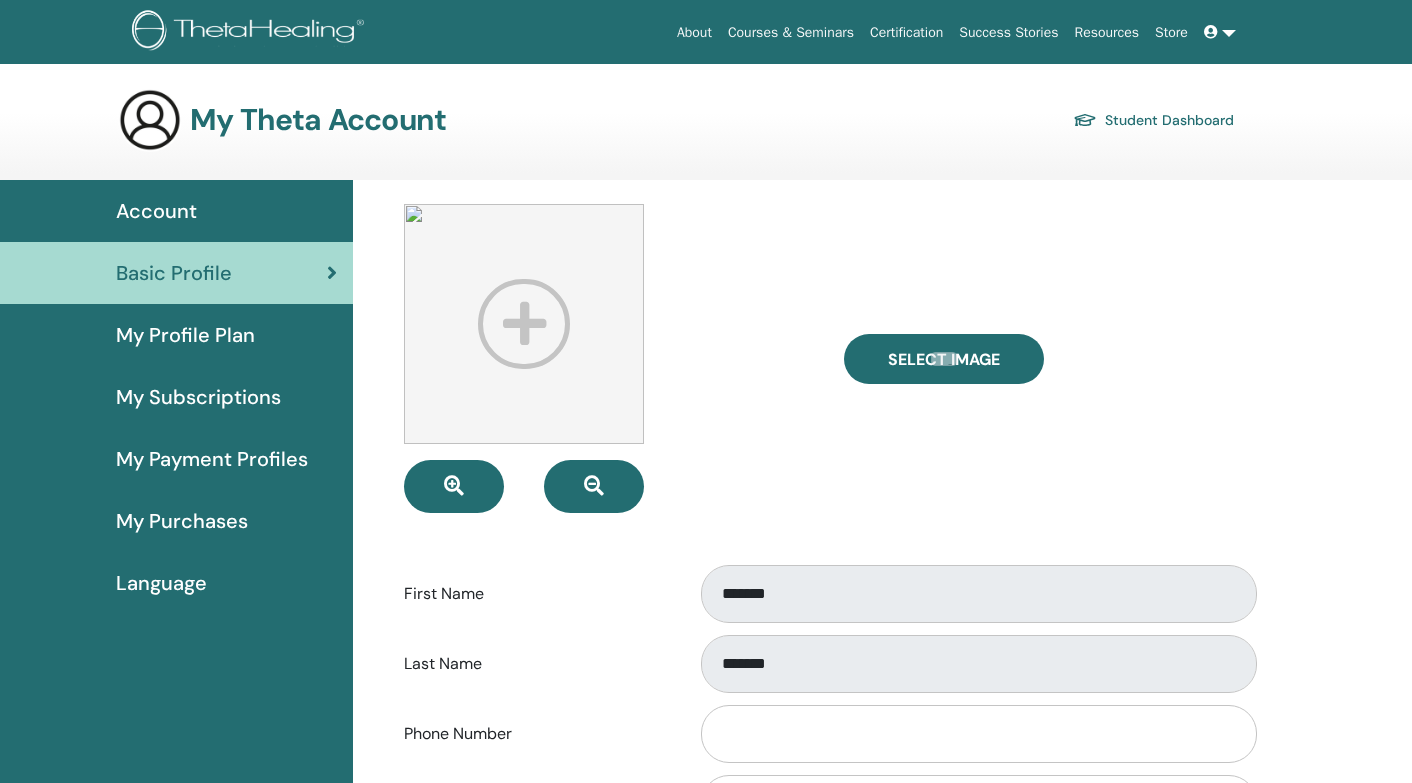 scroll, scrollTop: 0, scrollLeft: 0, axis: both 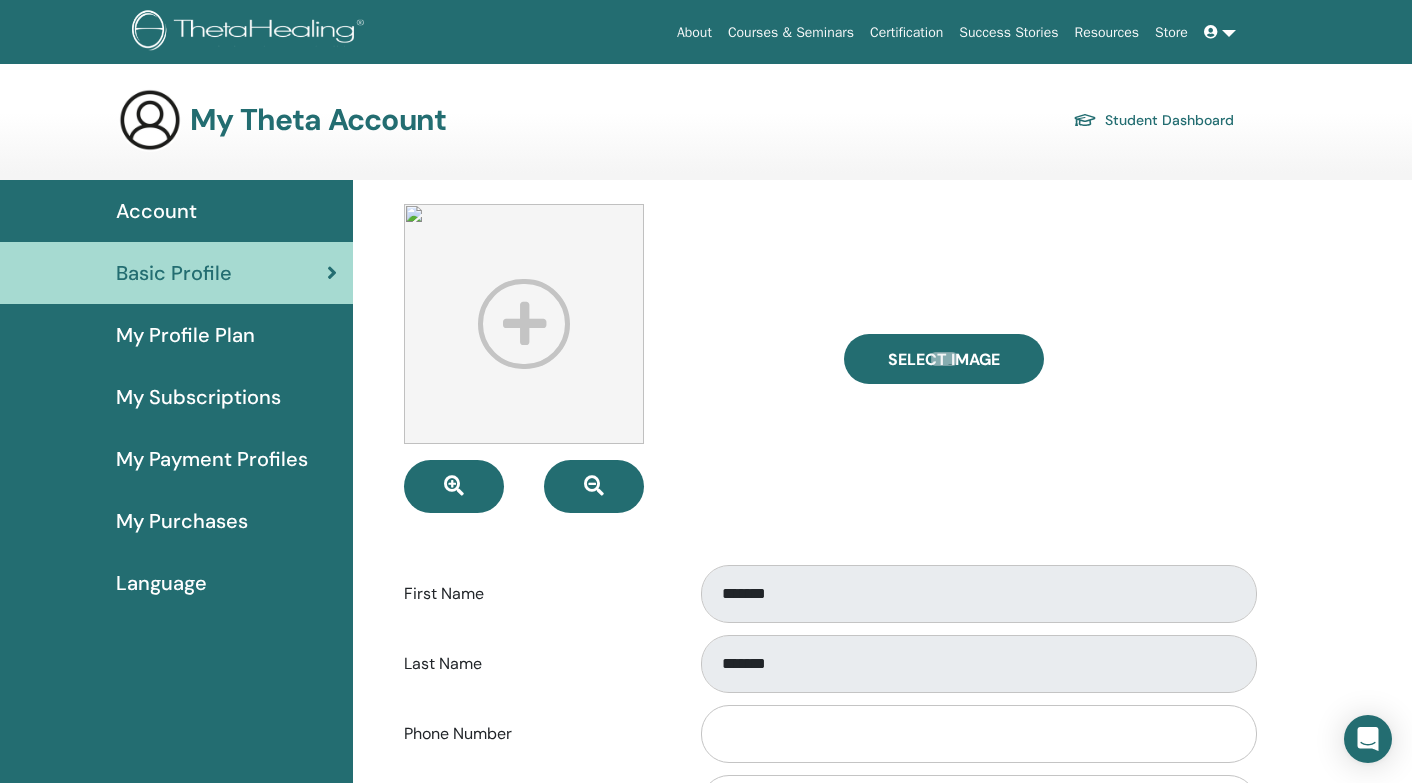 click on "My Profile Plan" at bounding box center [185, 335] 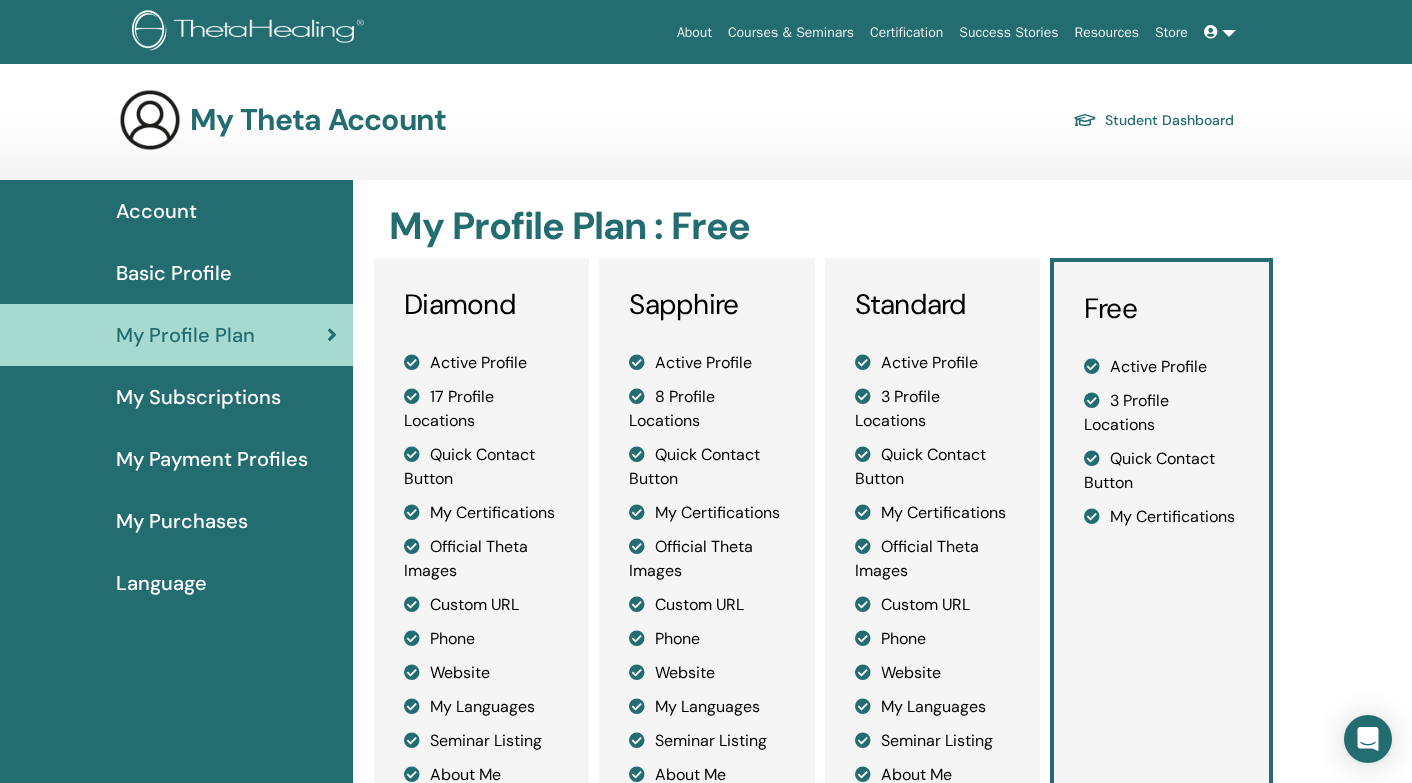 scroll, scrollTop: 0, scrollLeft: 0, axis: both 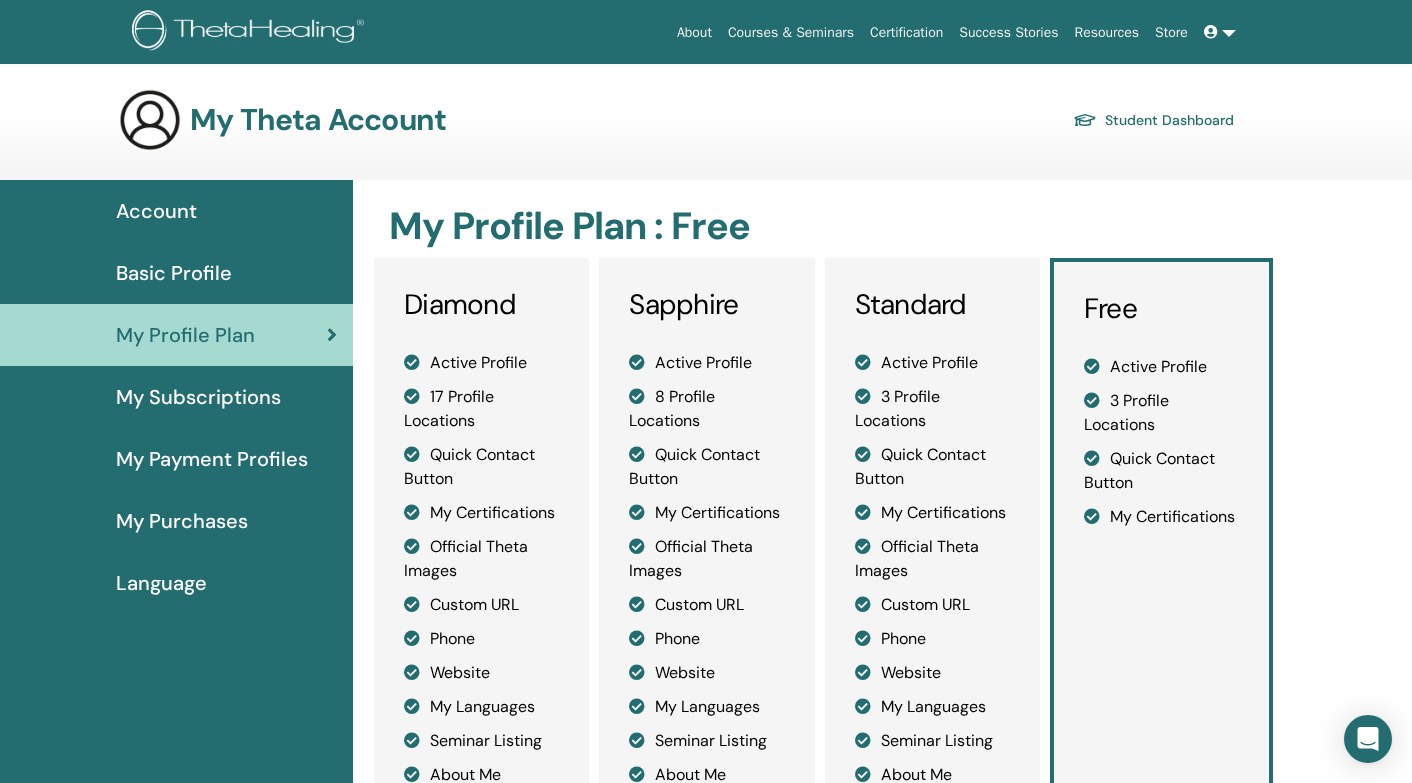 click on "Basic Profile" at bounding box center [176, 273] 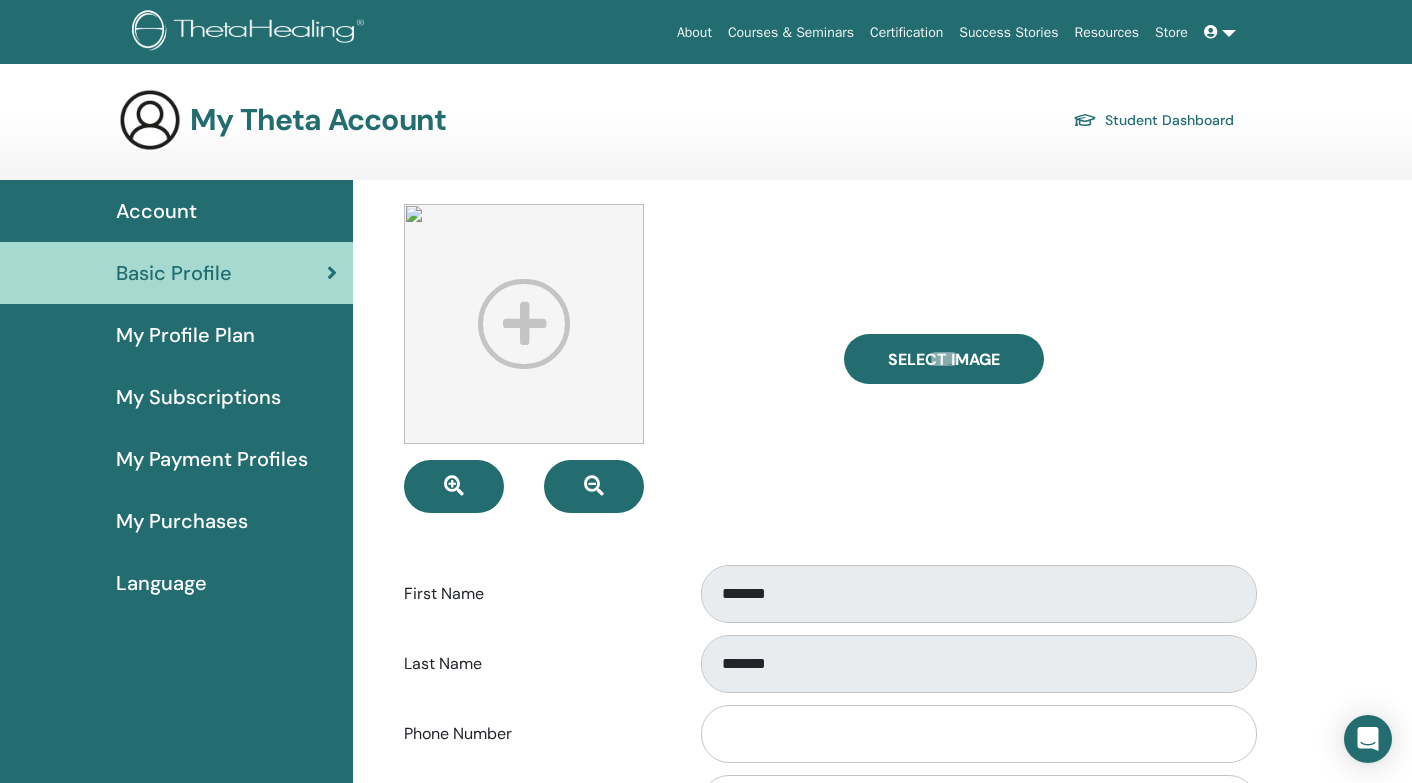 scroll, scrollTop: 0, scrollLeft: 0, axis: both 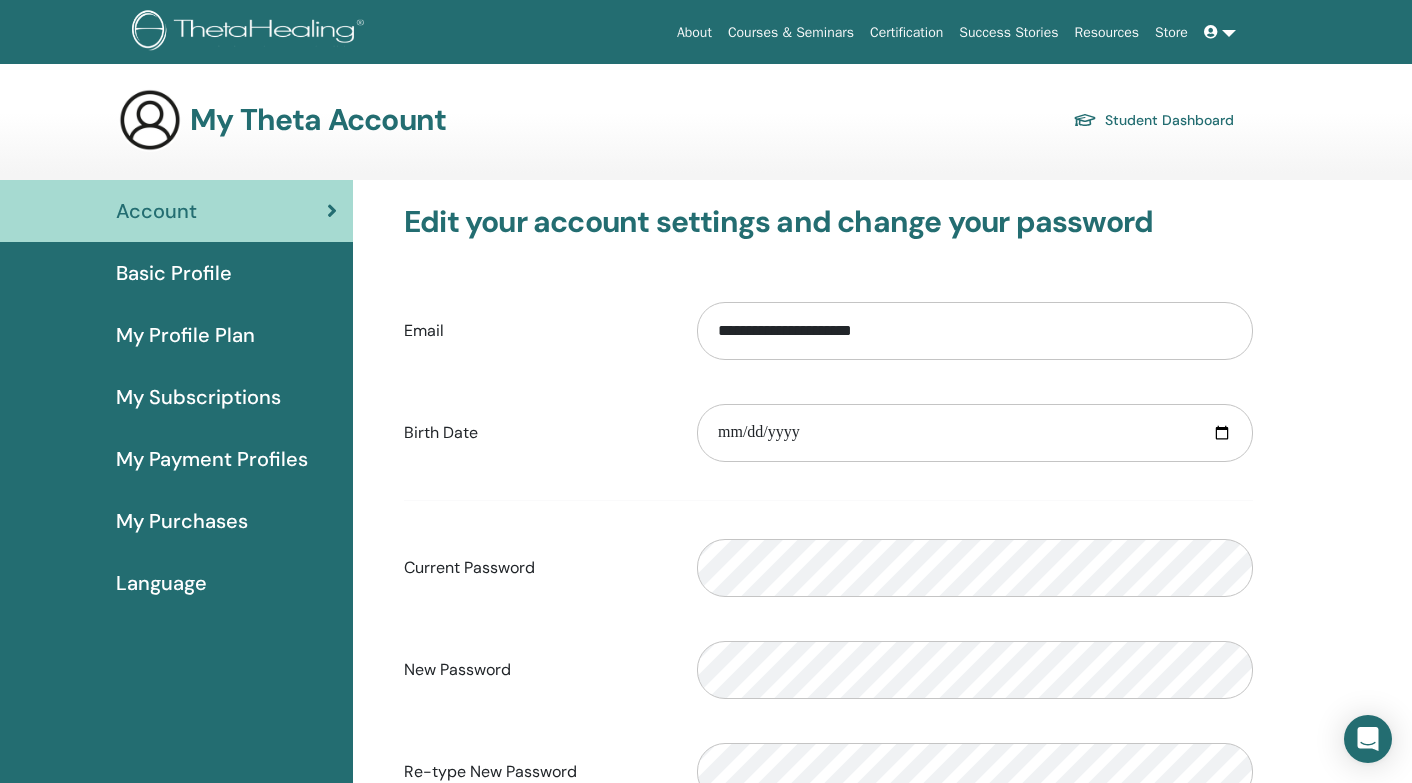 click on "Basic Profile" at bounding box center (174, 273) 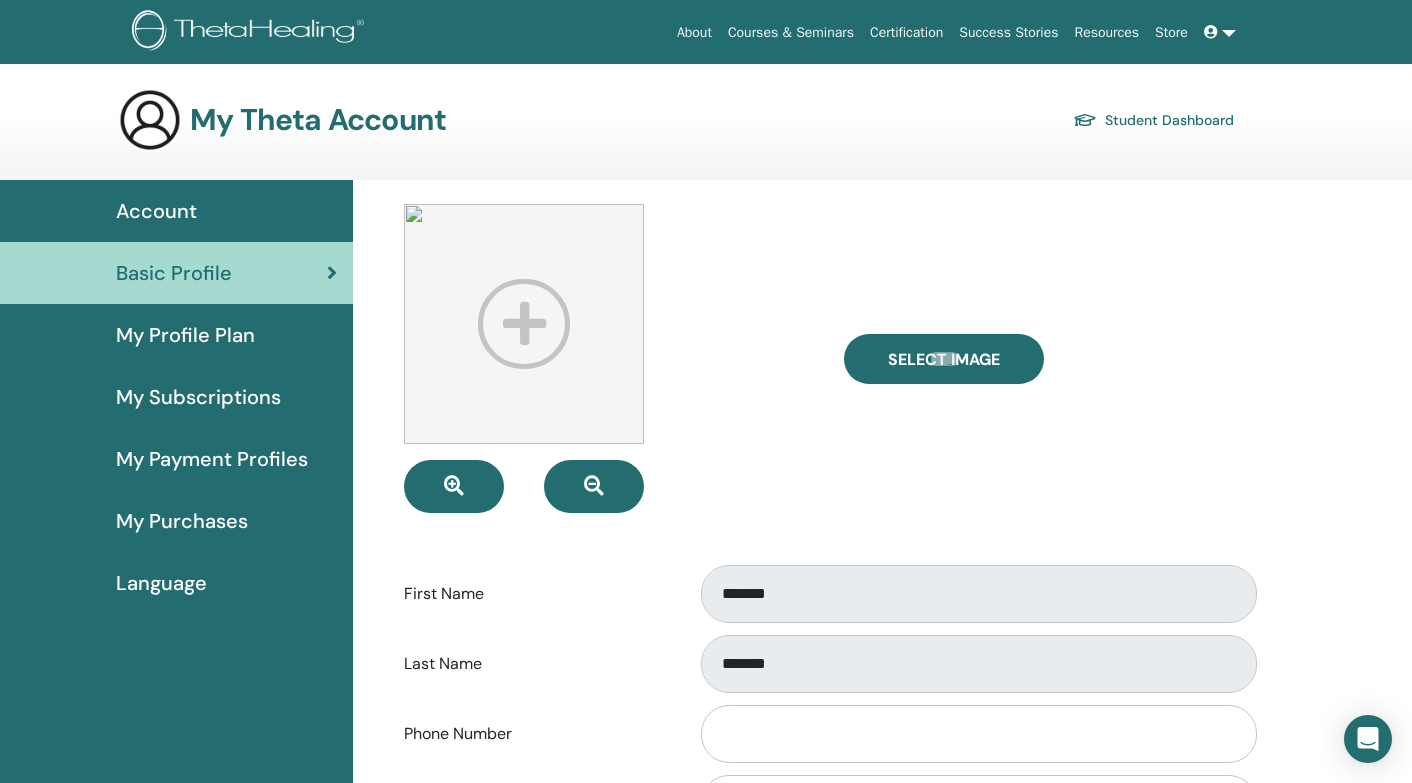 scroll, scrollTop: 0, scrollLeft: 0, axis: both 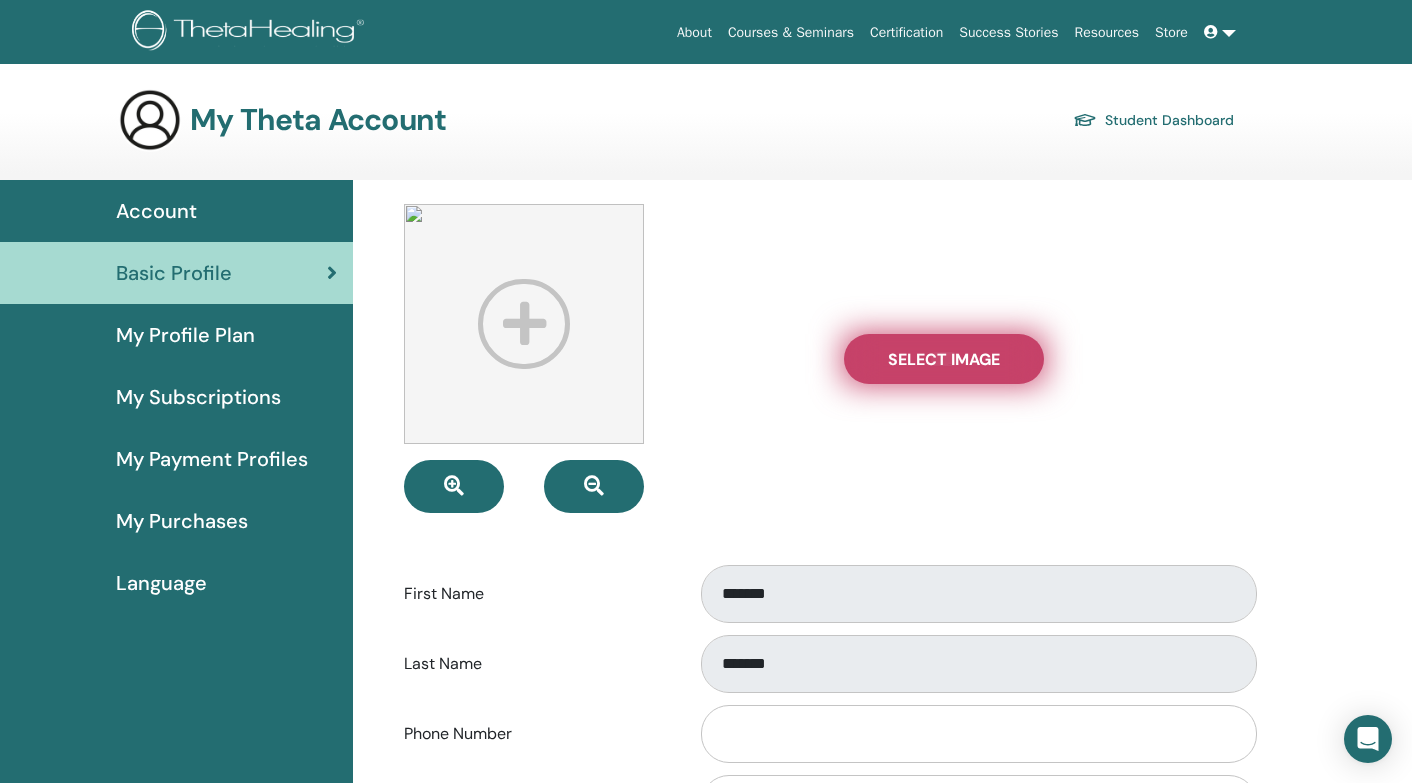 click on "Select Image" at bounding box center (944, 359) 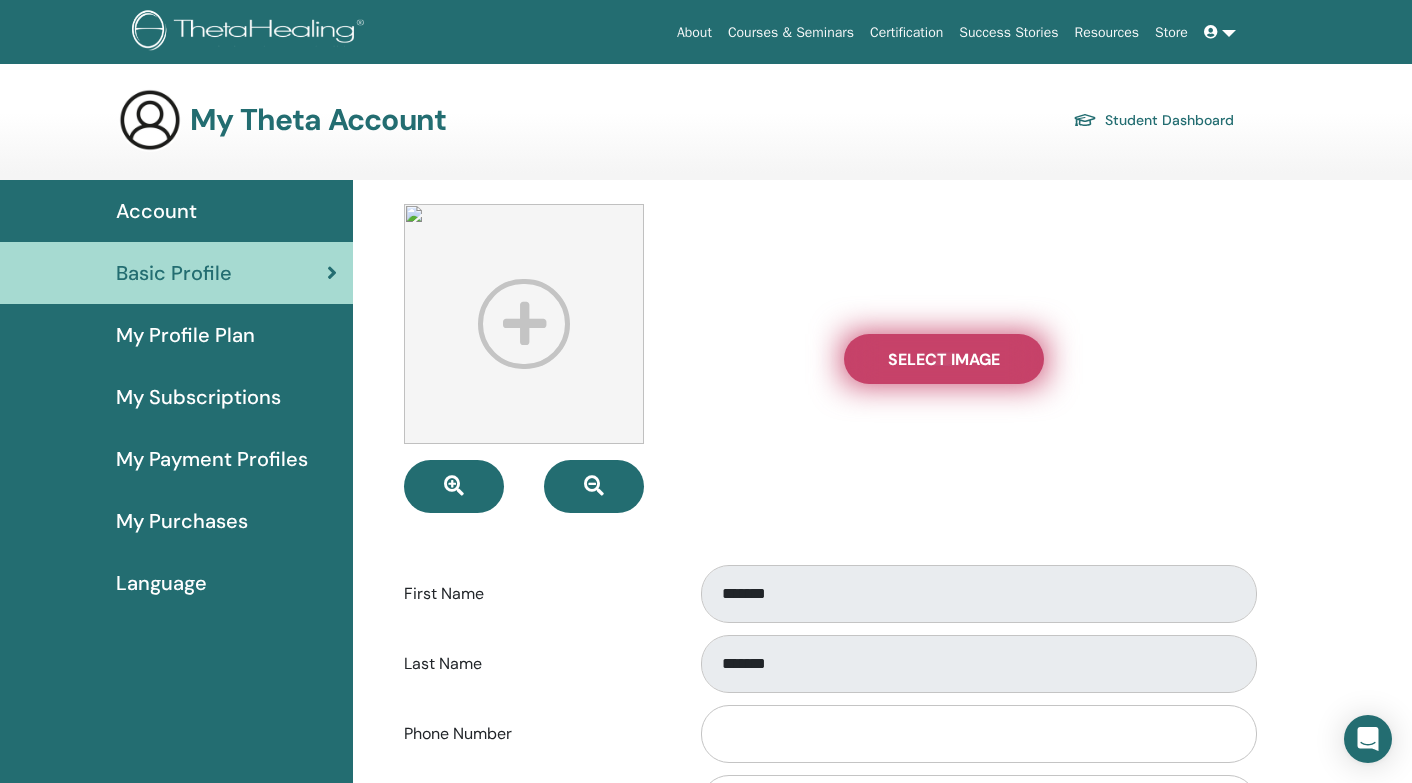 click on "Select Image" at bounding box center (944, 359) 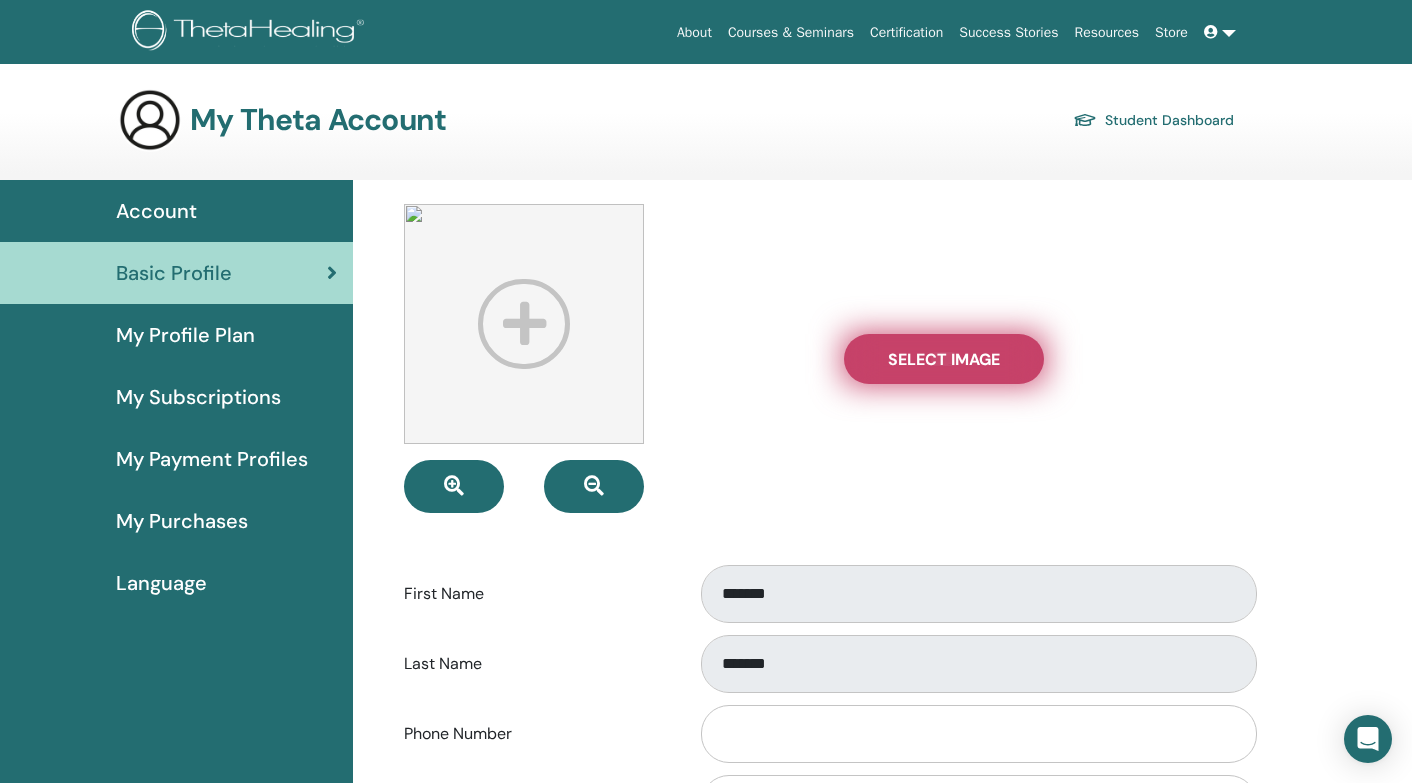 click on "Select Image" at bounding box center [944, 359] 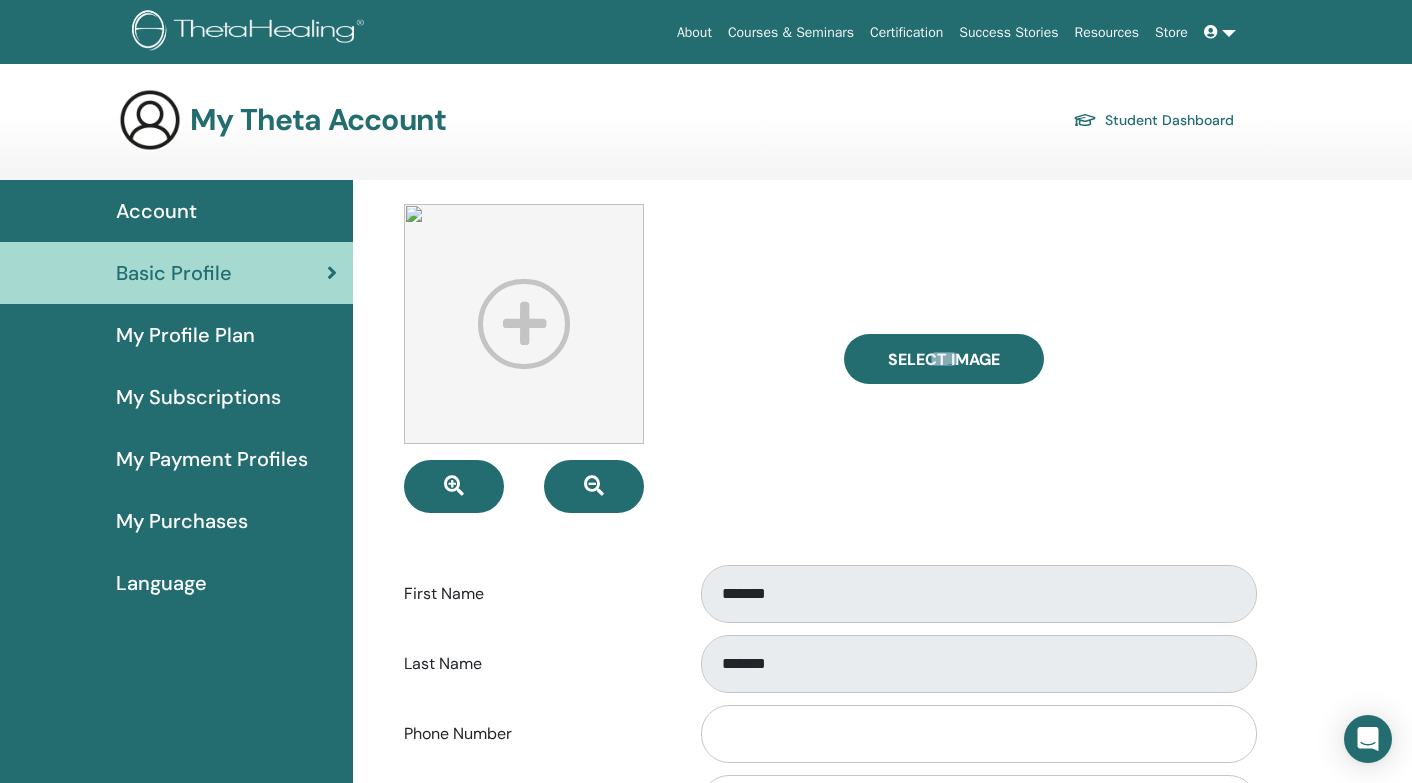 type on "**********" 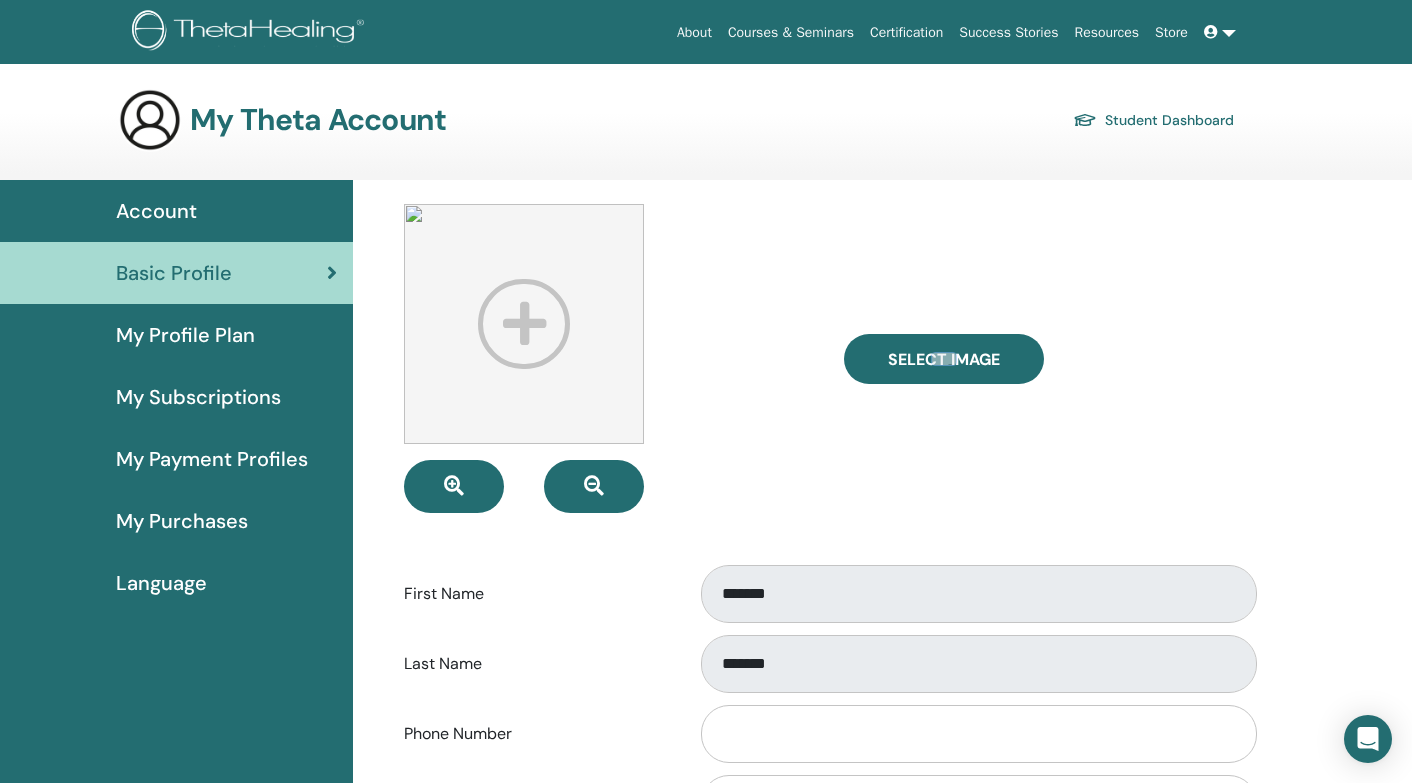 type 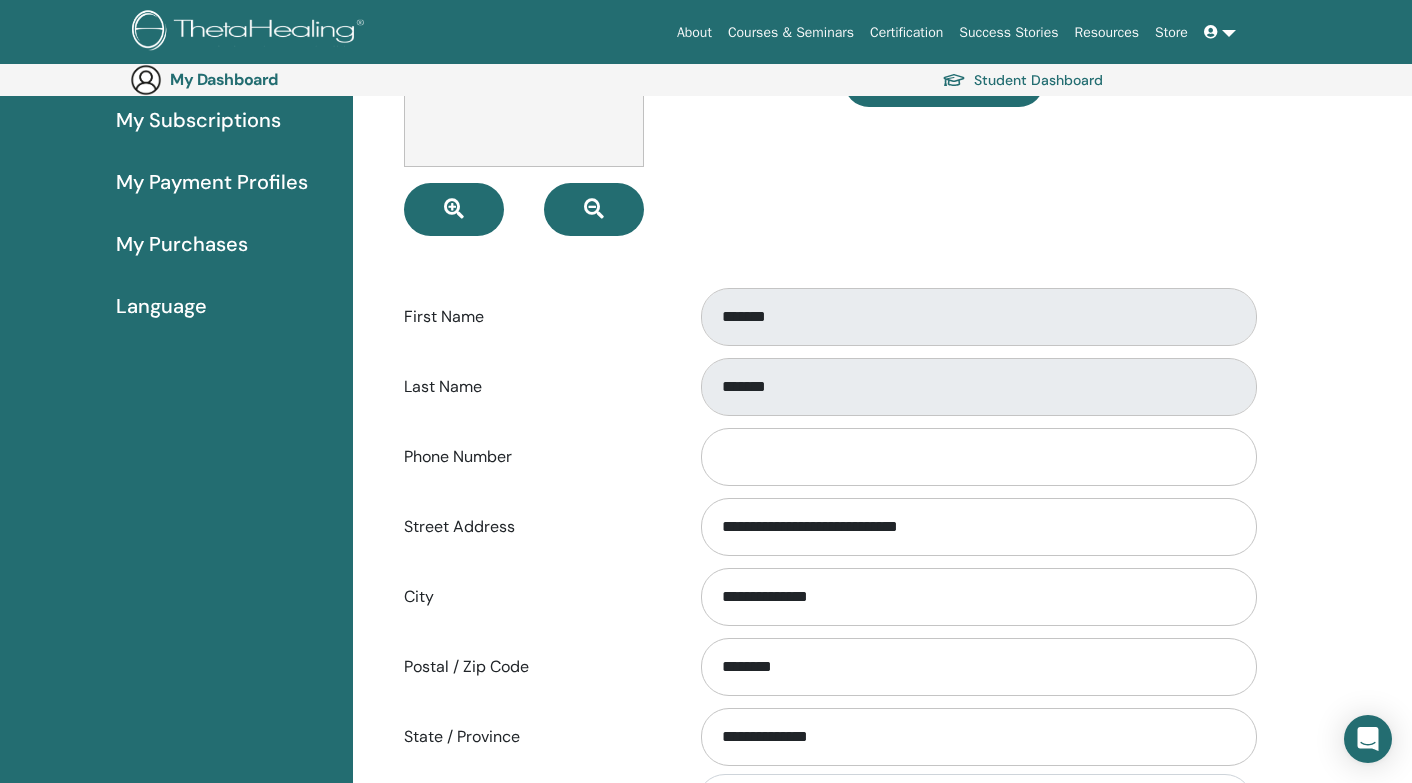 scroll, scrollTop: 320, scrollLeft: 0, axis: vertical 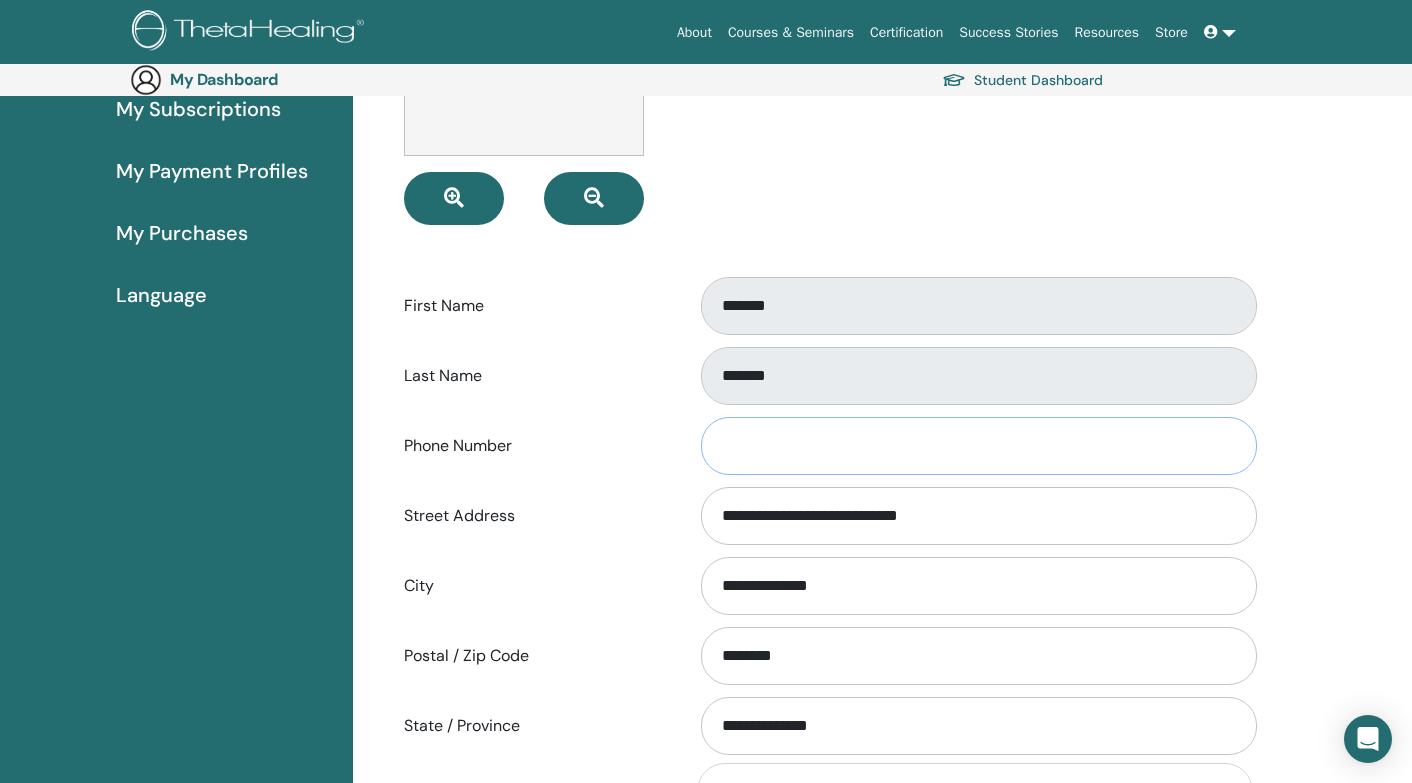 click on "Phone Number" at bounding box center [979, 446] 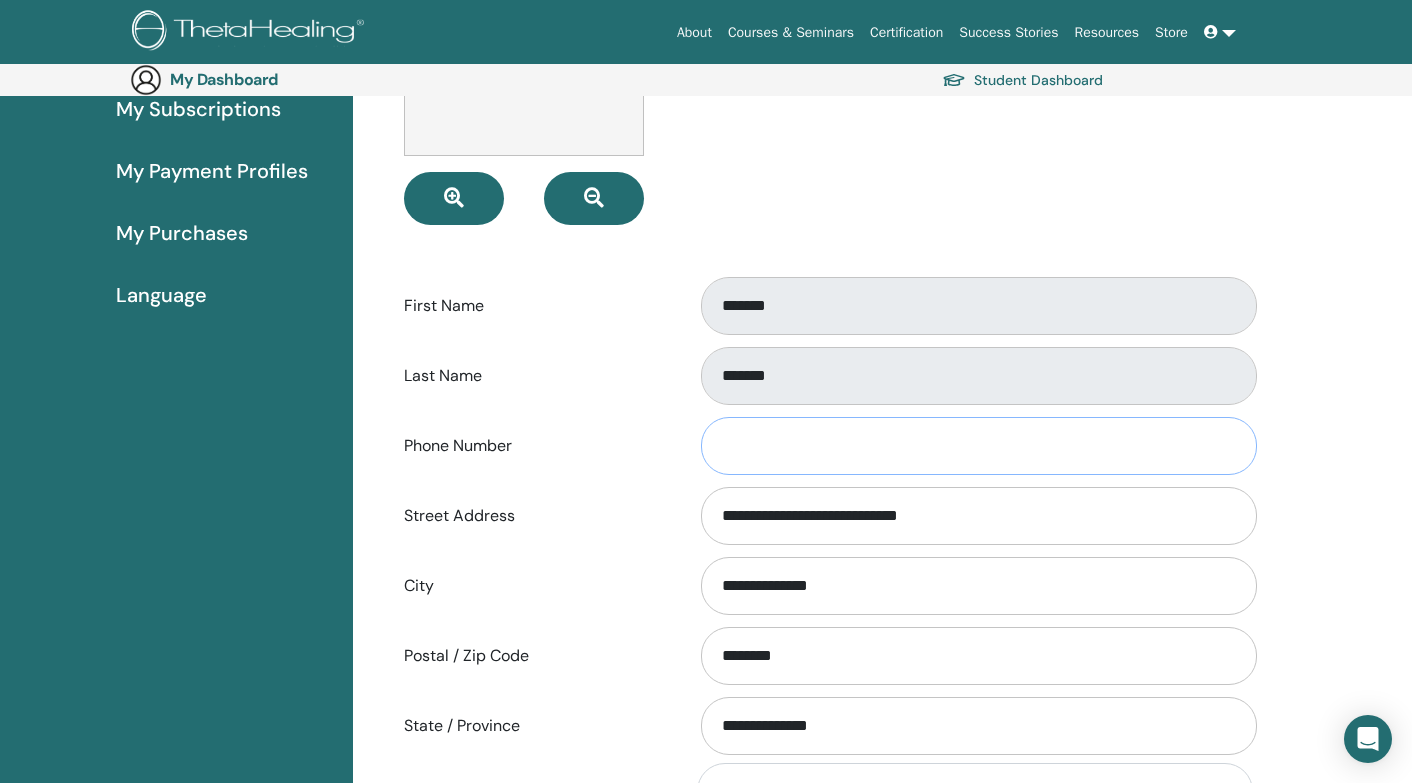 type on "**********" 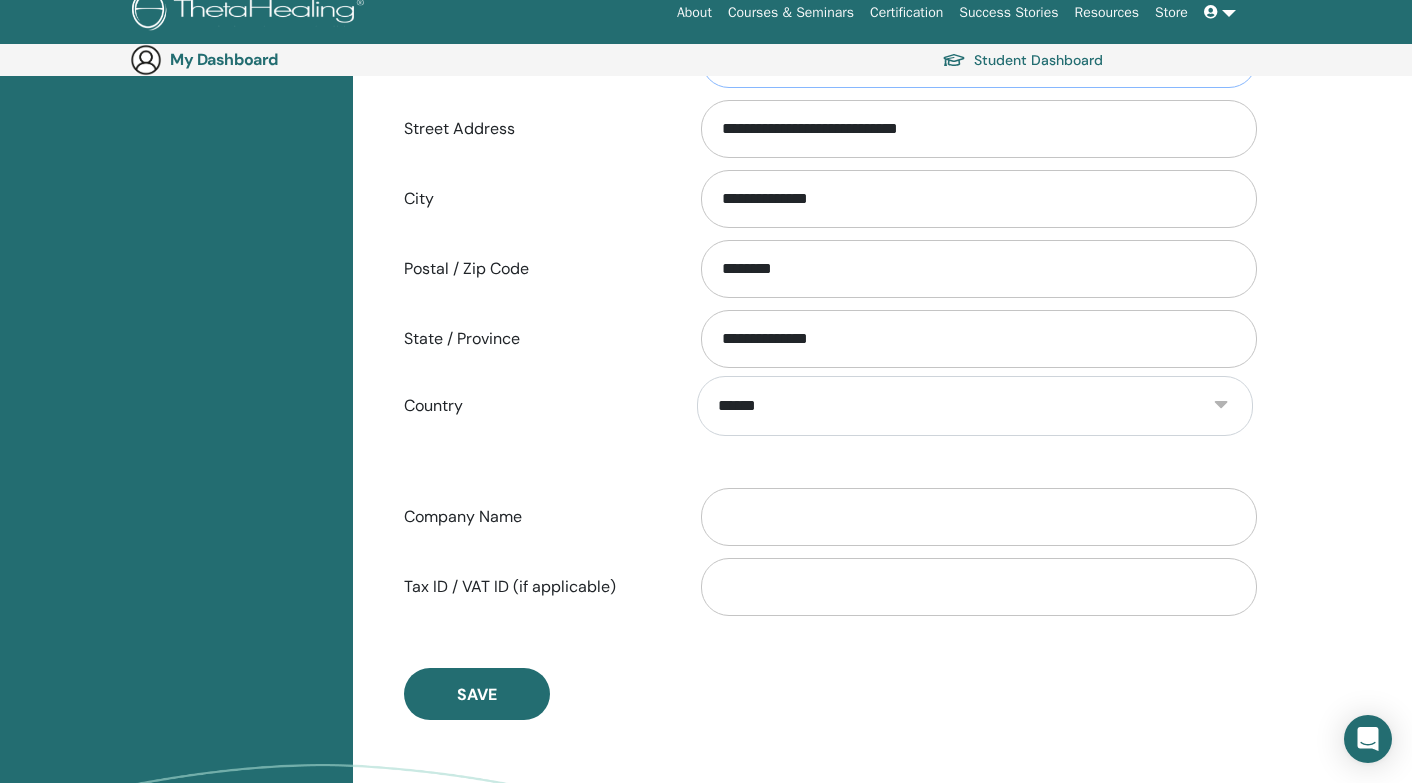 scroll, scrollTop: 709, scrollLeft: 0, axis: vertical 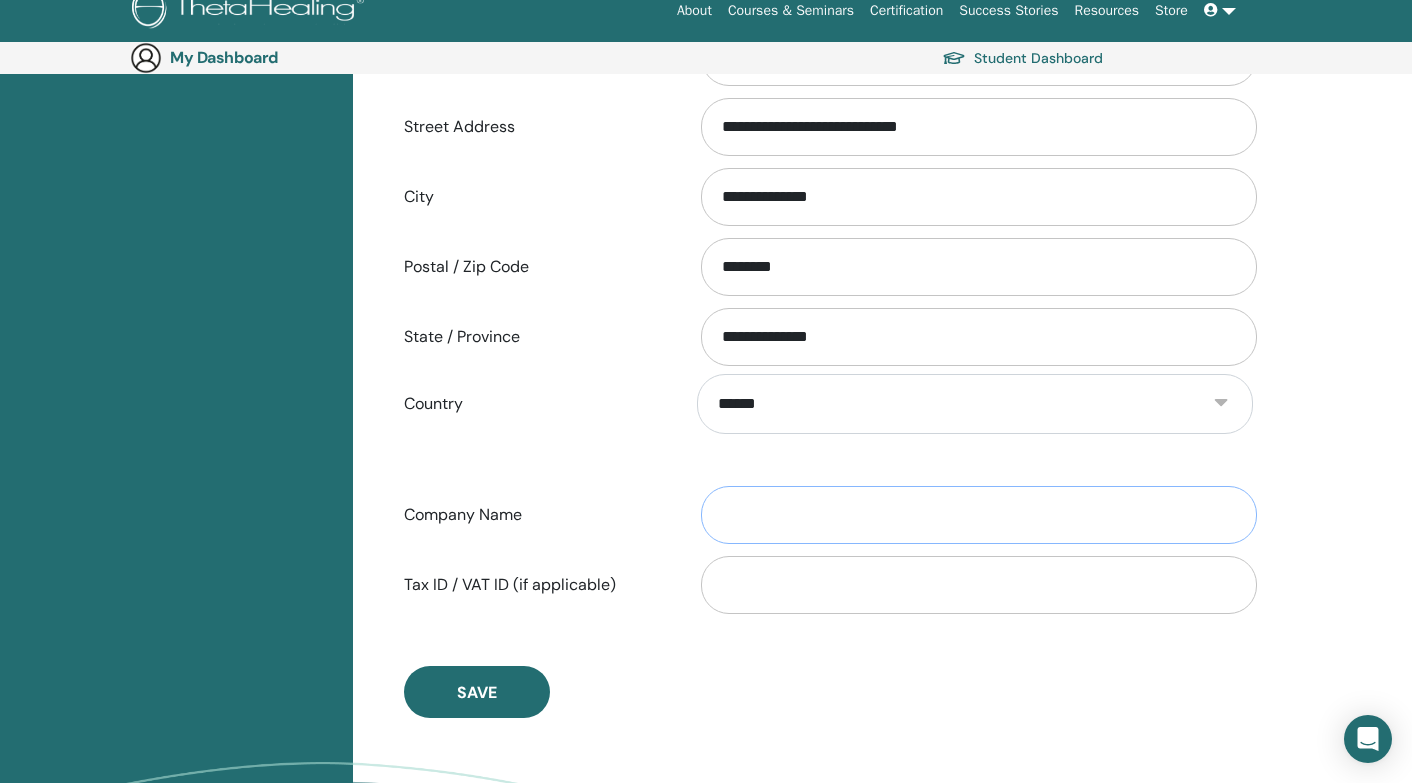 click on "Company Name" at bounding box center (979, 515) 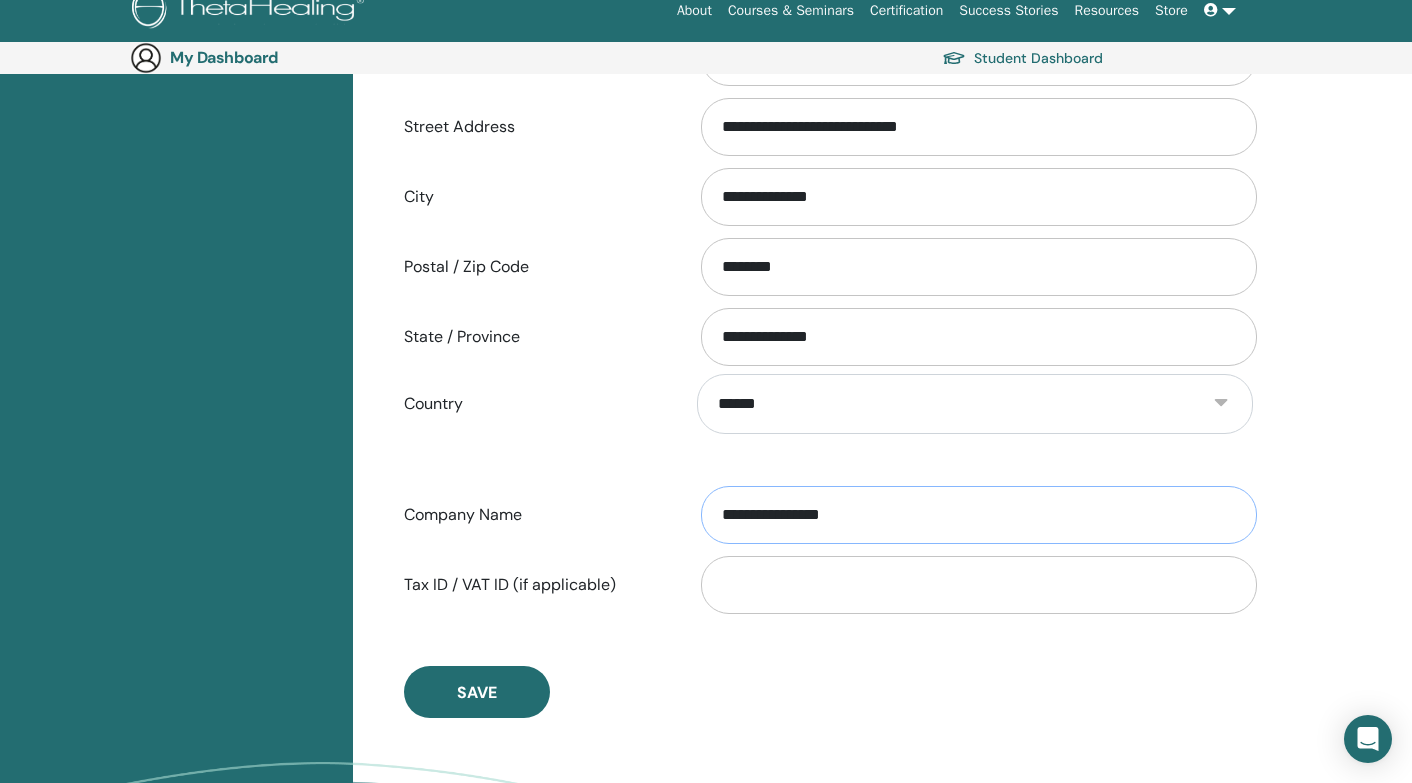 type on "**********" 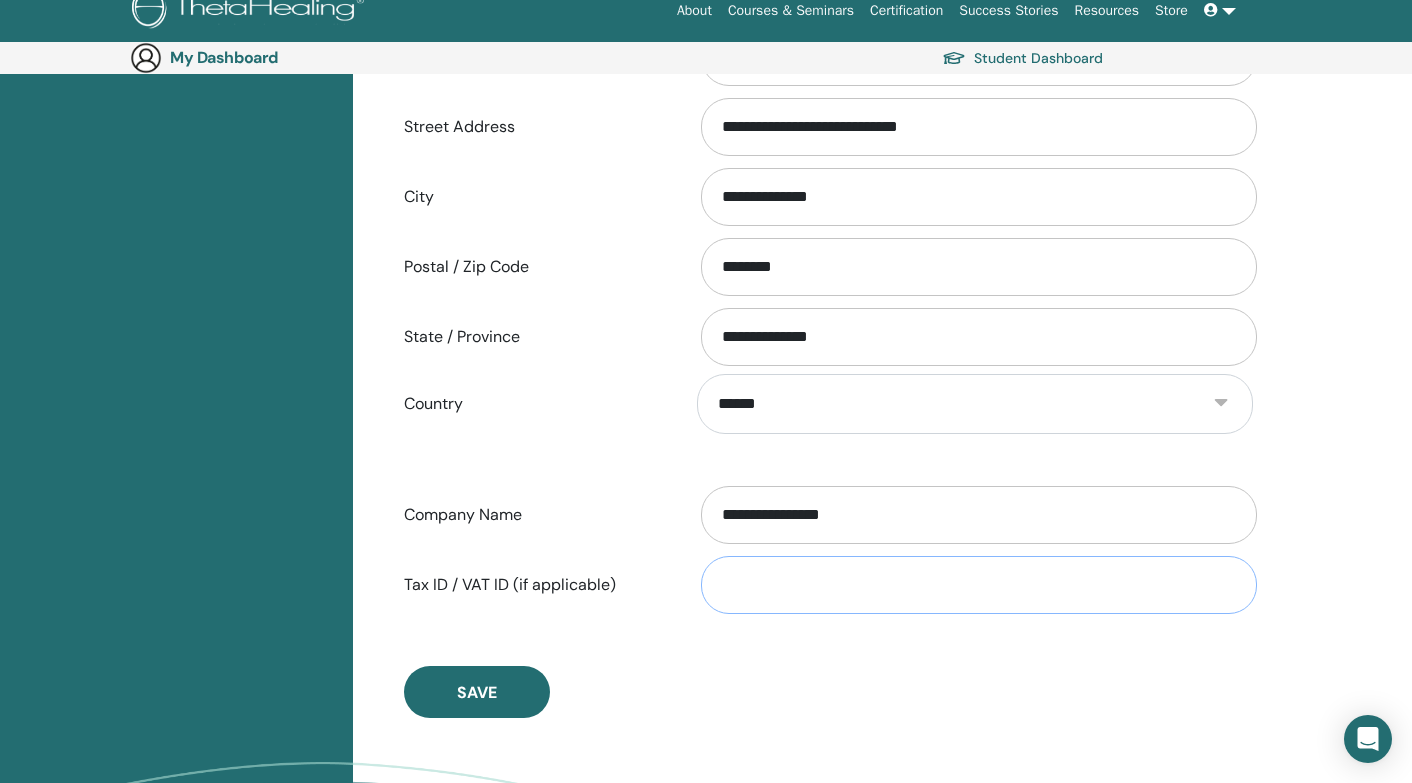 click on "Tax ID / VAT ID (if applicable)" at bounding box center (979, 585) 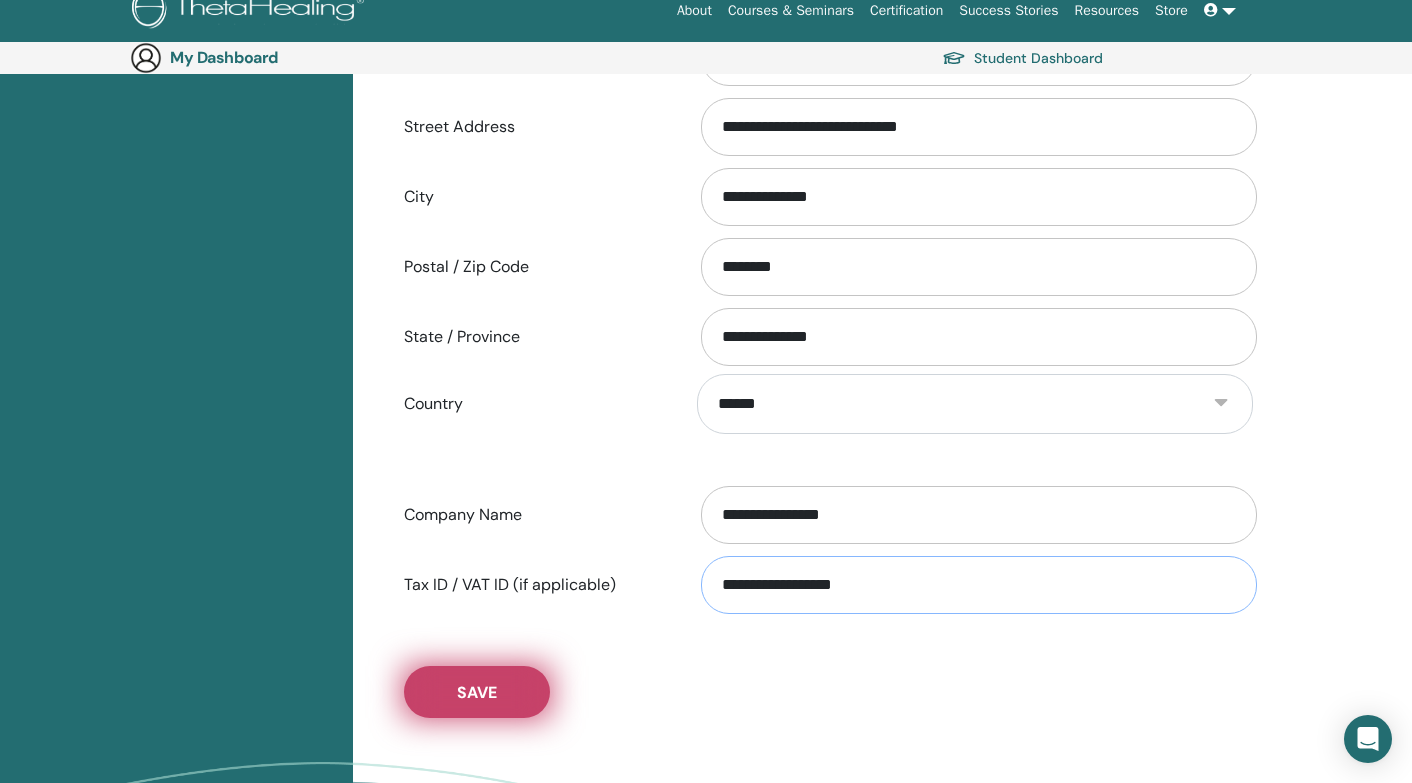 type on "**********" 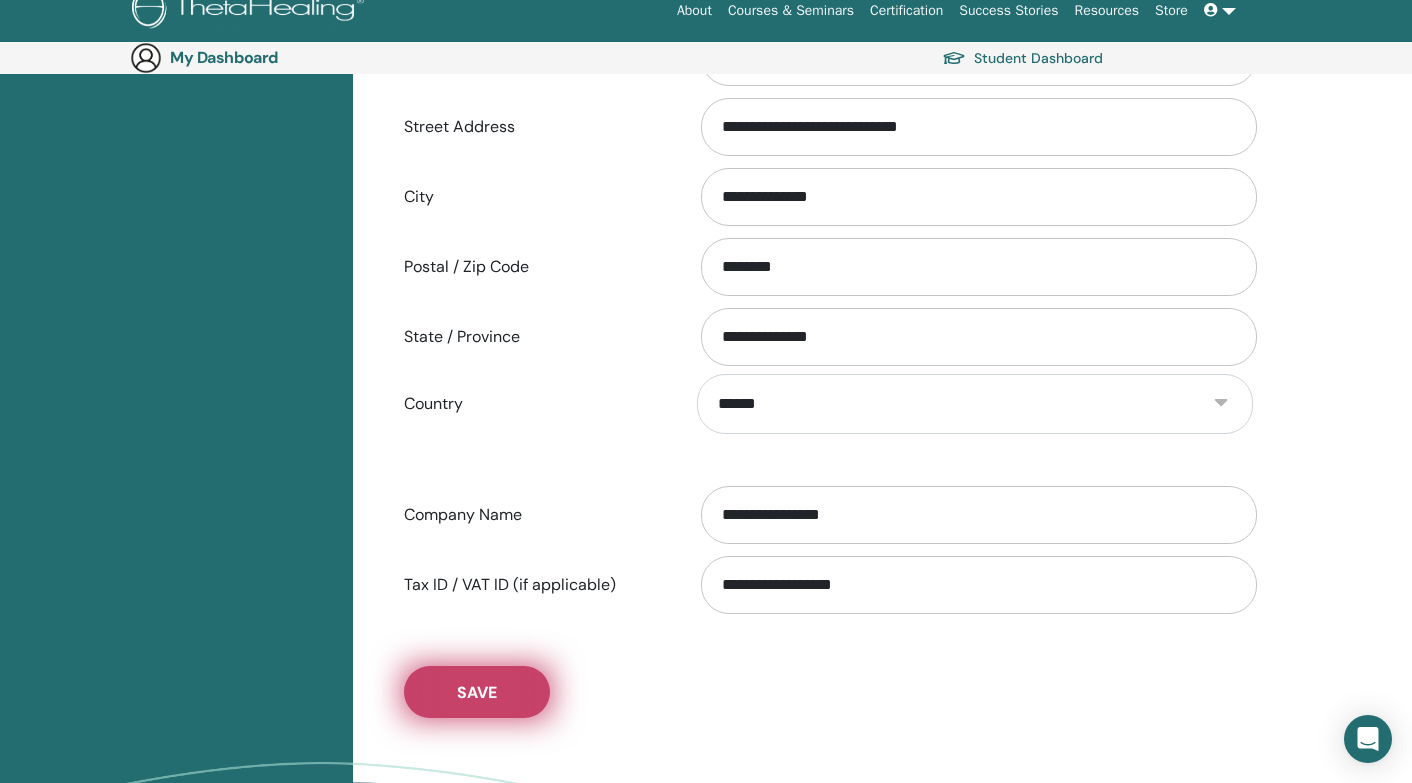 click on "Save" at bounding box center (477, 692) 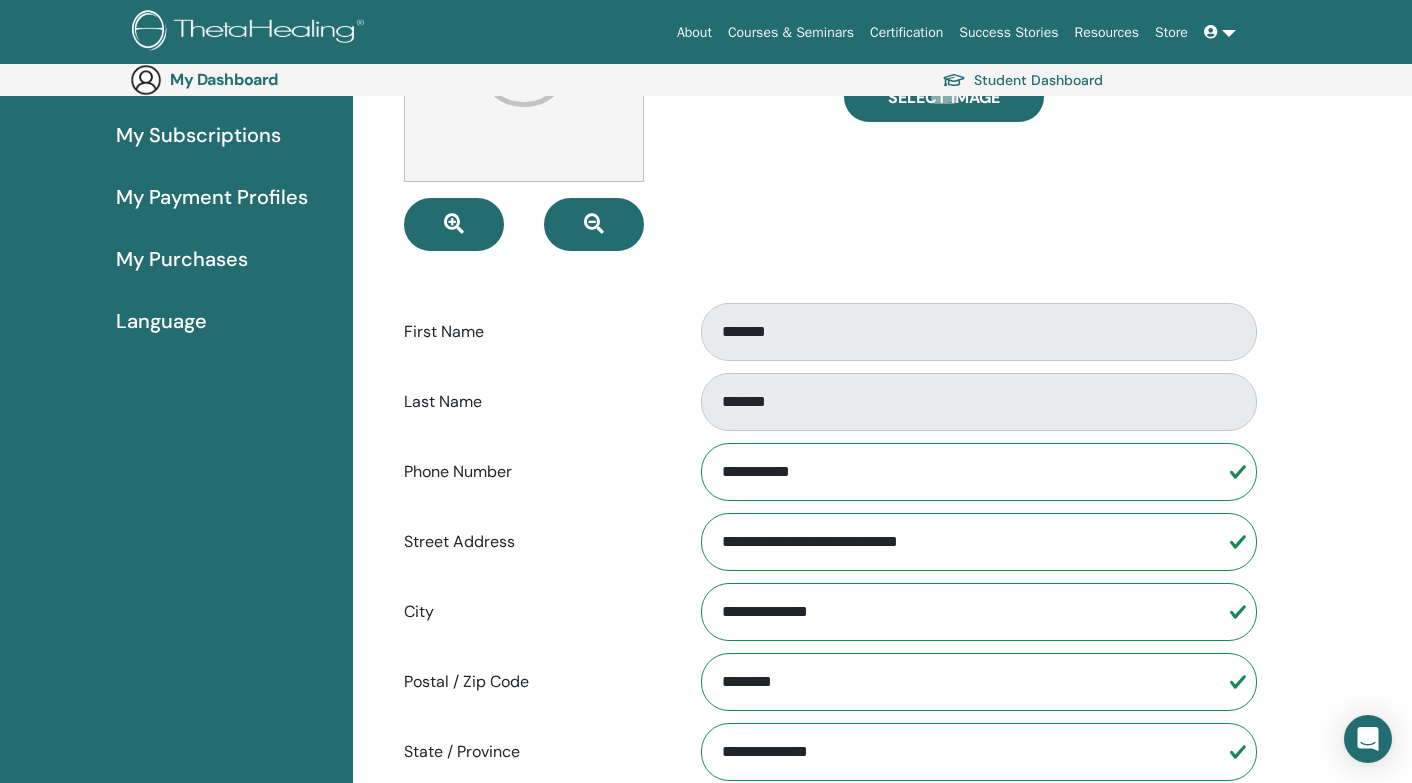 scroll, scrollTop: 296, scrollLeft: 0, axis: vertical 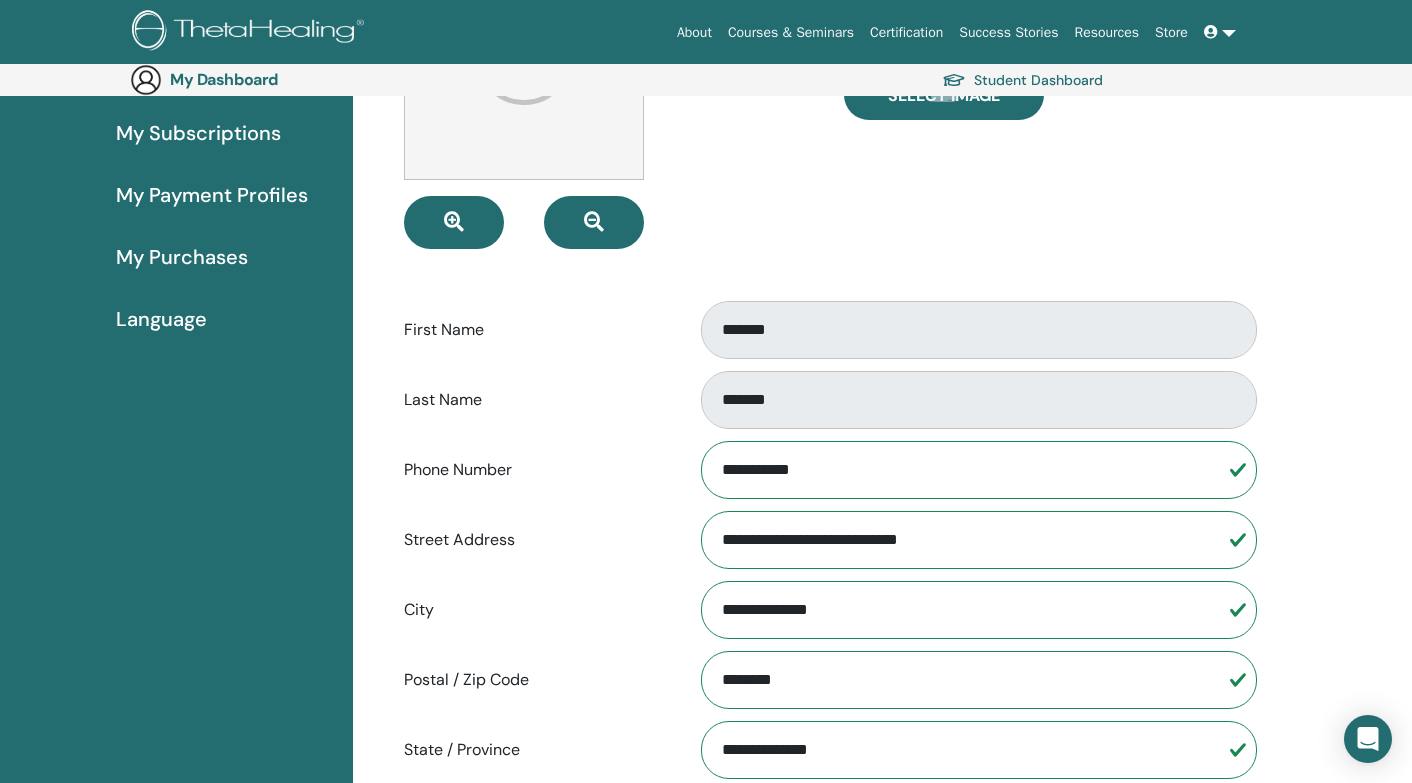 click on "**********" at bounding box center [979, 470] 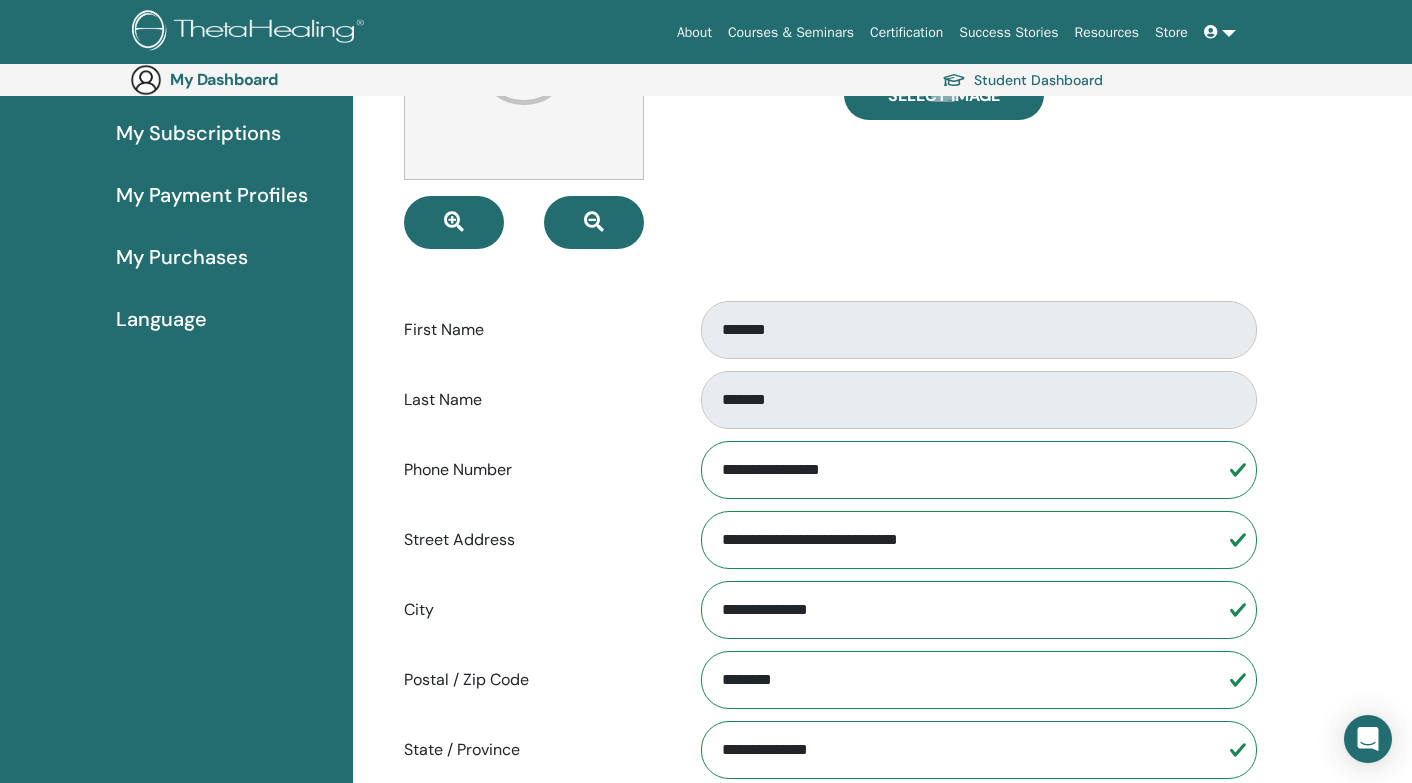 type on "**********" 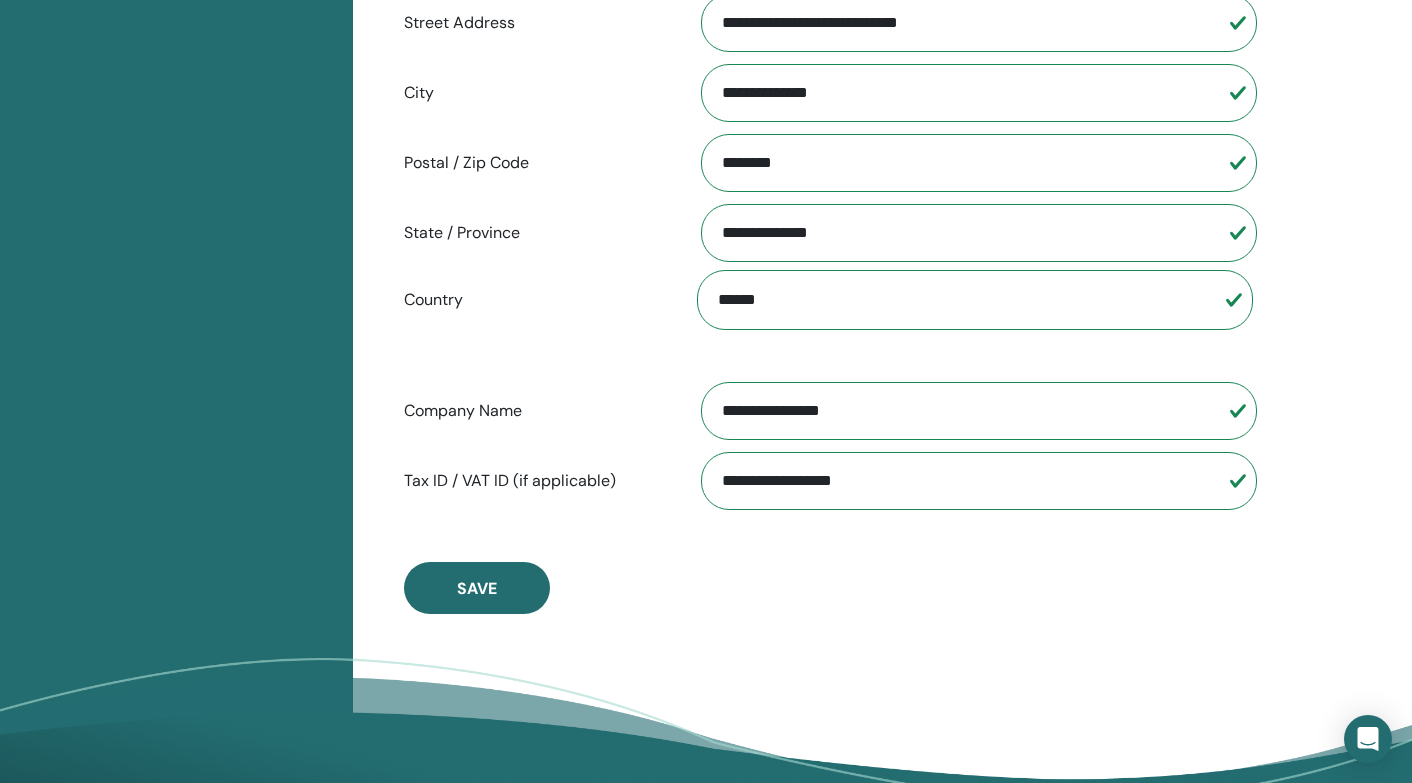 scroll, scrollTop: 816, scrollLeft: 0, axis: vertical 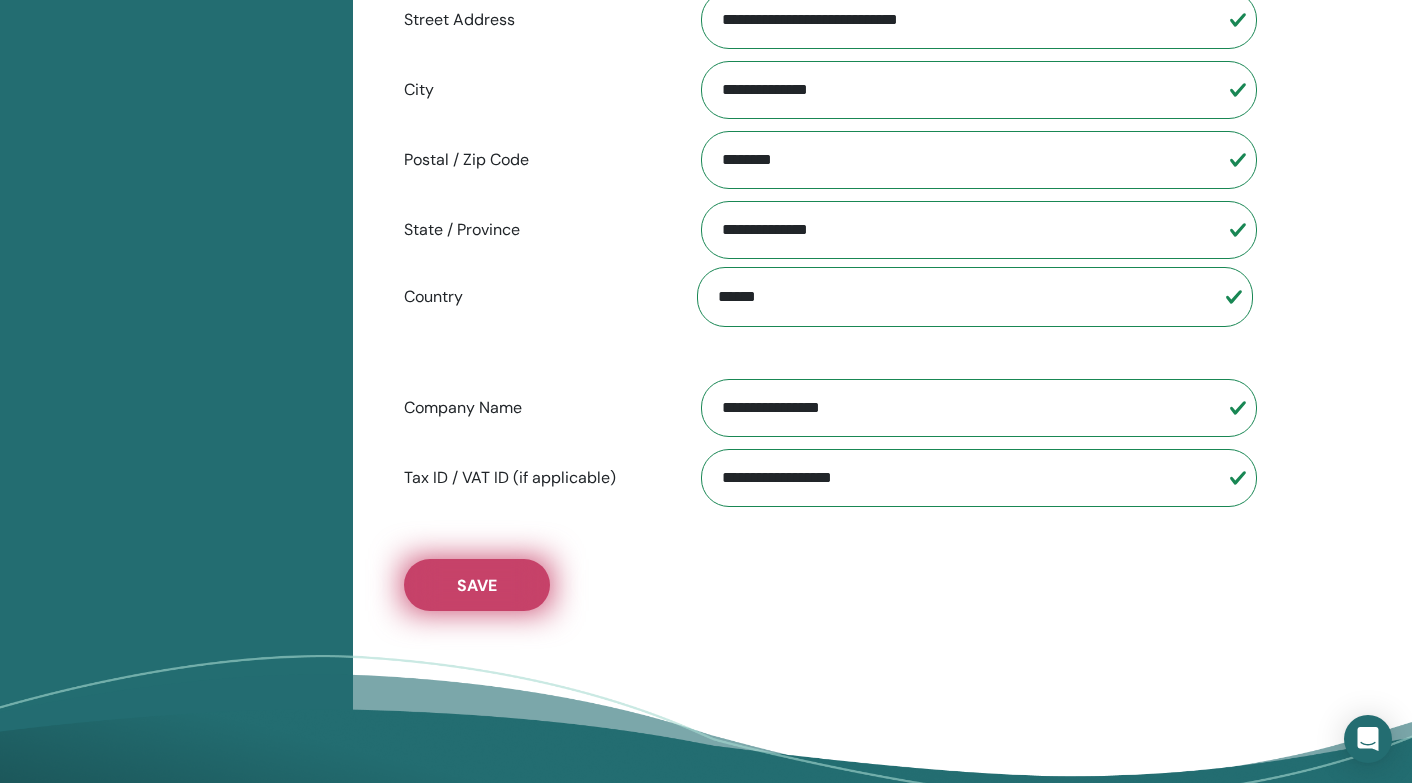 click on "Save" at bounding box center (477, 585) 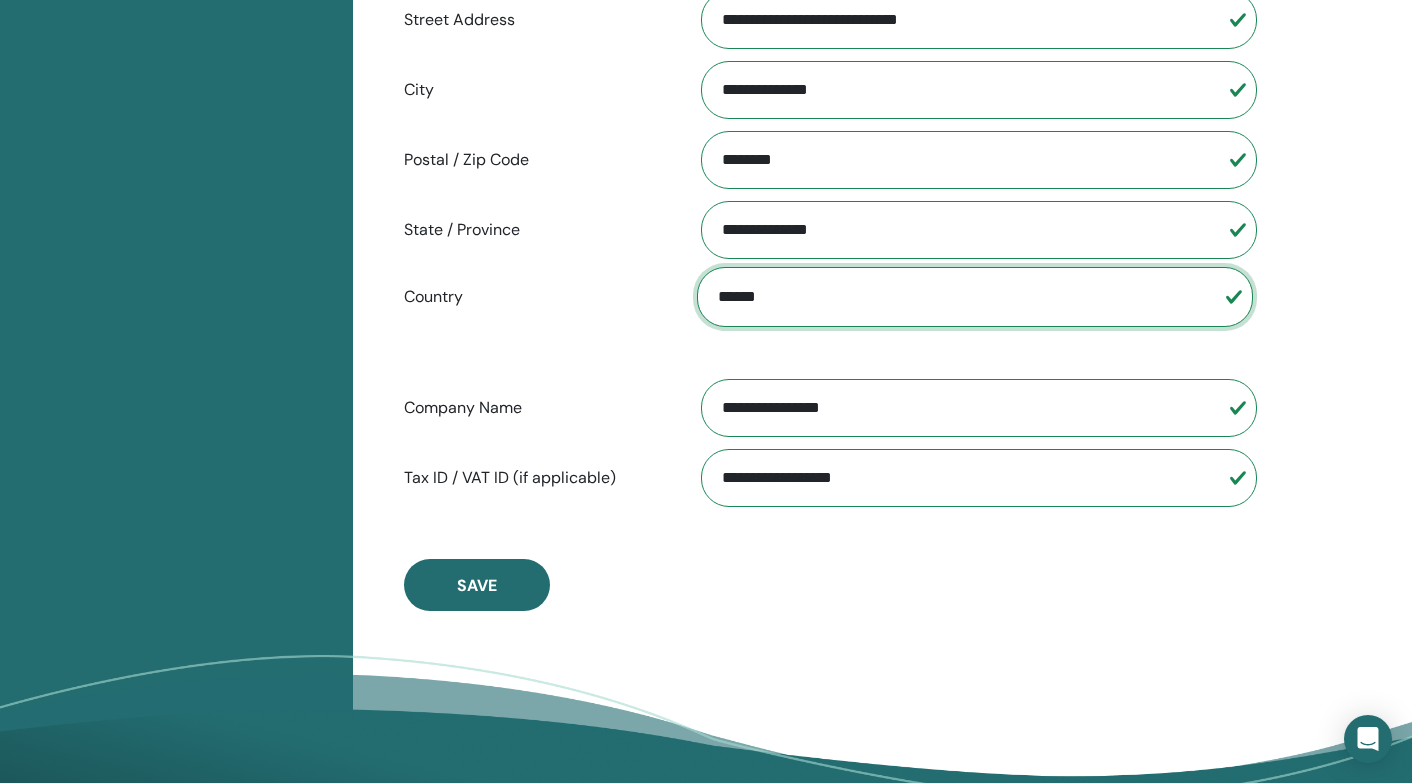 click on "**********" at bounding box center [975, 297] 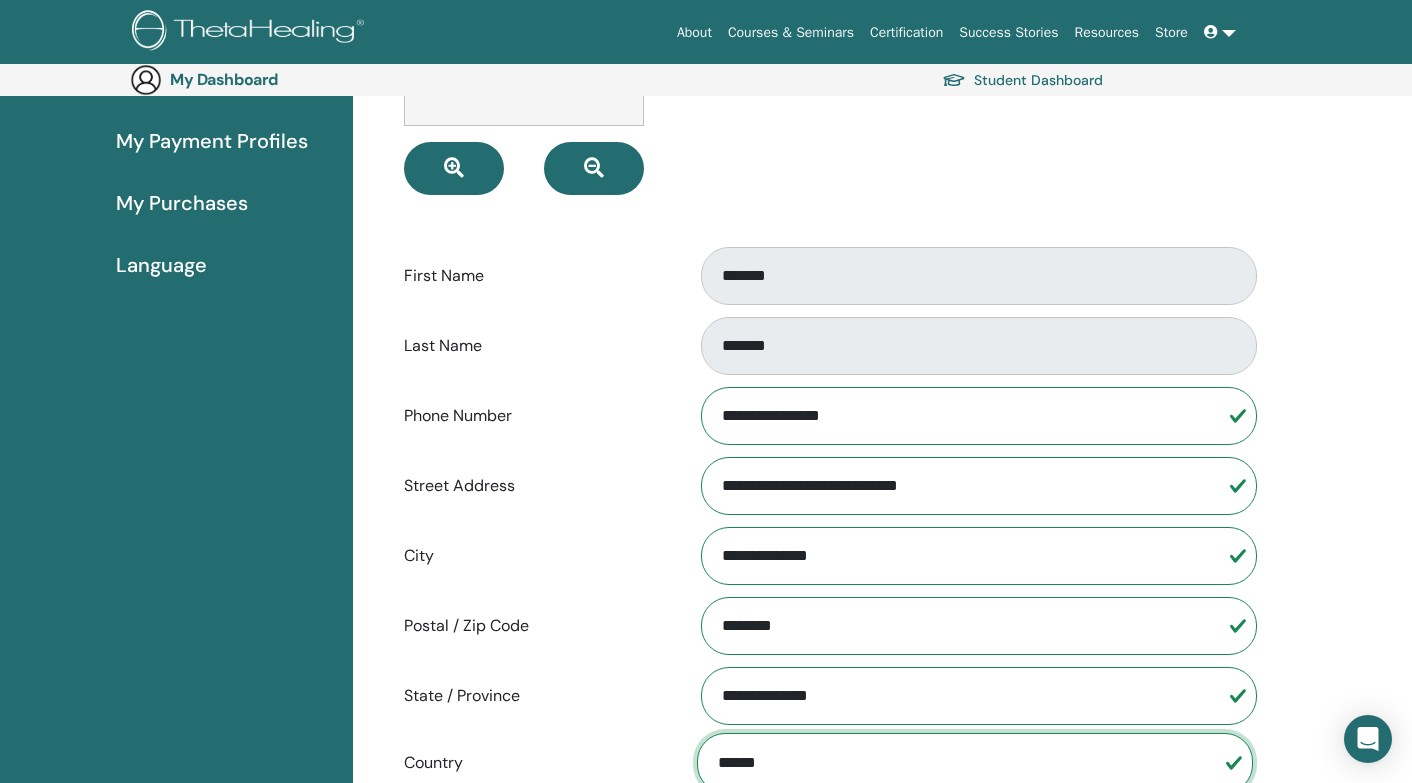 scroll, scrollTop: 347, scrollLeft: 0, axis: vertical 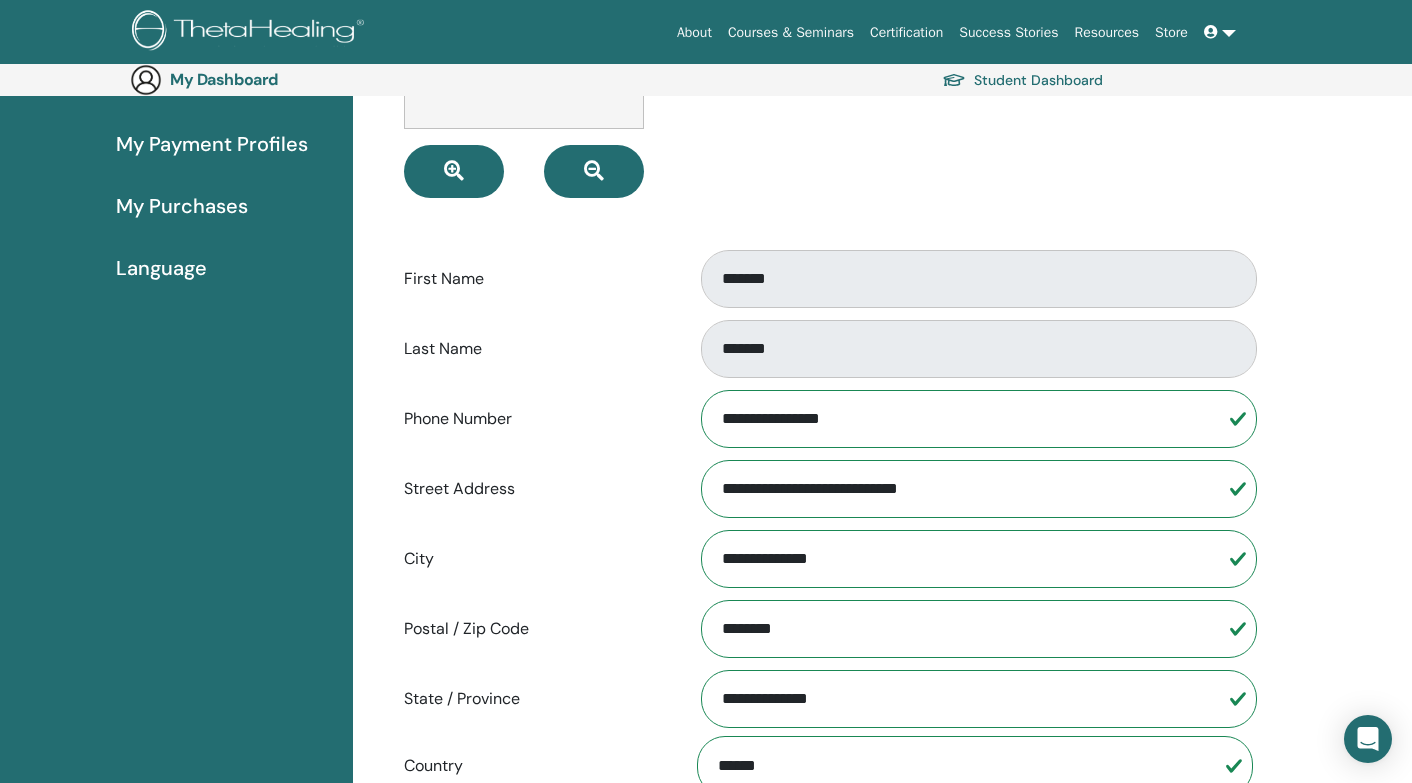 click on "Last Name
*******" at bounding box center [828, 349] 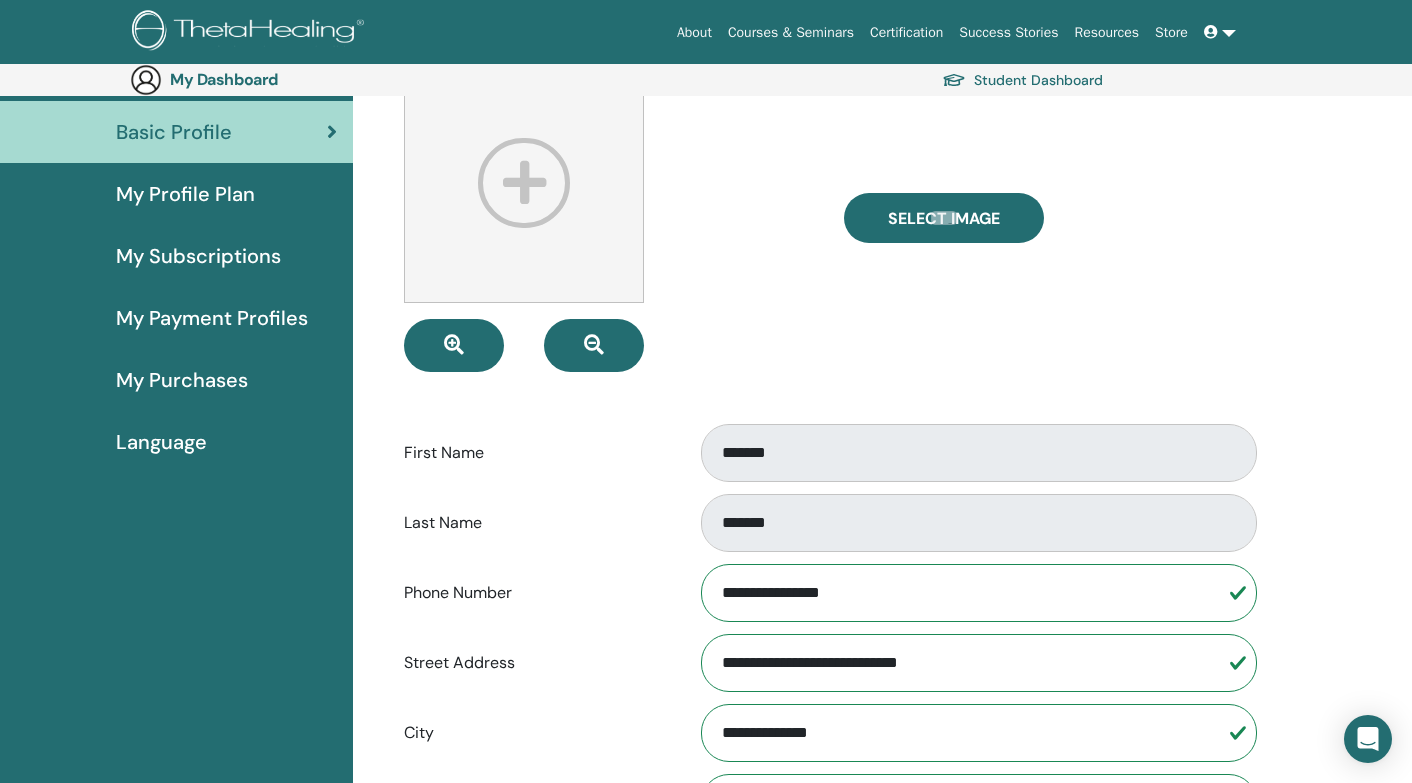 scroll, scrollTop: 69, scrollLeft: 0, axis: vertical 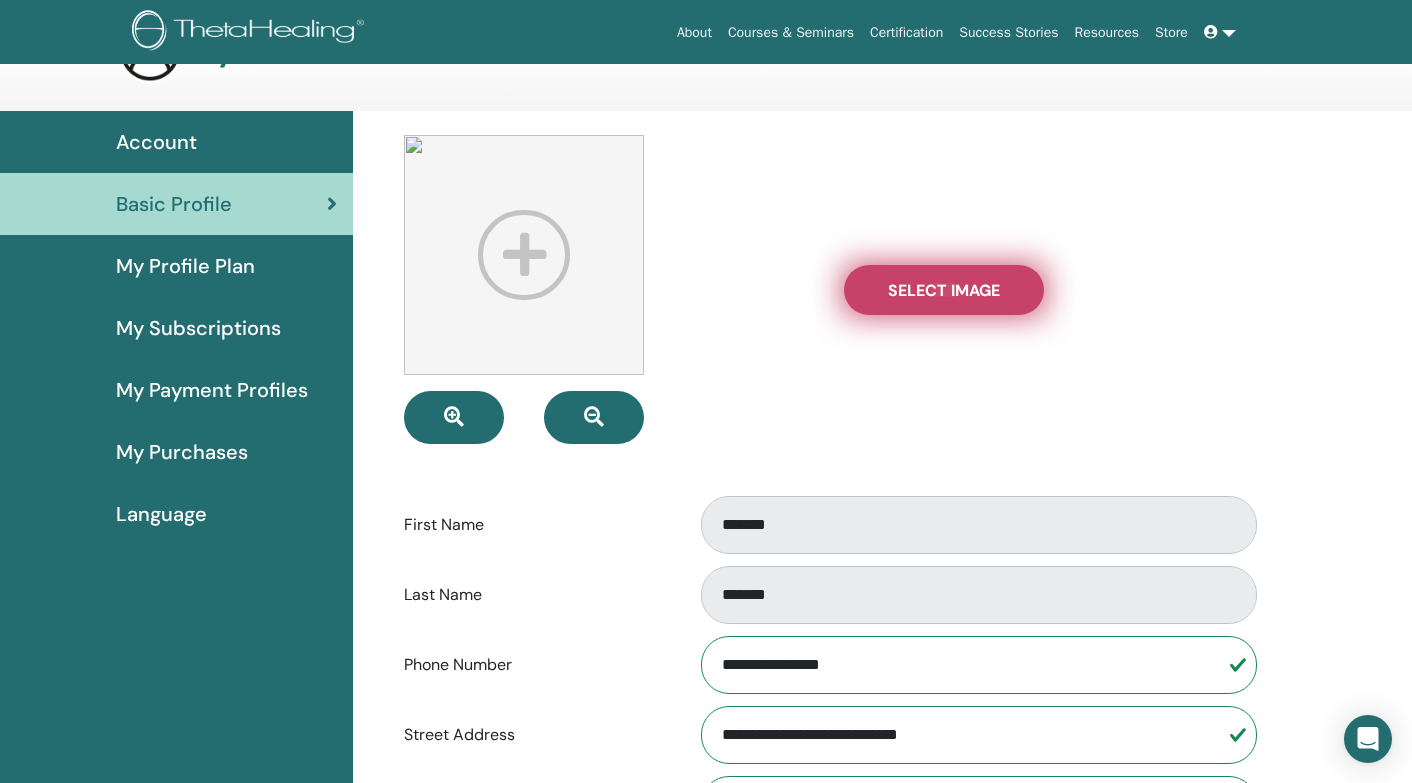 click on "Select Image" at bounding box center (944, 290) 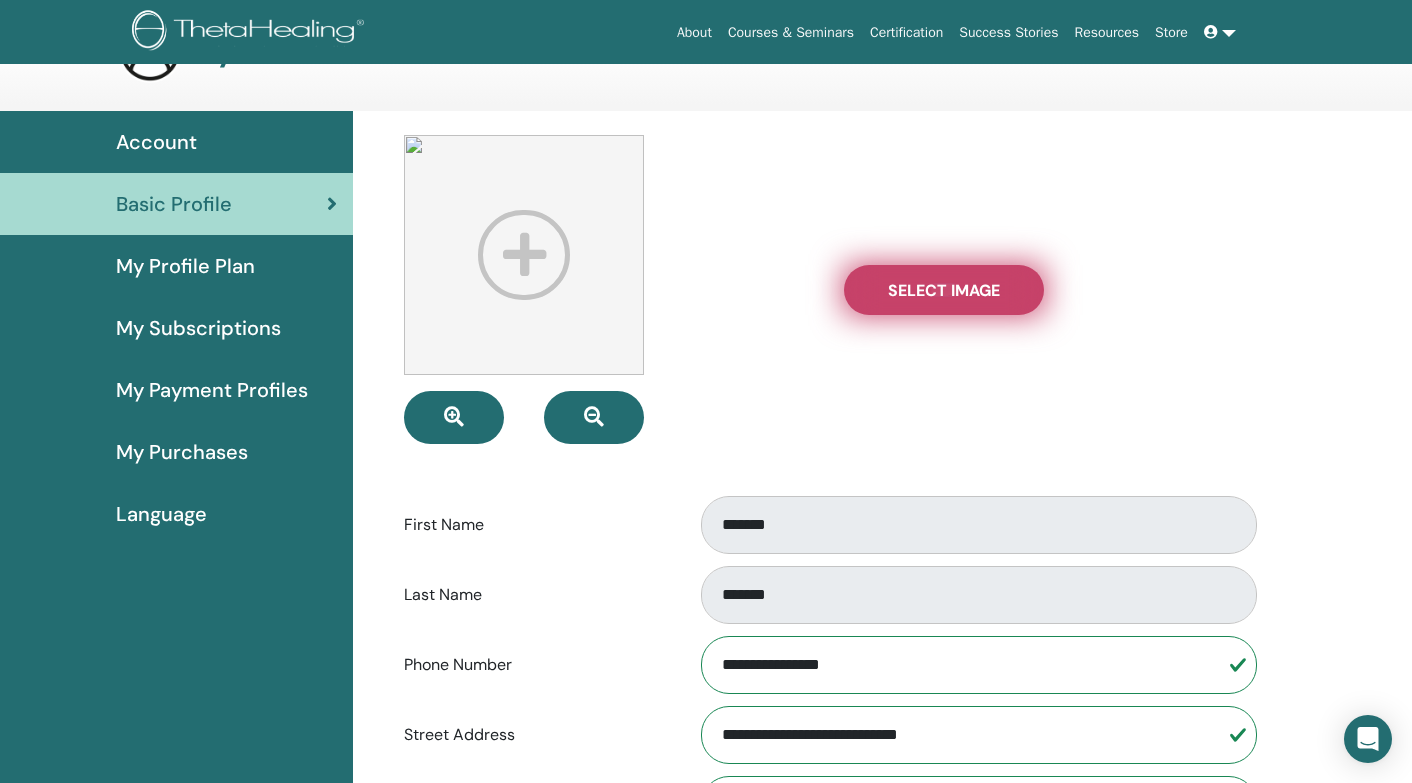 click on "Select Image" at bounding box center (944, 290) 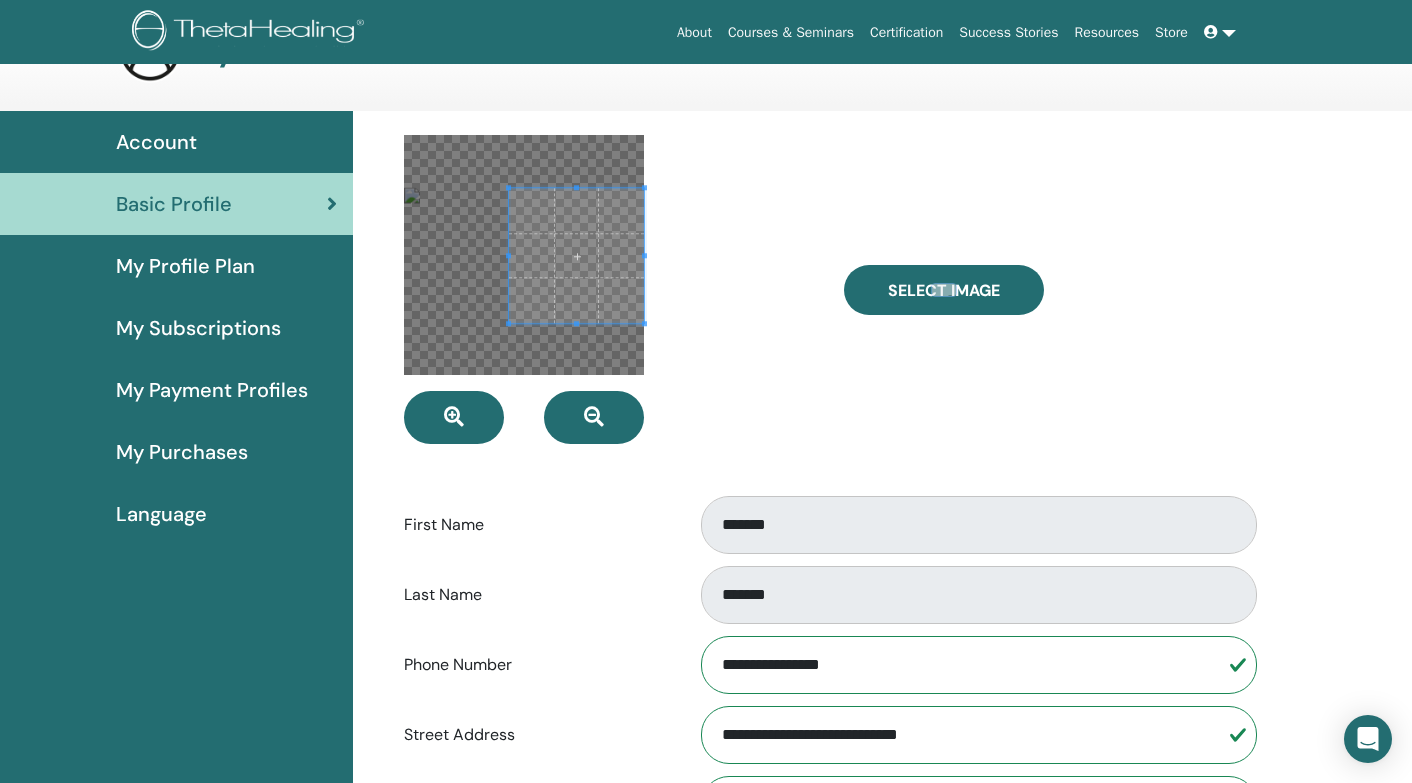click at bounding box center (576, 255) 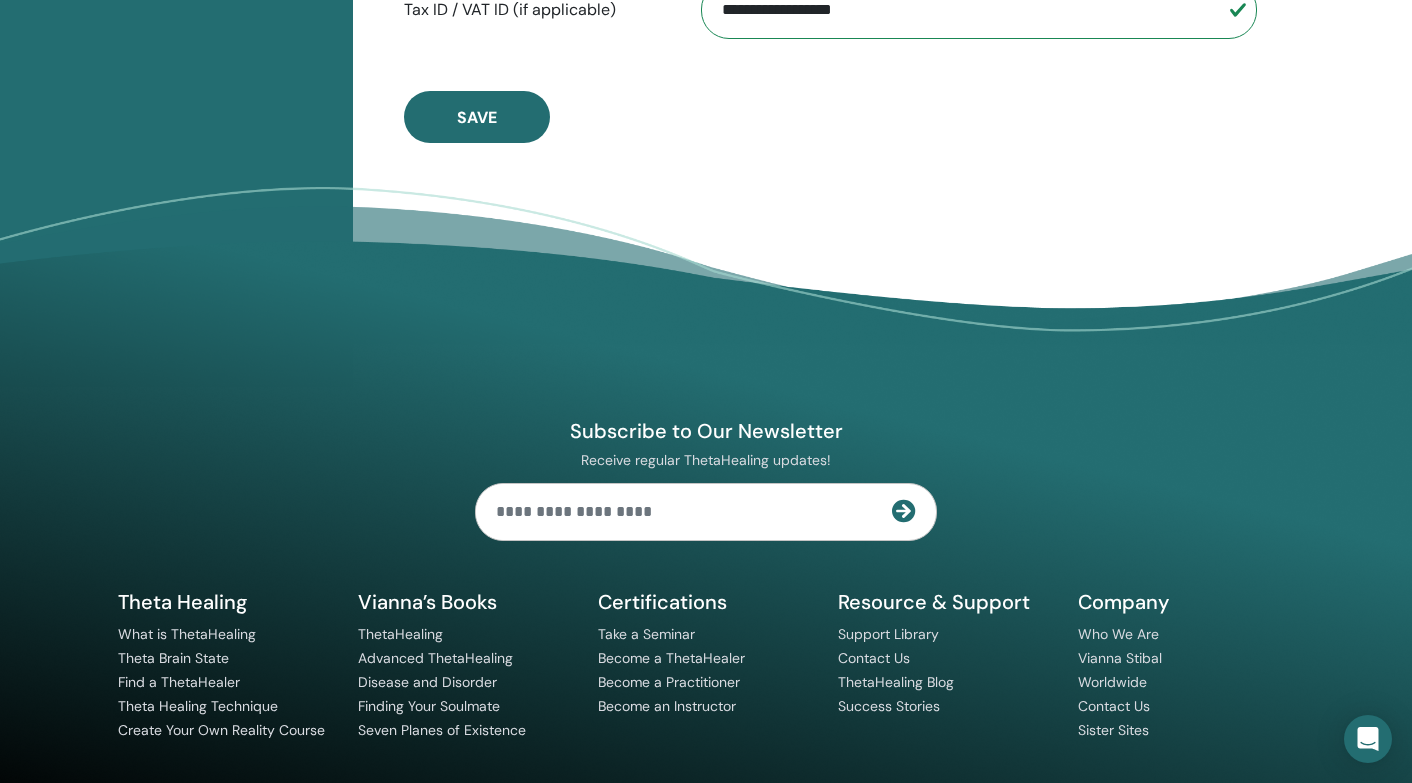 scroll, scrollTop: 1350, scrollLeft: 0, axis: vertical 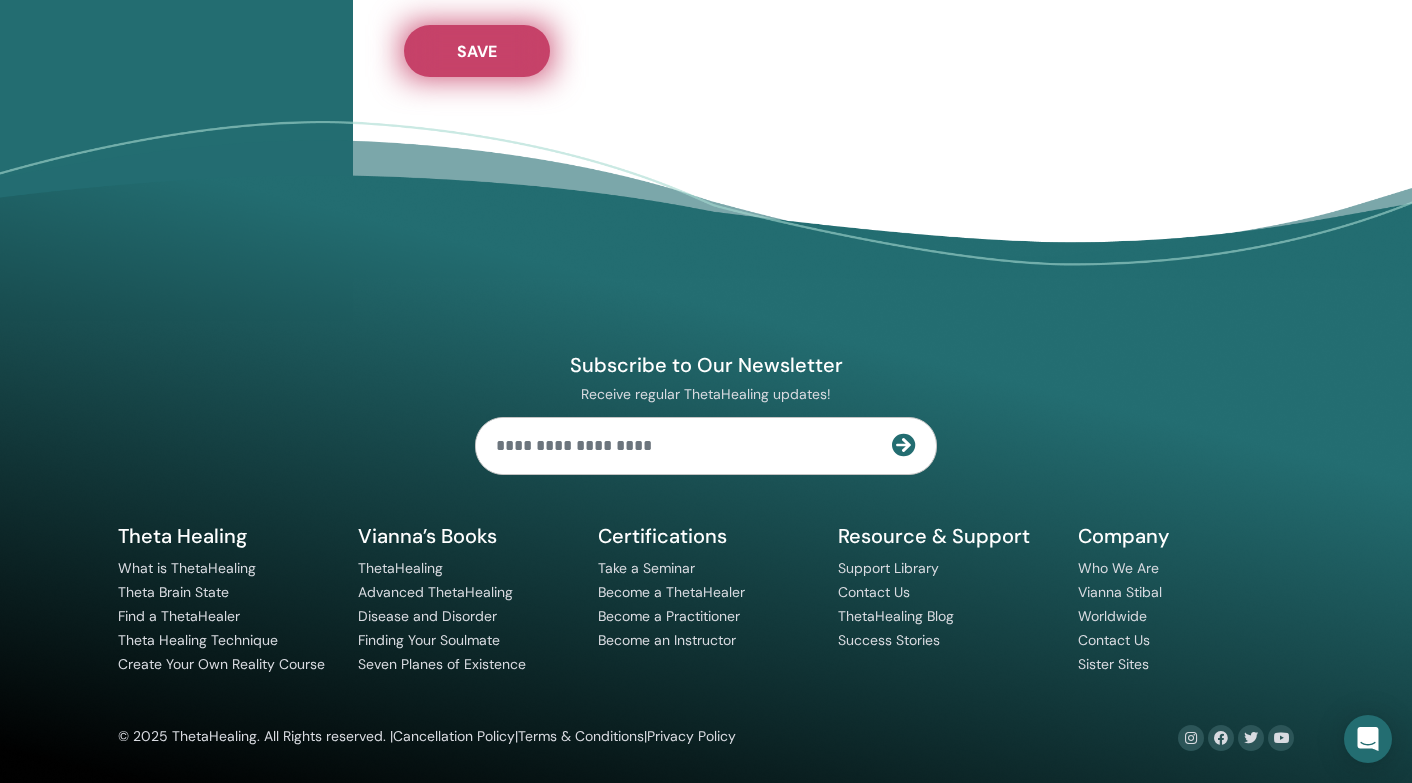click on "Save" at bounding box center [477, 51] 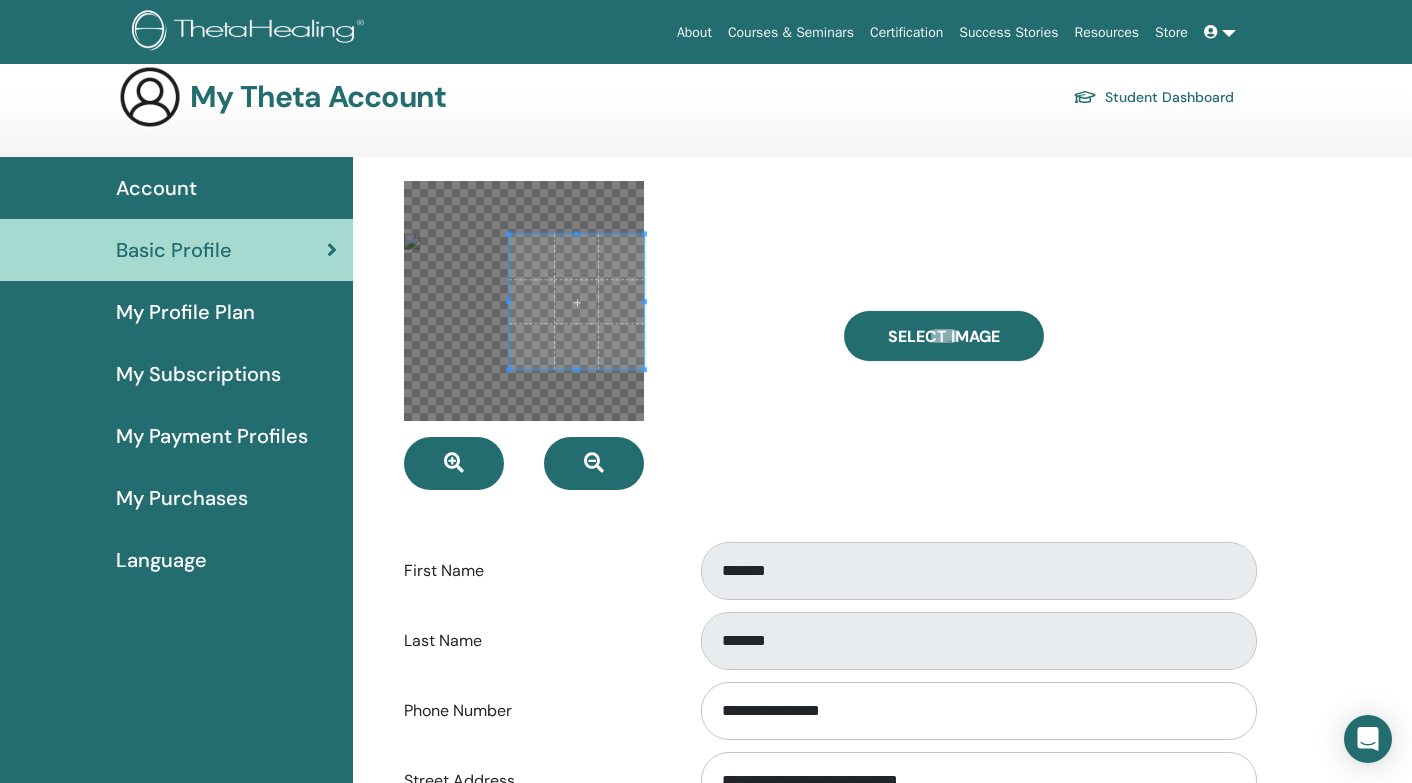 scroll, scrollTop: 18, scrollLeft: 0, axis: vertical 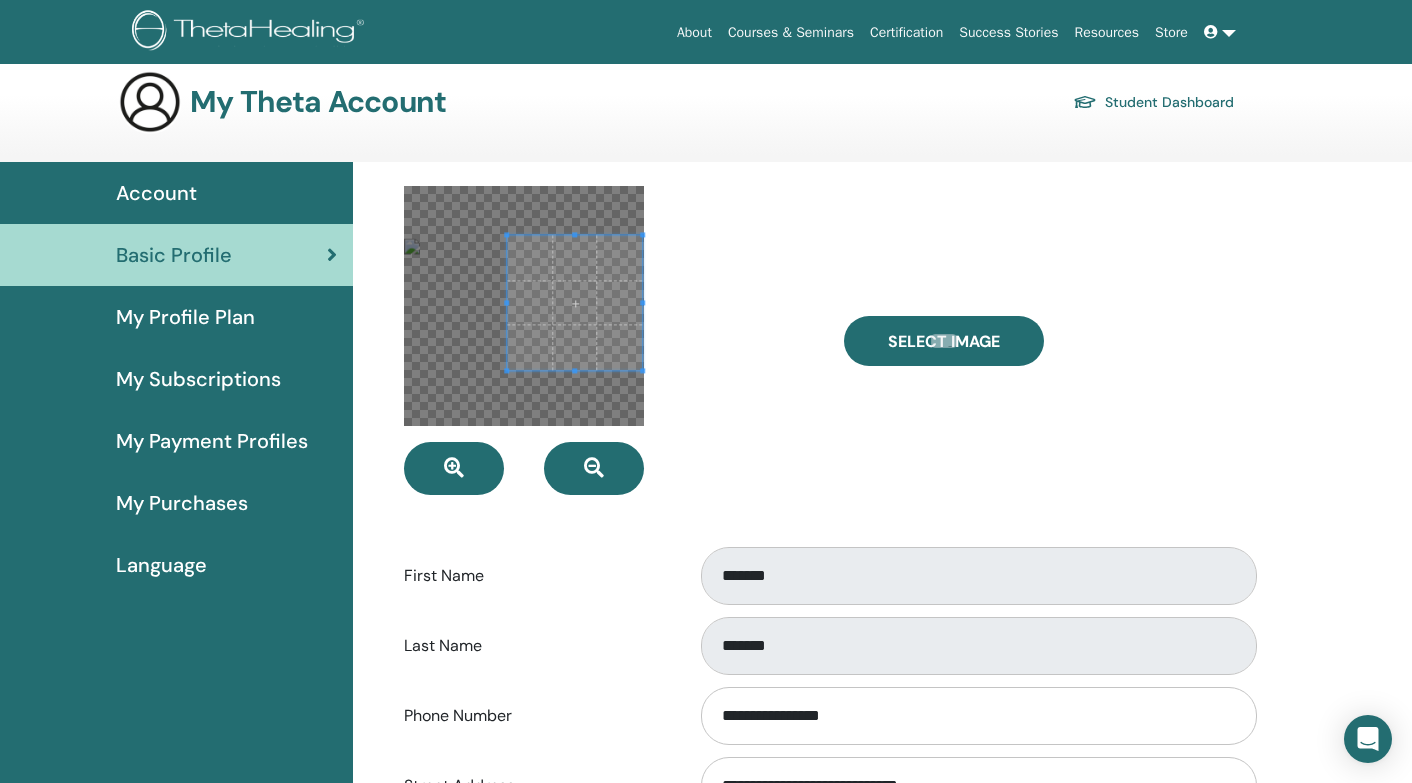 click at bounding box center [574, 302] 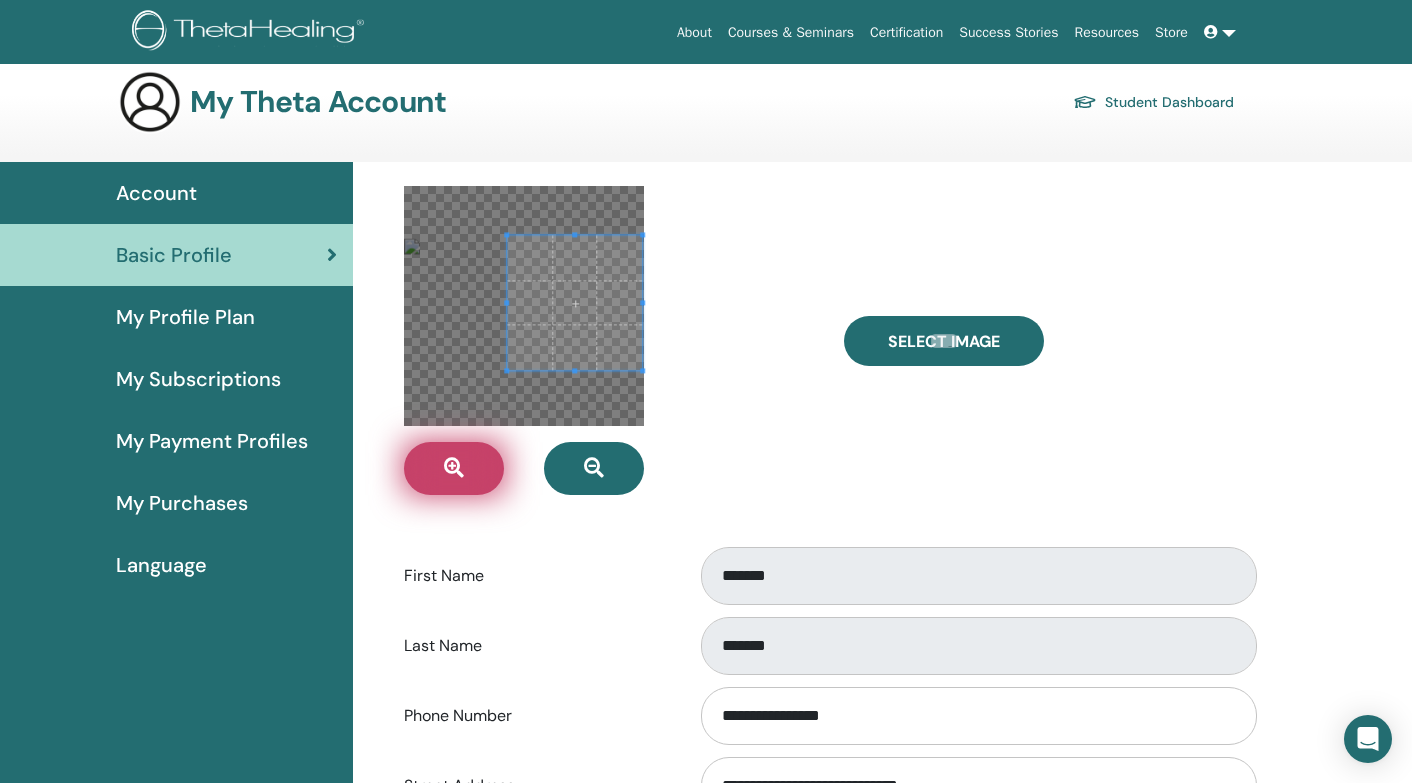 click at bounding box center (454, 468) 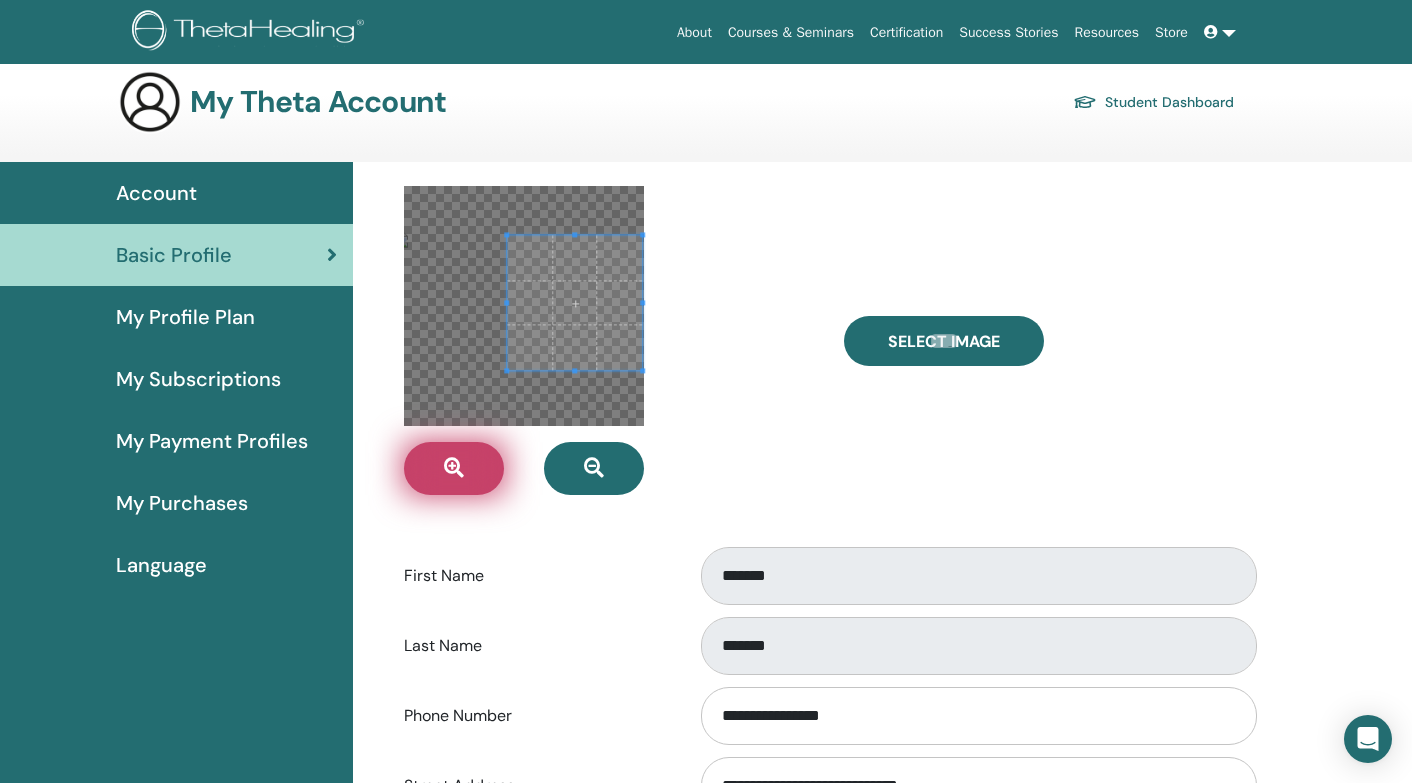 click at bounding box center (454, 468) 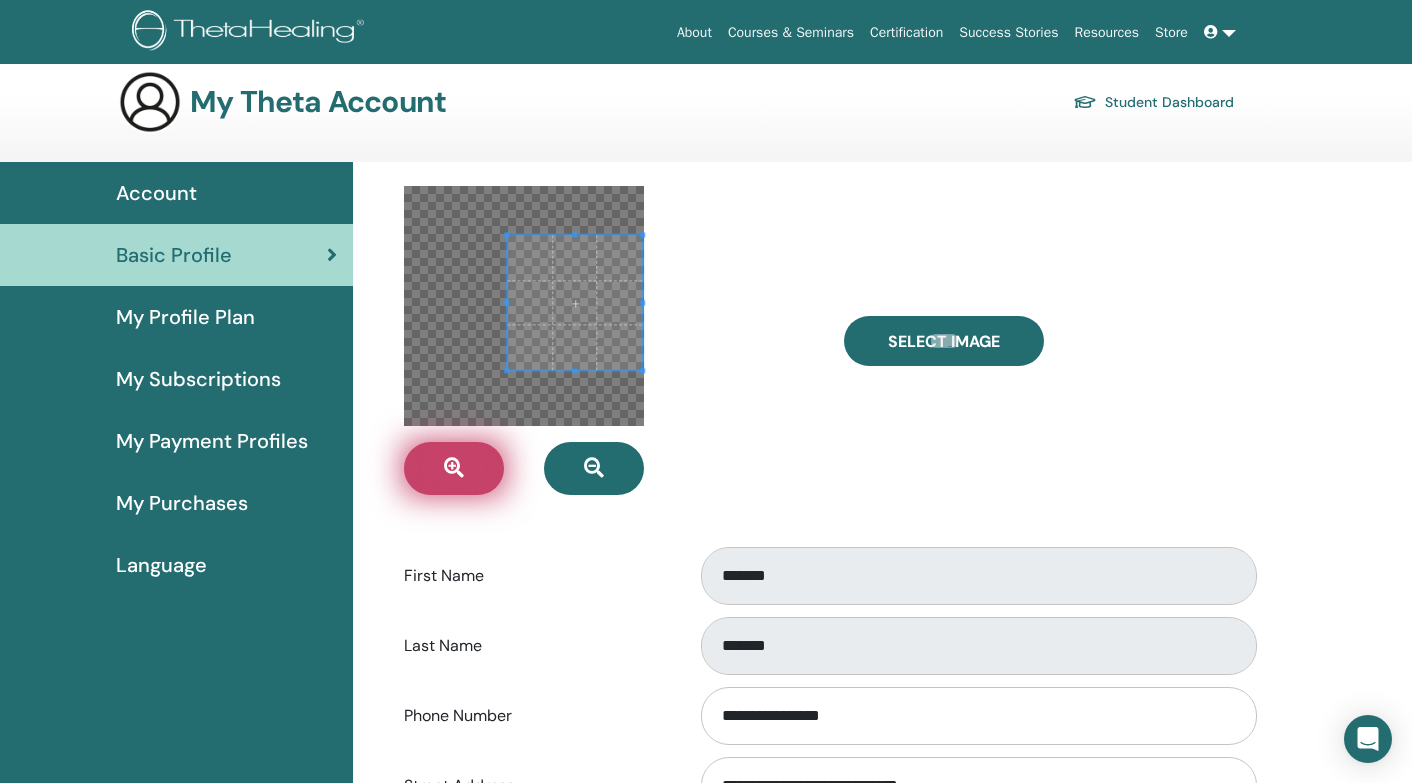 click at bounding box center (454, 468) 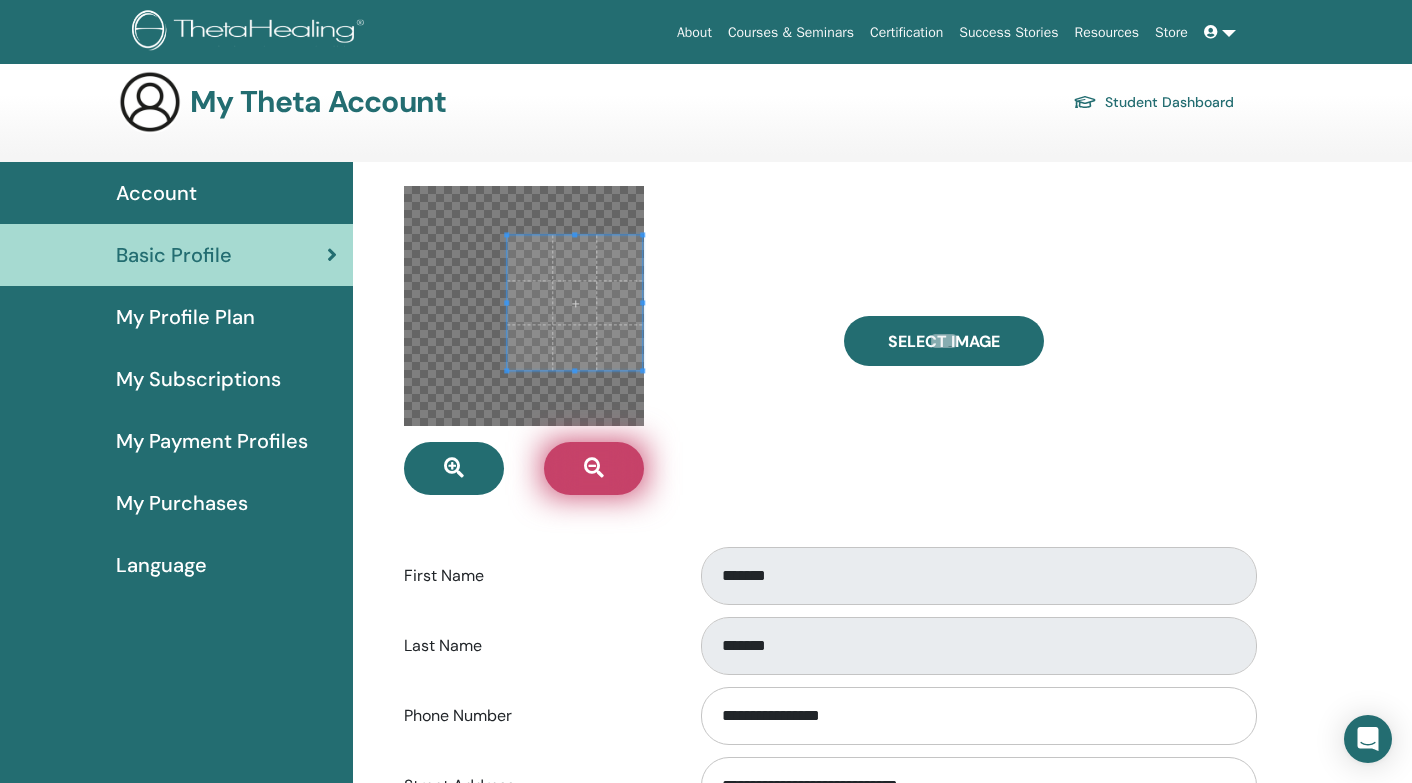 click at bounding box center [594, 468] 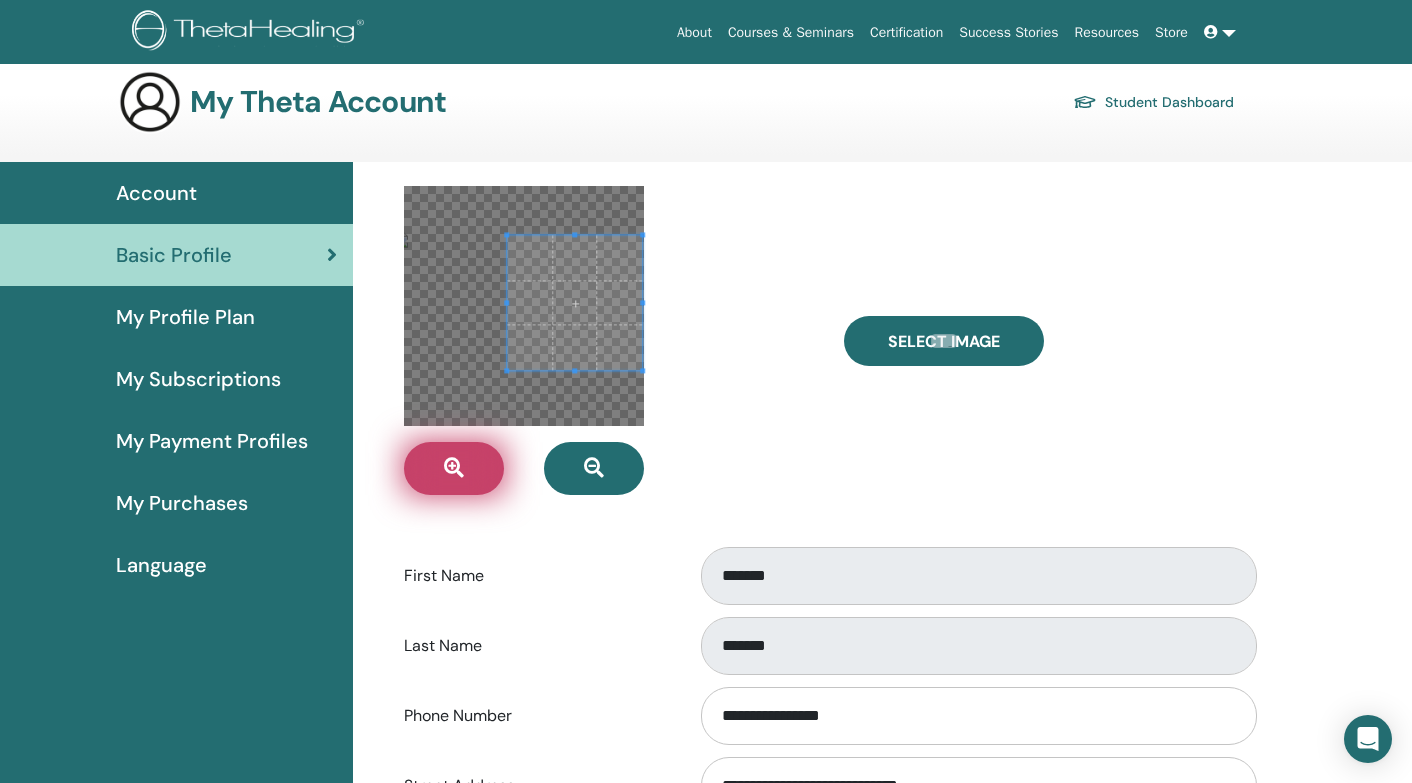 click at bounding box center (454, 468) 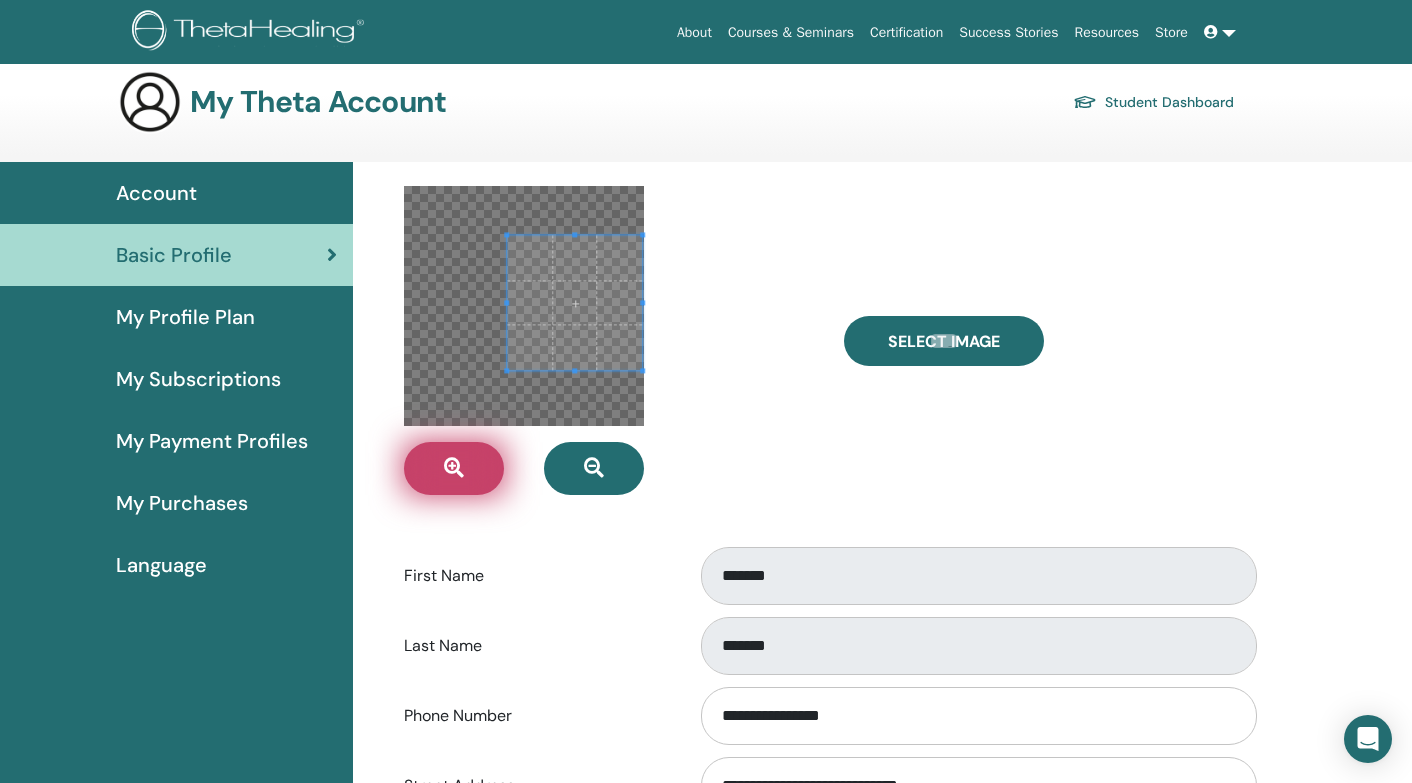click at bounding box center (454, 468) 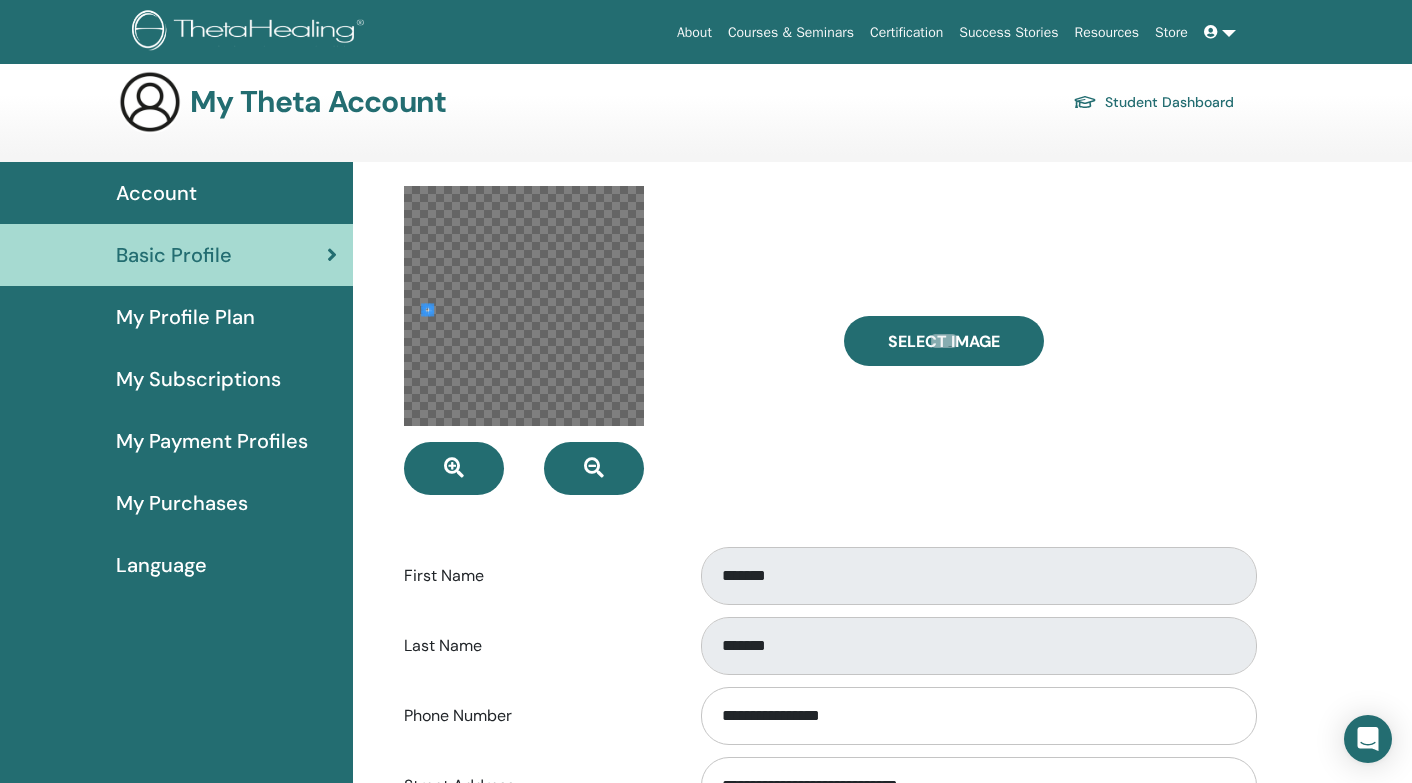 click on "**********" at bounding box center (828, 781) 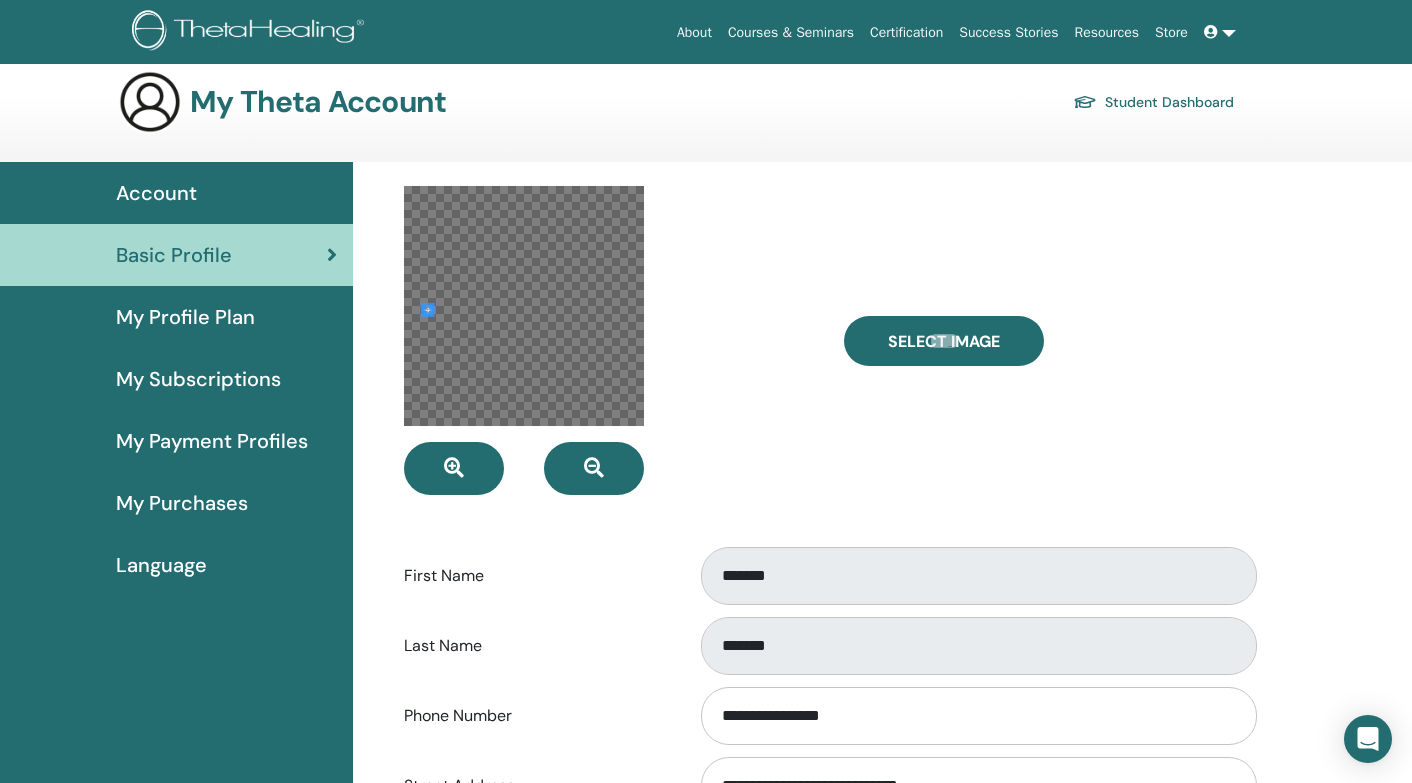 click at bounding box center [524, 306] 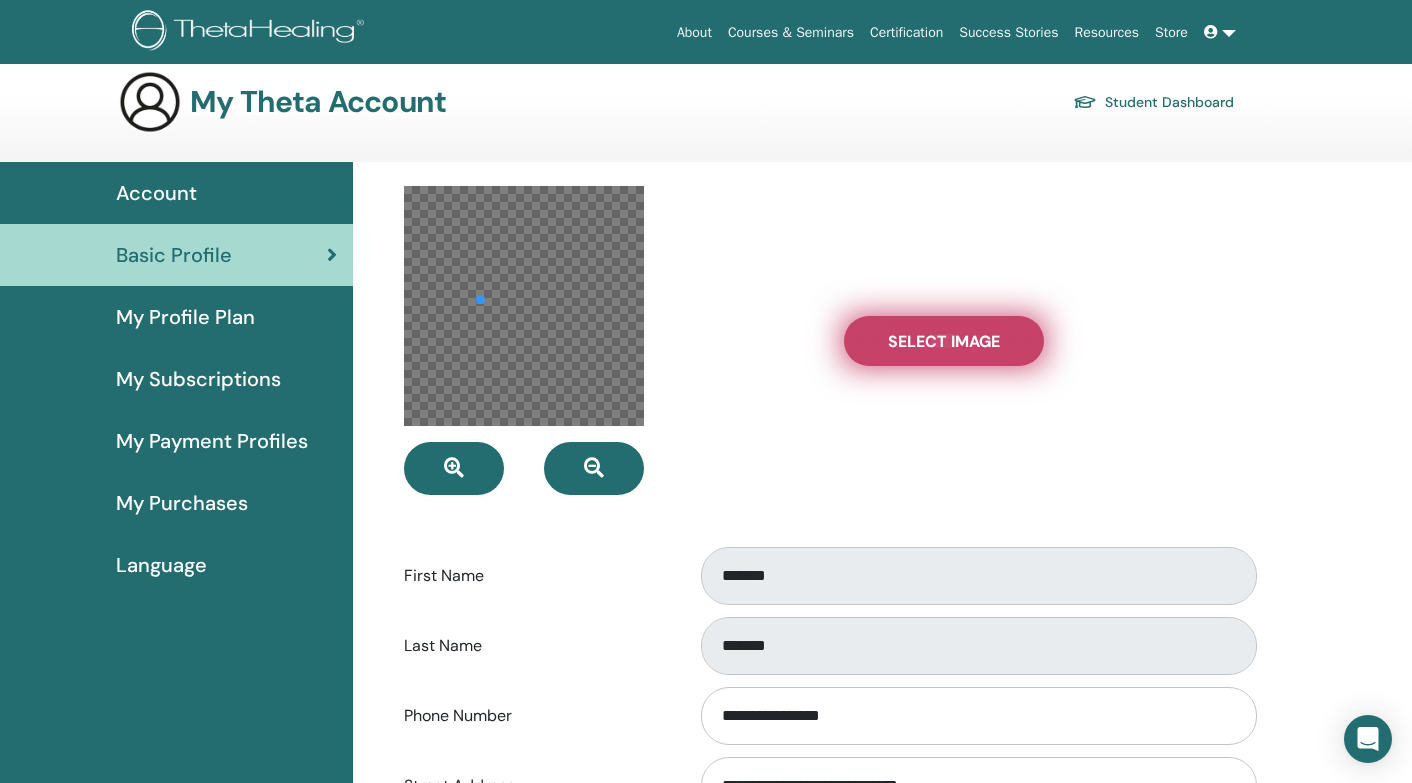 click on "Select Image" at bounding box center [944, 341] 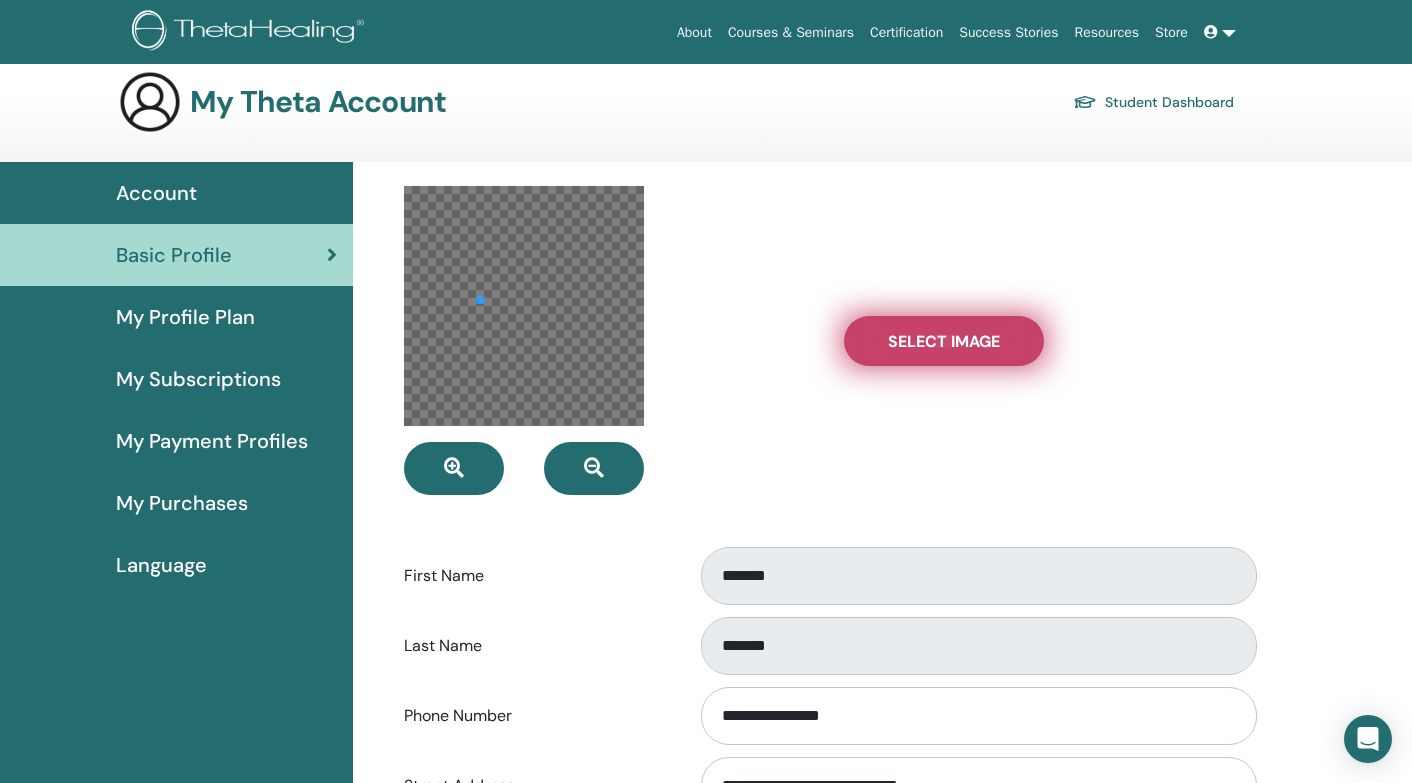type on "**********" 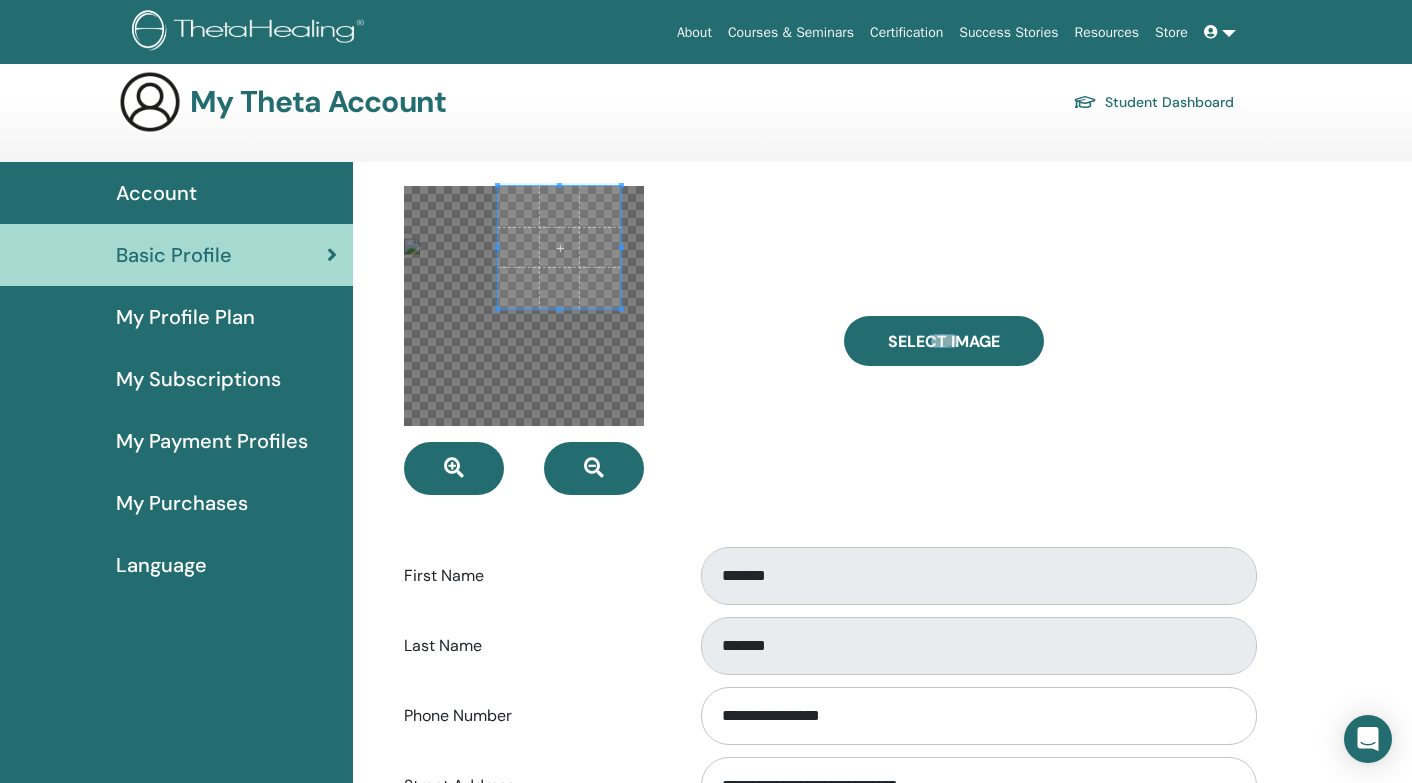 click on "Account
Basic Profile
My Profile Plan
My Subscriptions
My Payment Profiles
My Purchases
Language" at bounding box center (706, 891) 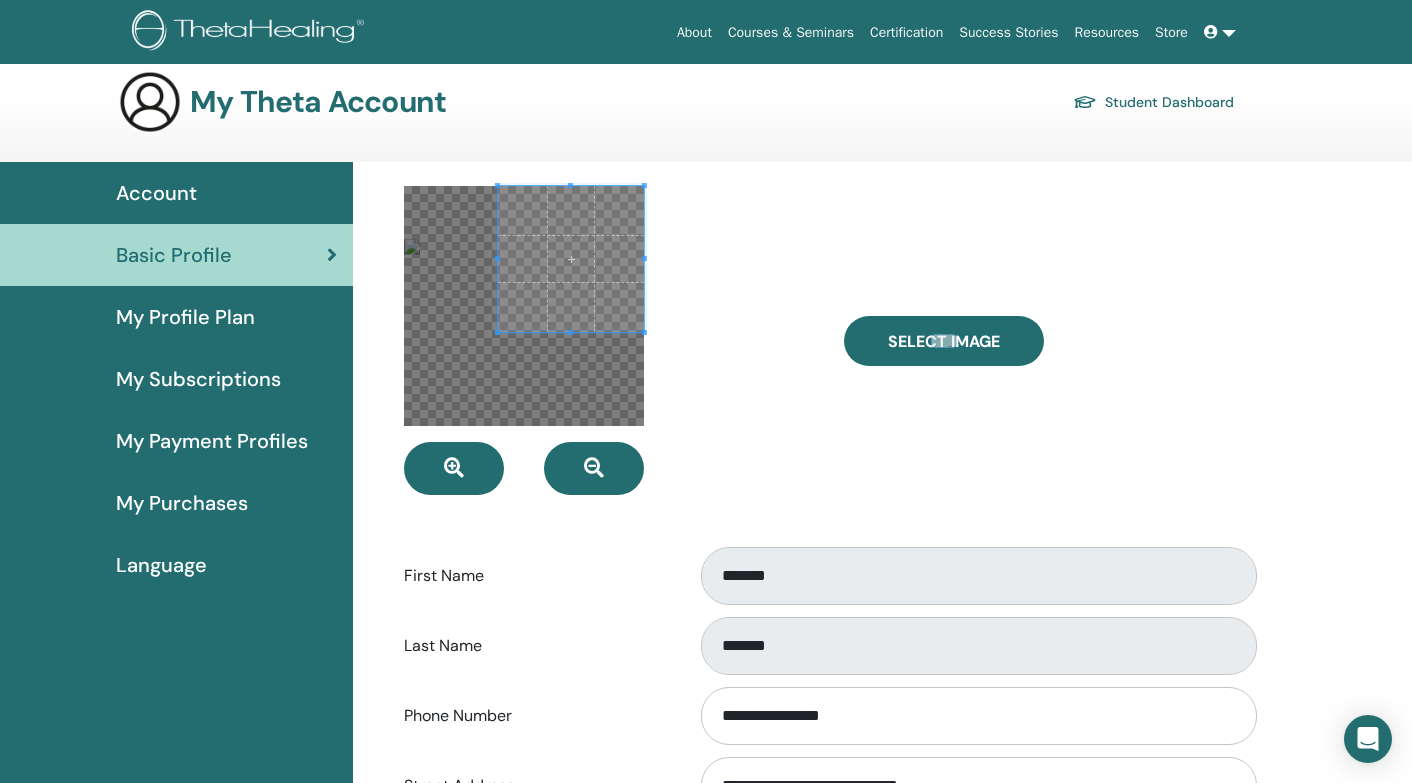 click at bounding box center (609, 340) 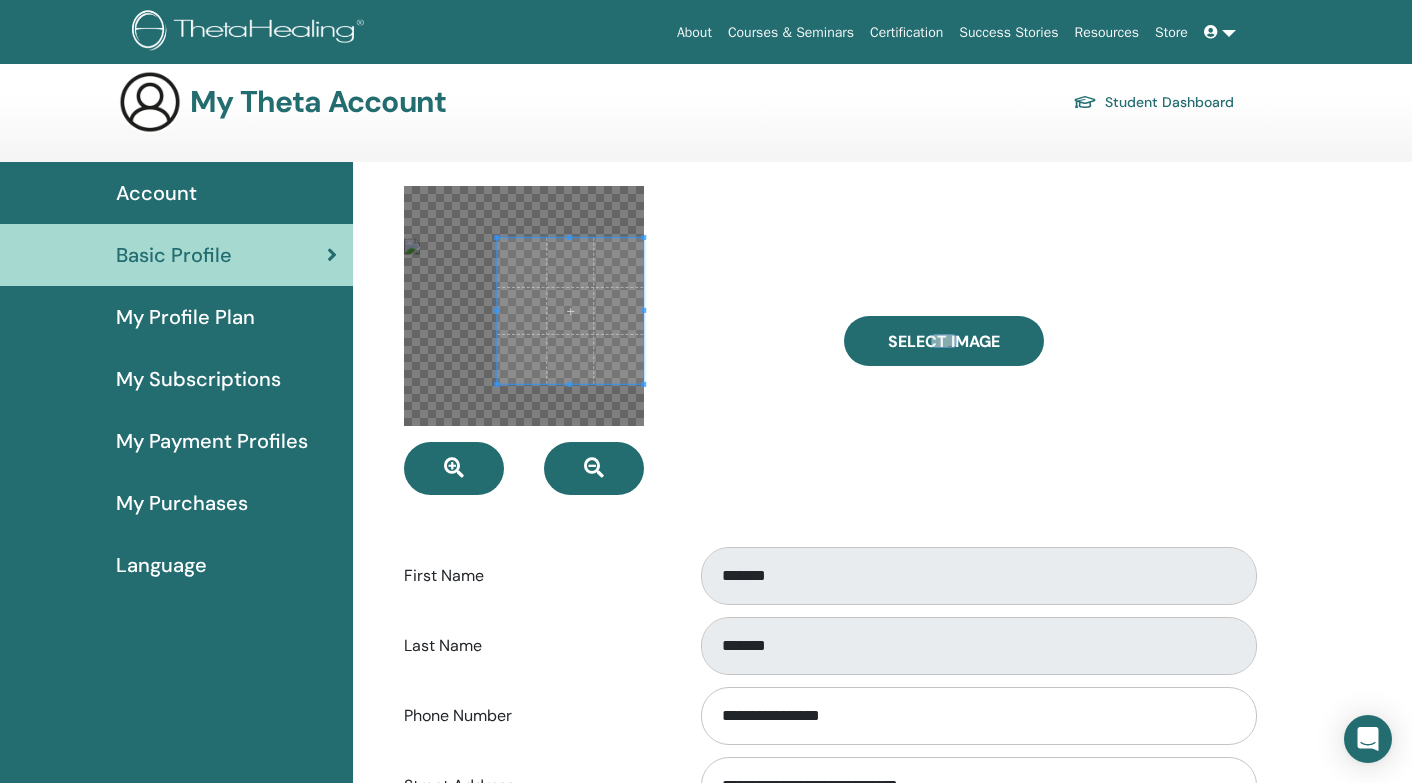 click at bounding box center [570, 311] 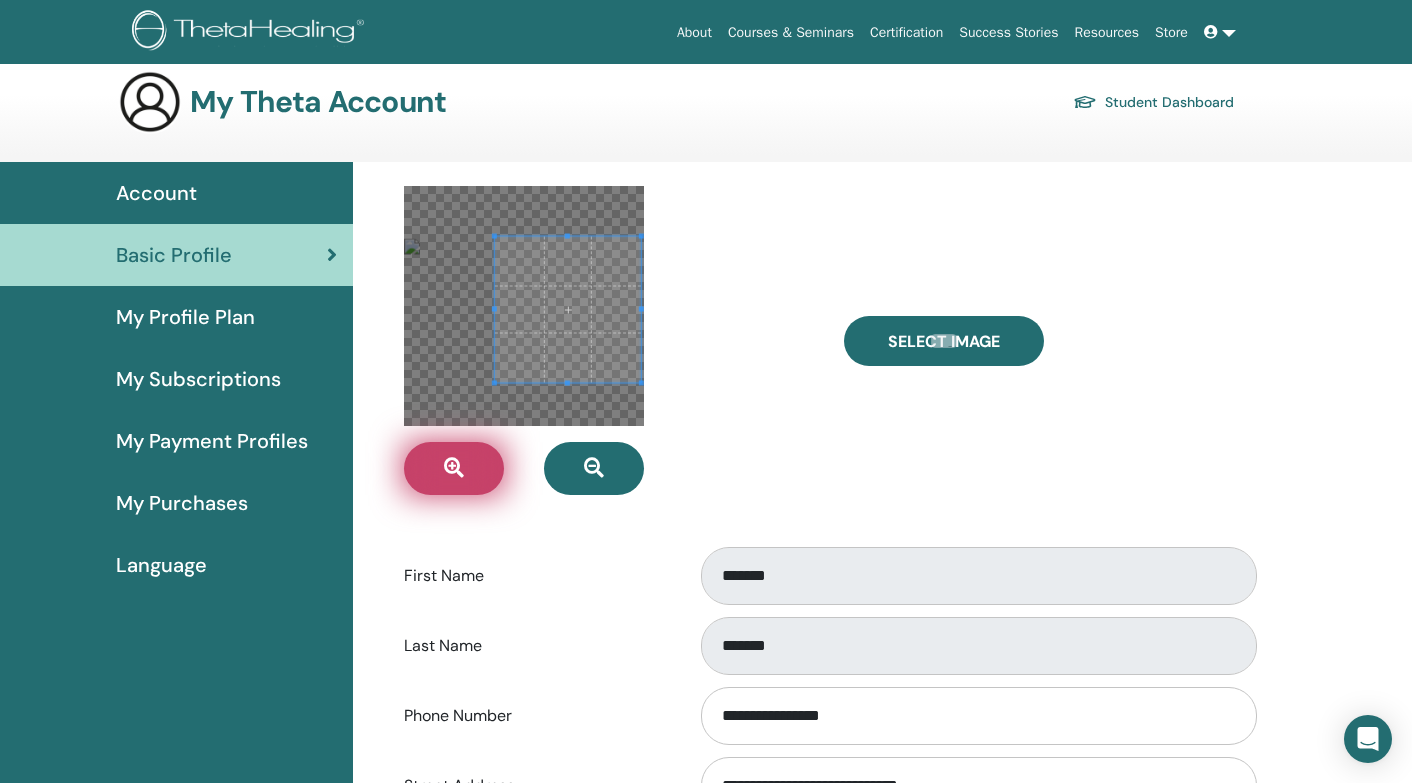 click at bounding box center [454, 468] 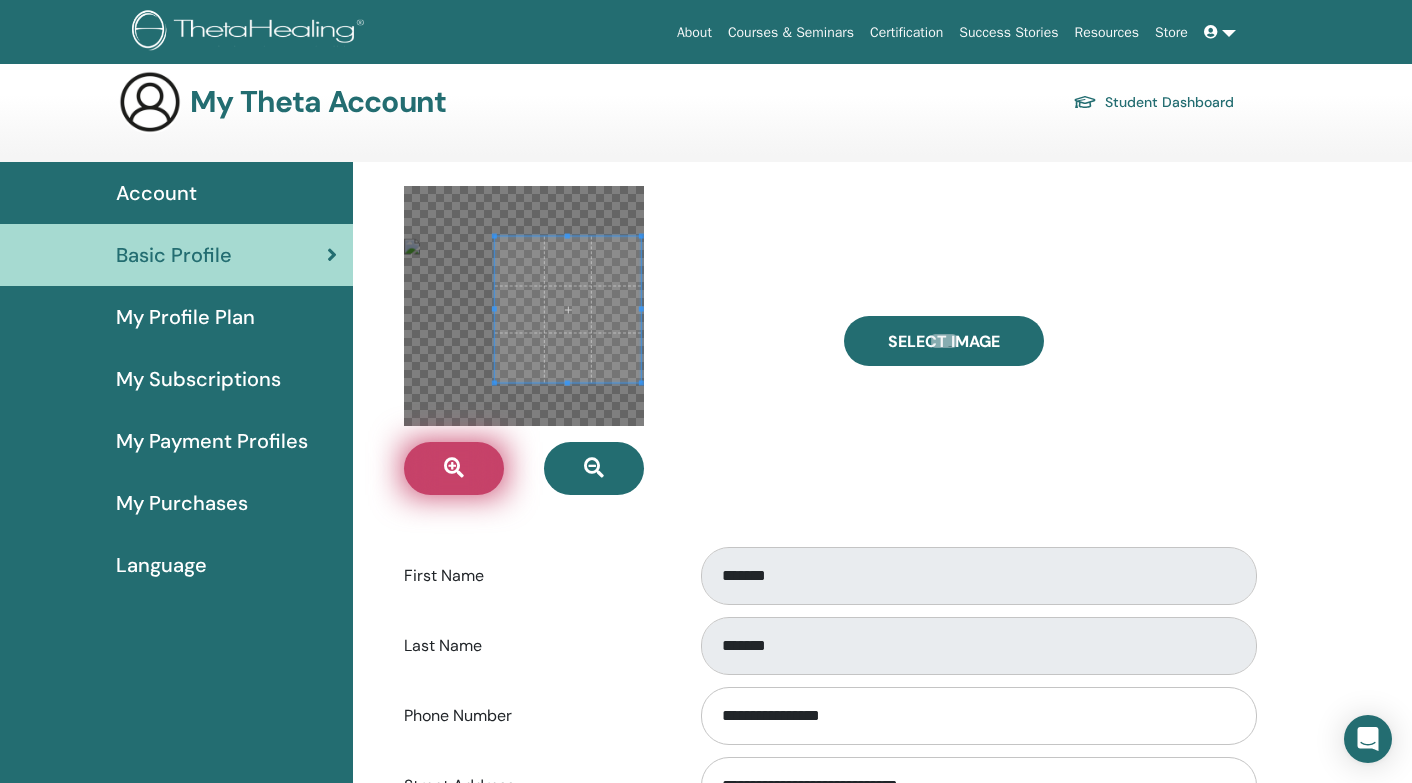 click at bounding box center (454, 468) 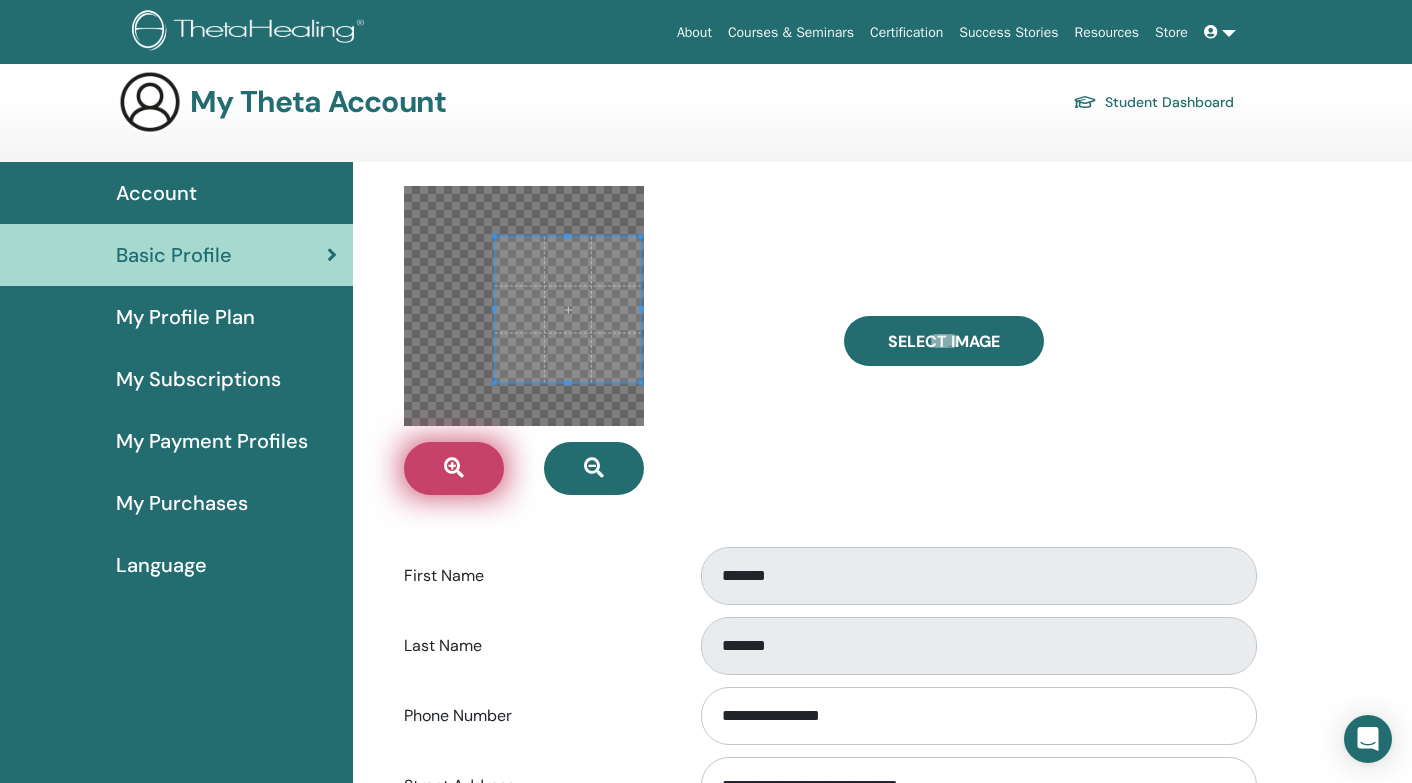 click at bounding box center (454, 468) 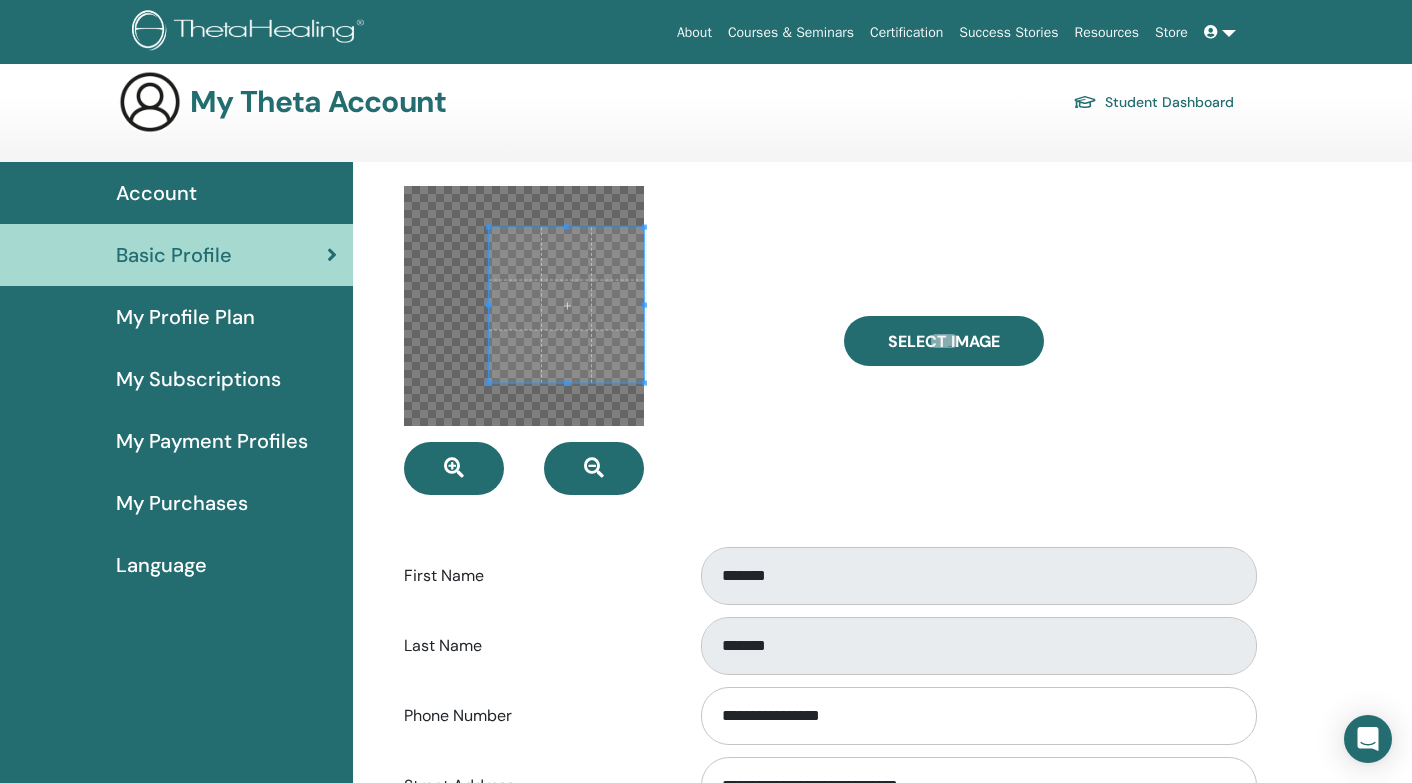click on "**********" at bounding box center (828, 781) 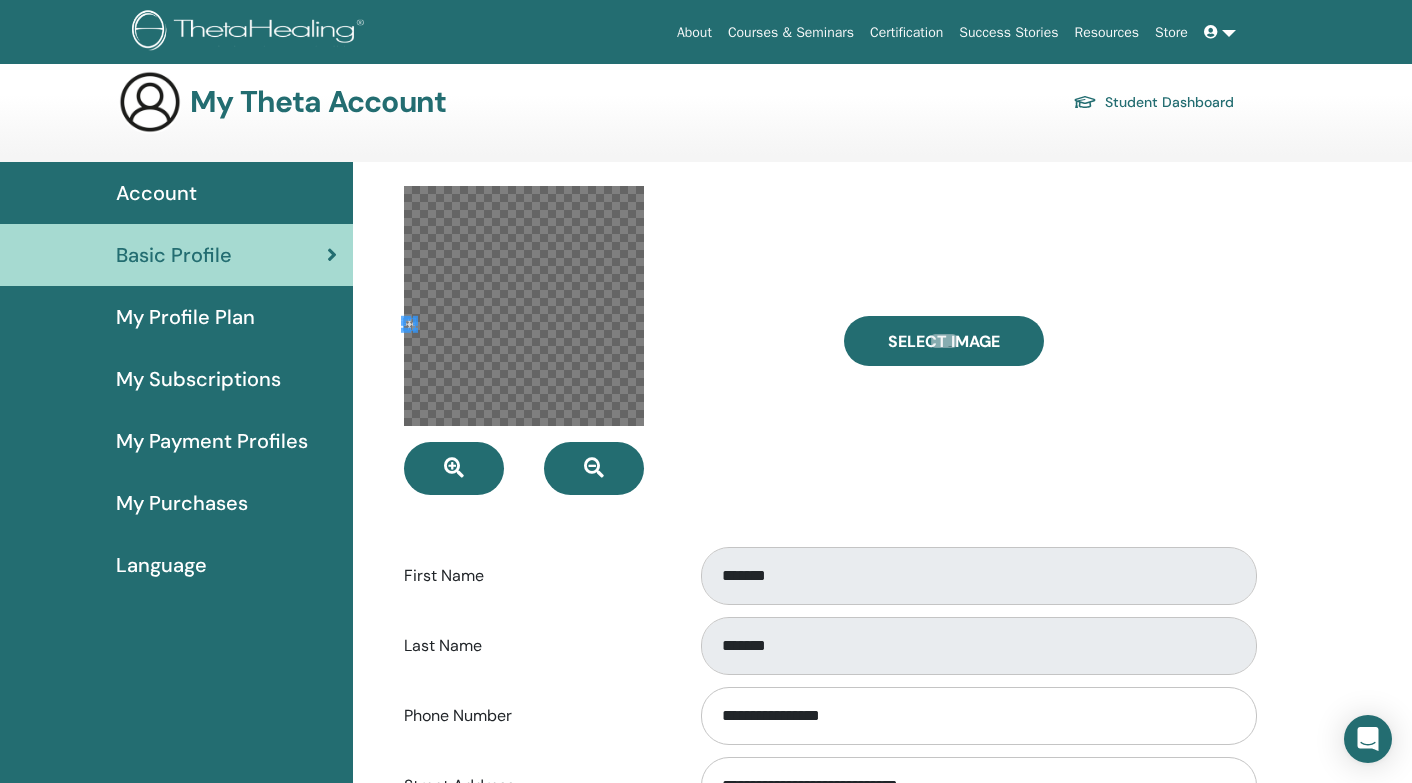 click on "**********" at bounding box center (882, 891) 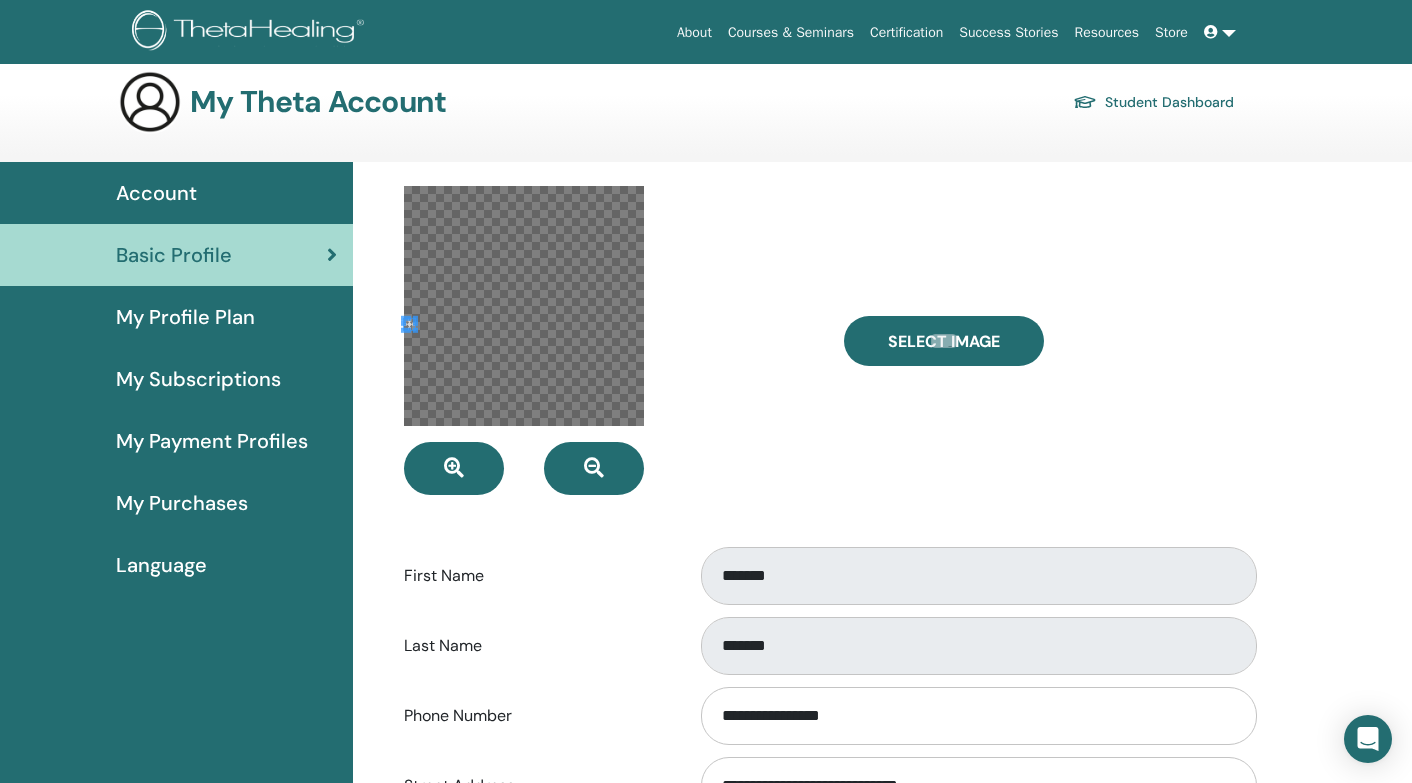 click at bounding box center [609, 340] 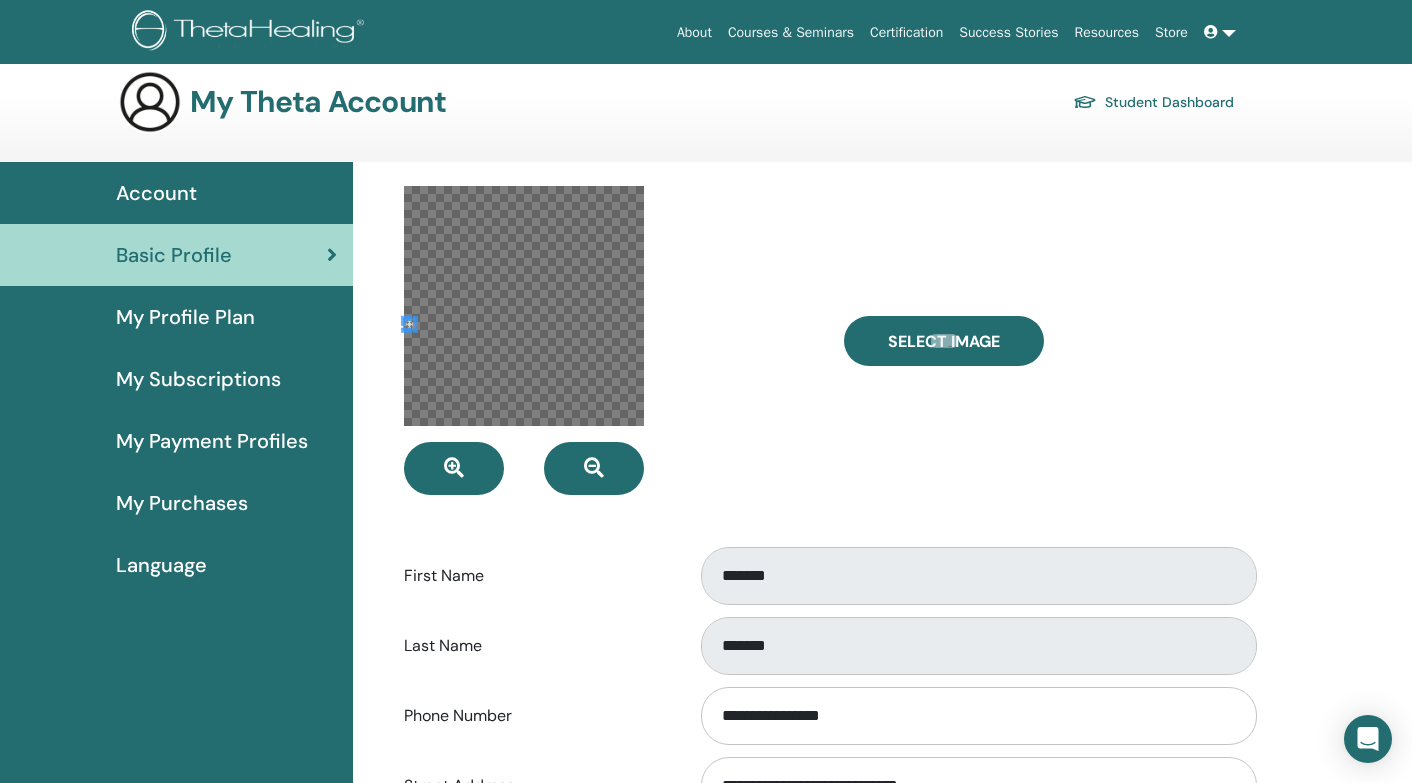 click at bounding box center [609, 340] 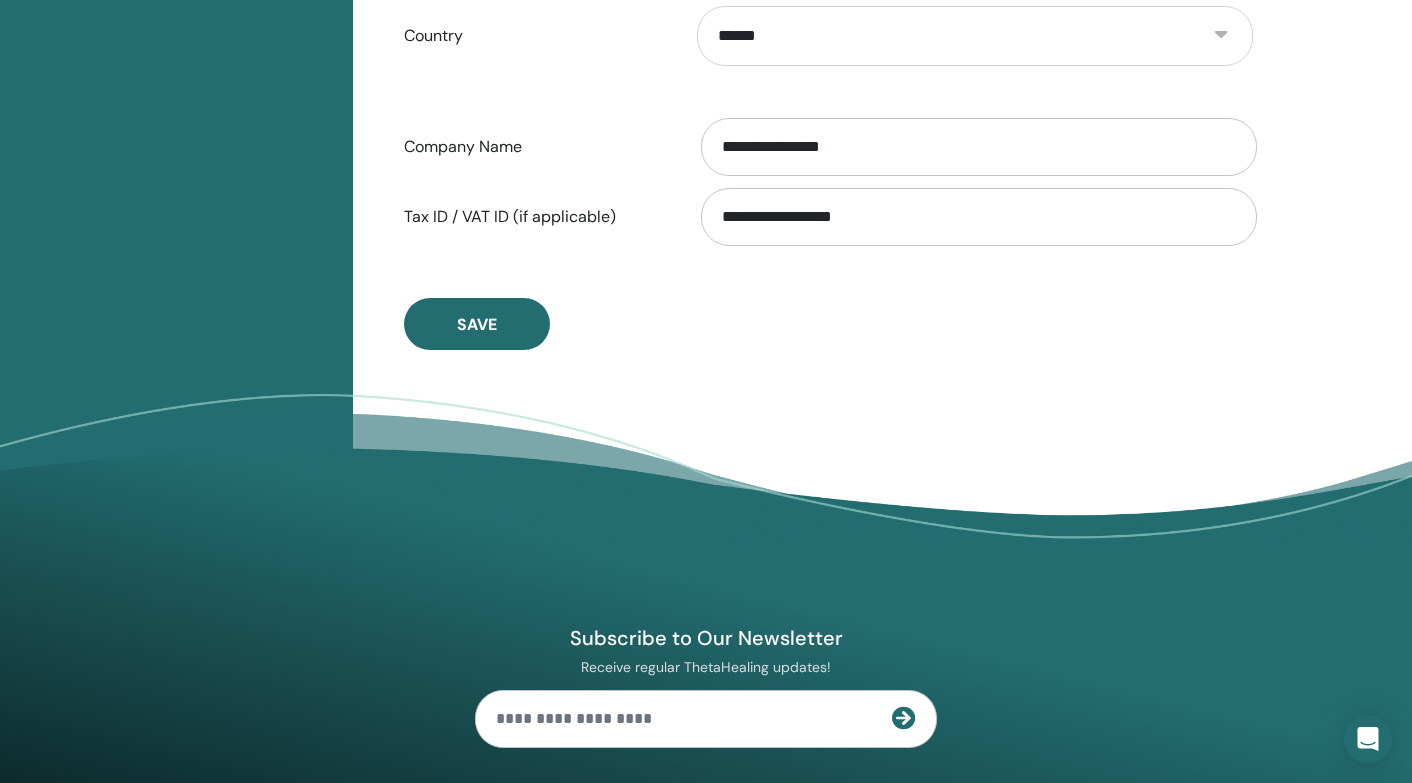 scroll, scrollTop: 970, scrollLeft: 0, axis: vertical 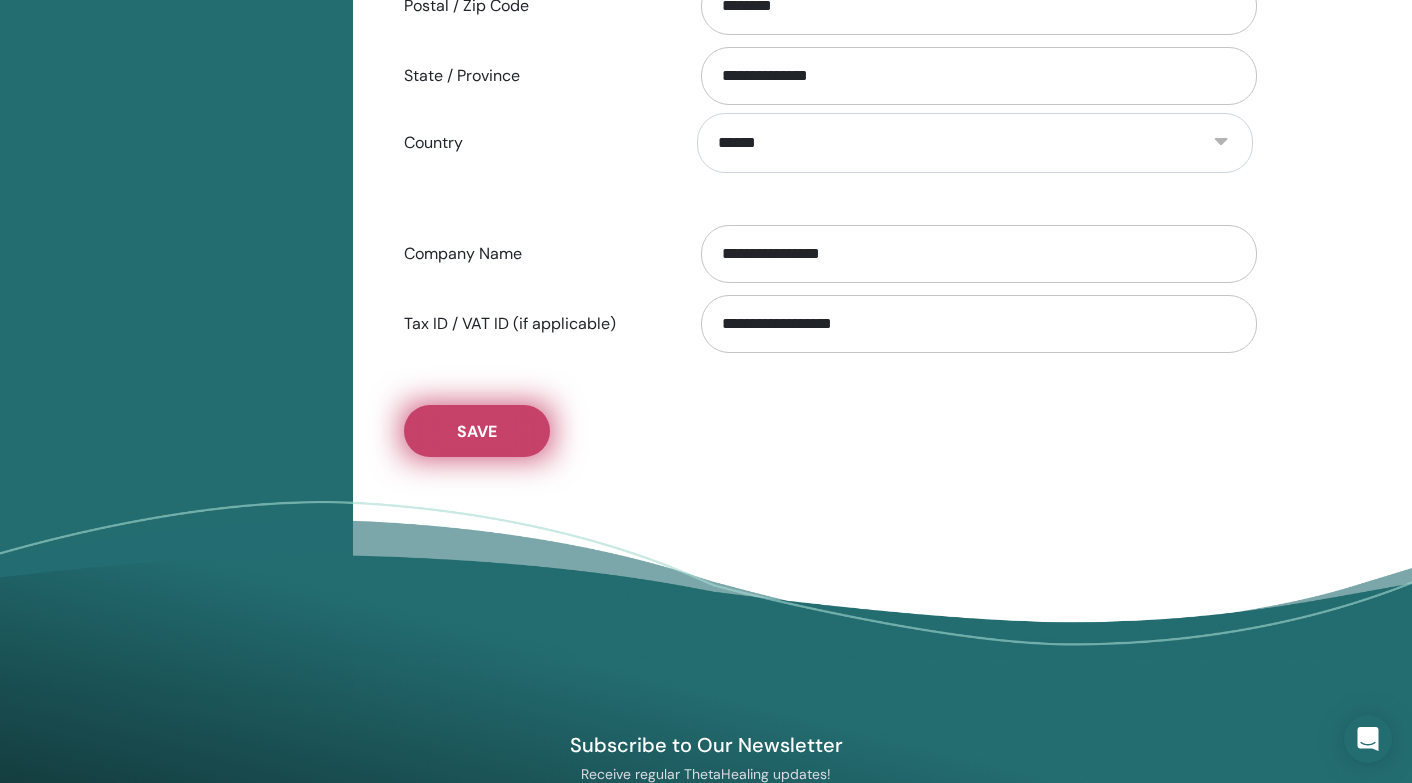 click on "Save" at bounding box center (477, 431) 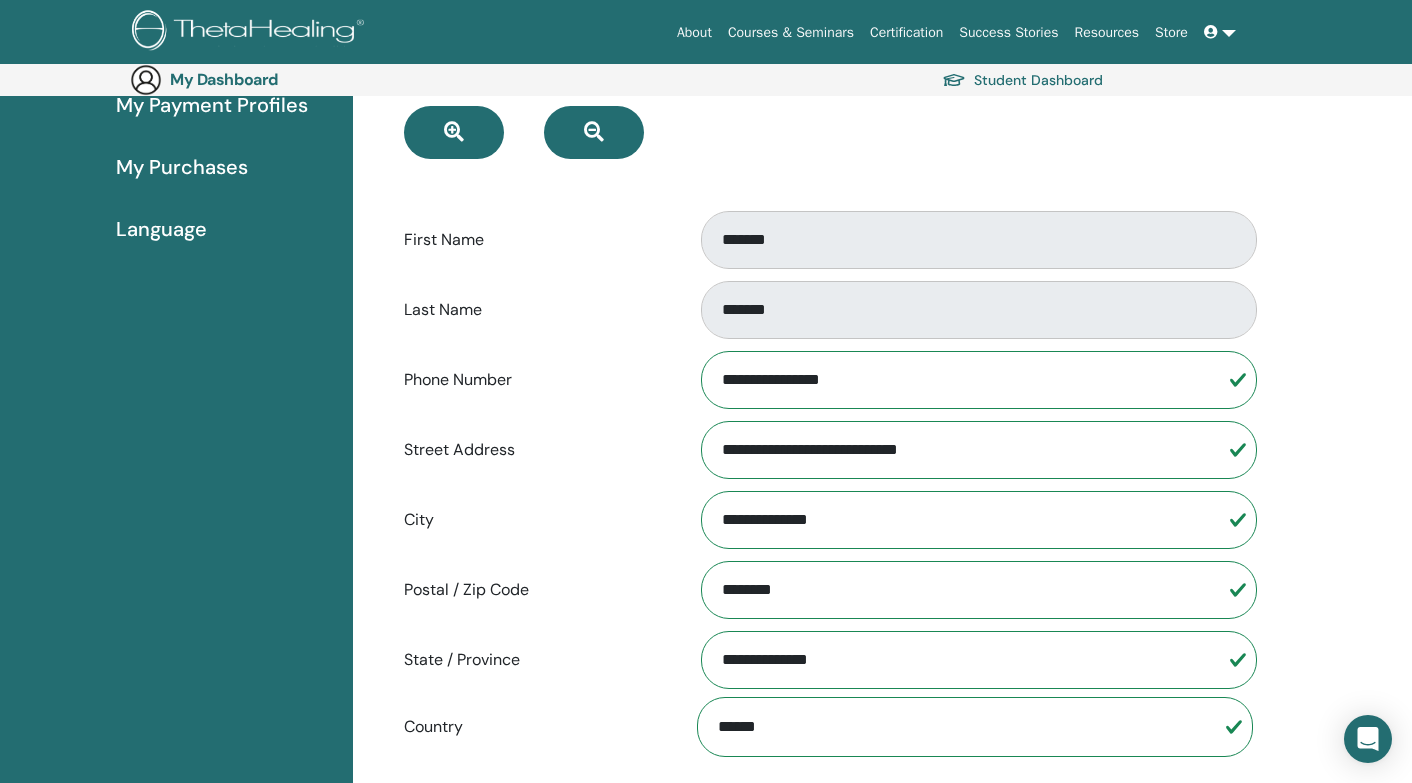 scroll, scrollTop: 0, scrollLeft: 0, axis: both 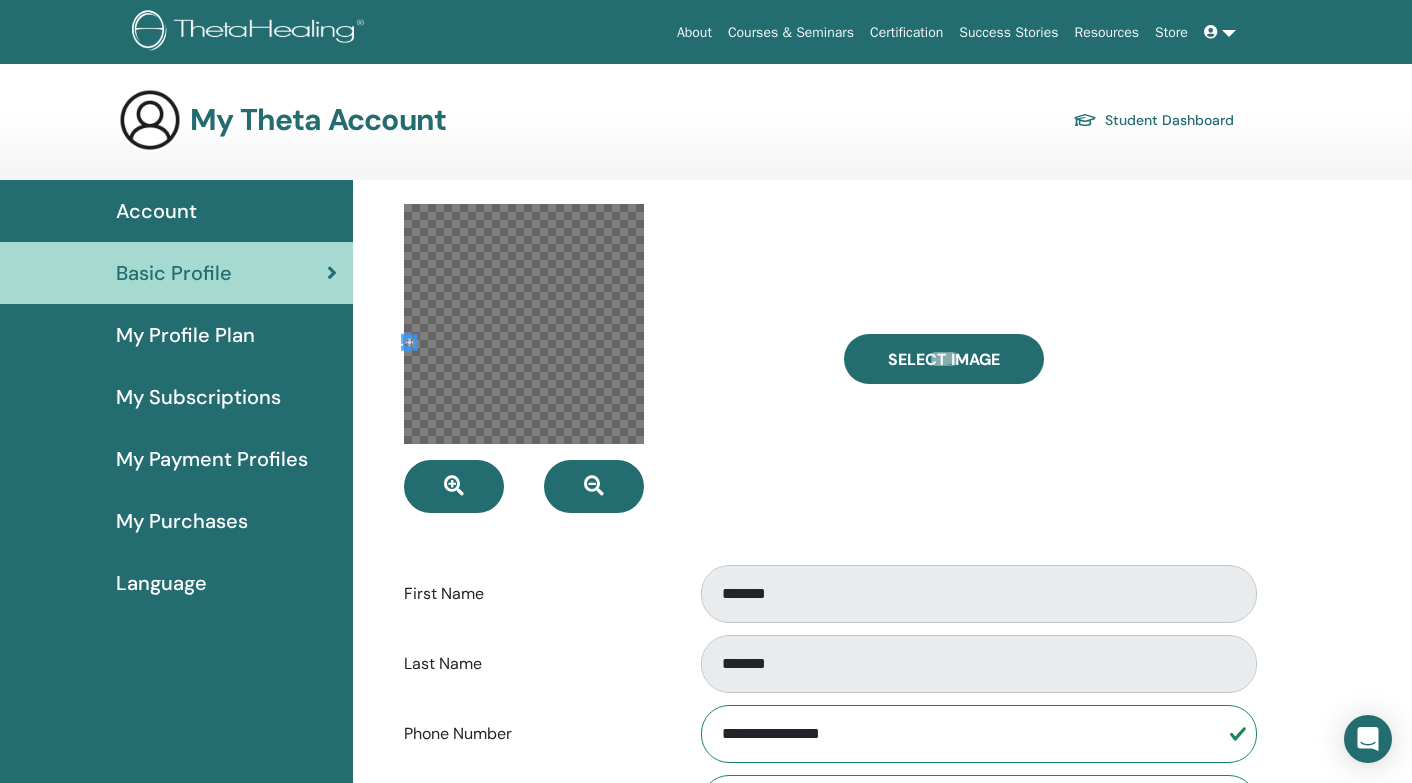 click at bounding box center [609, 358] 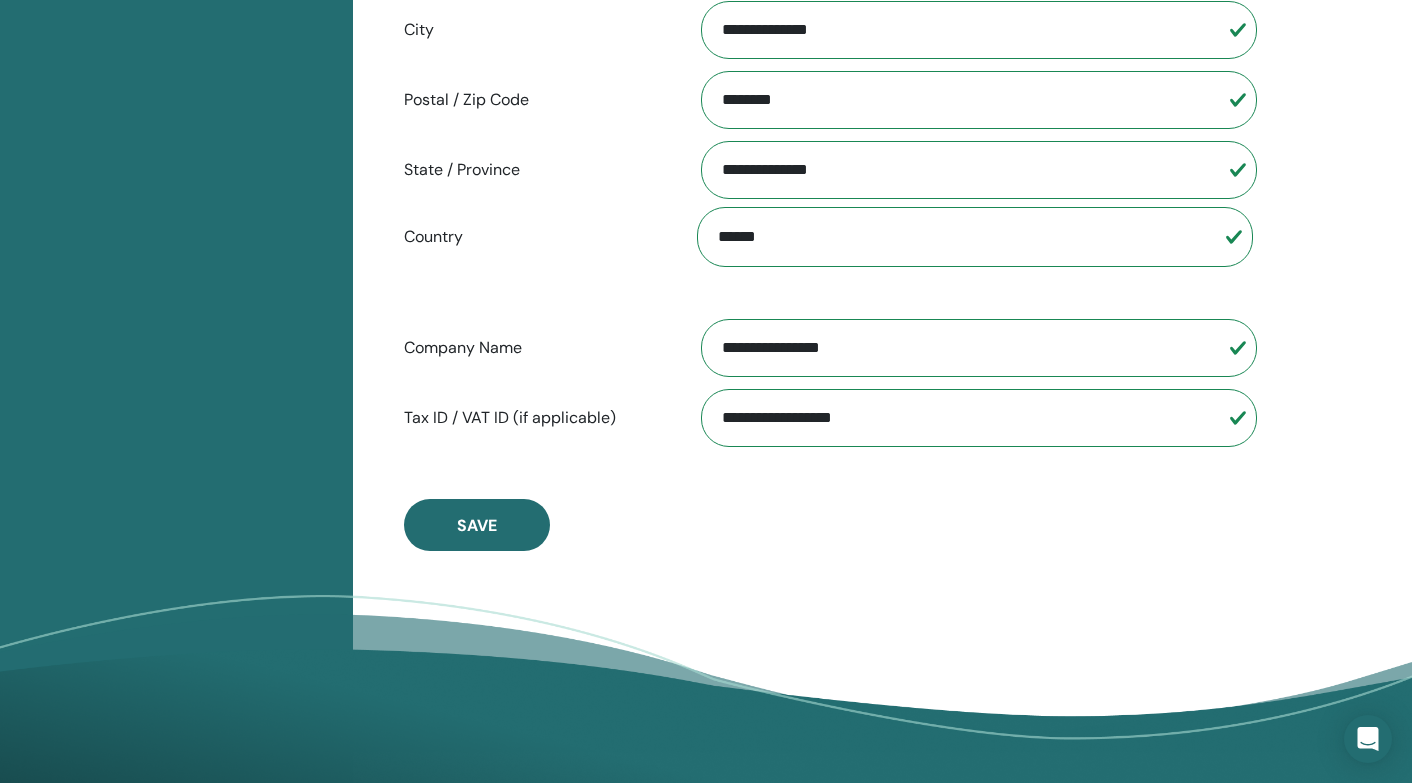 scroll, scrollTop: 1350, scrollLeft: 0, axis: vertical 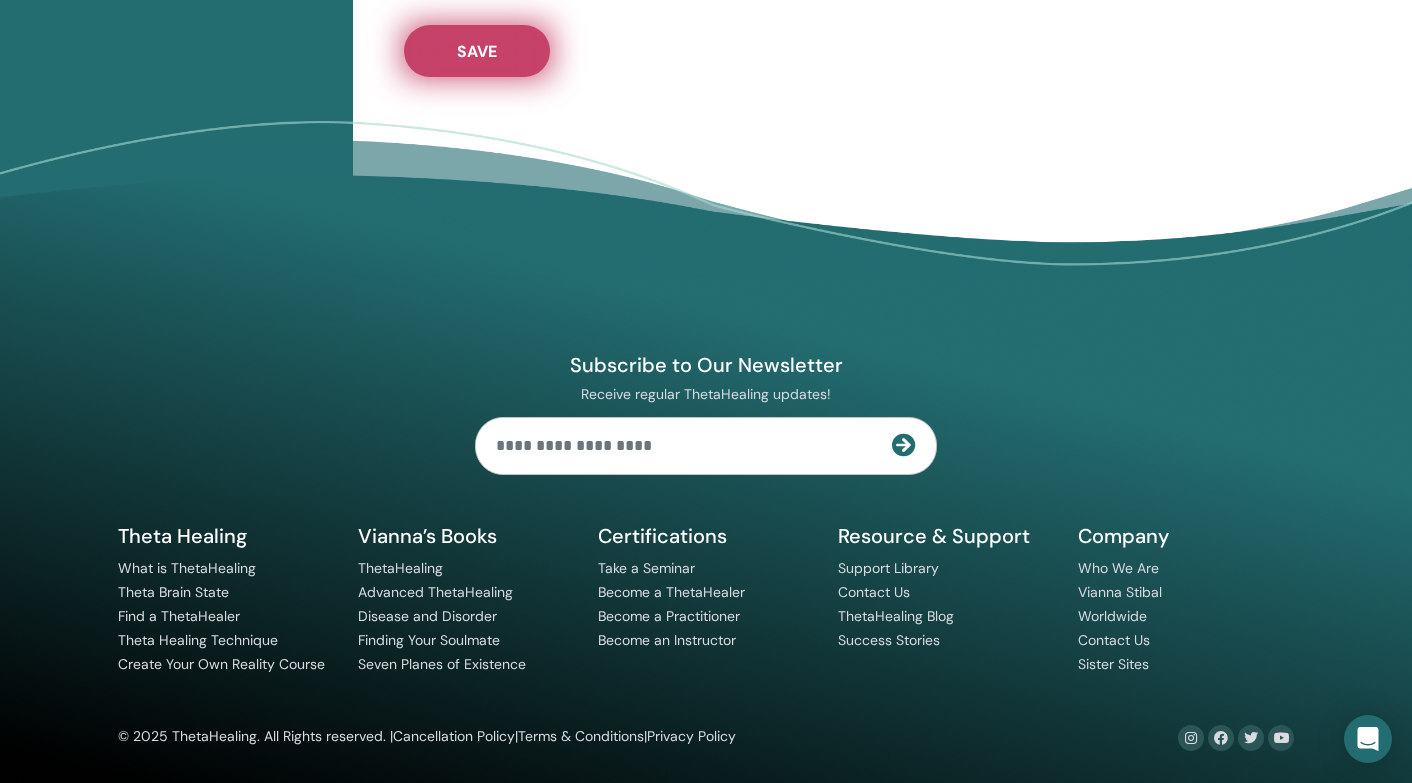 click on "Save" at bounding box center (477, 51) 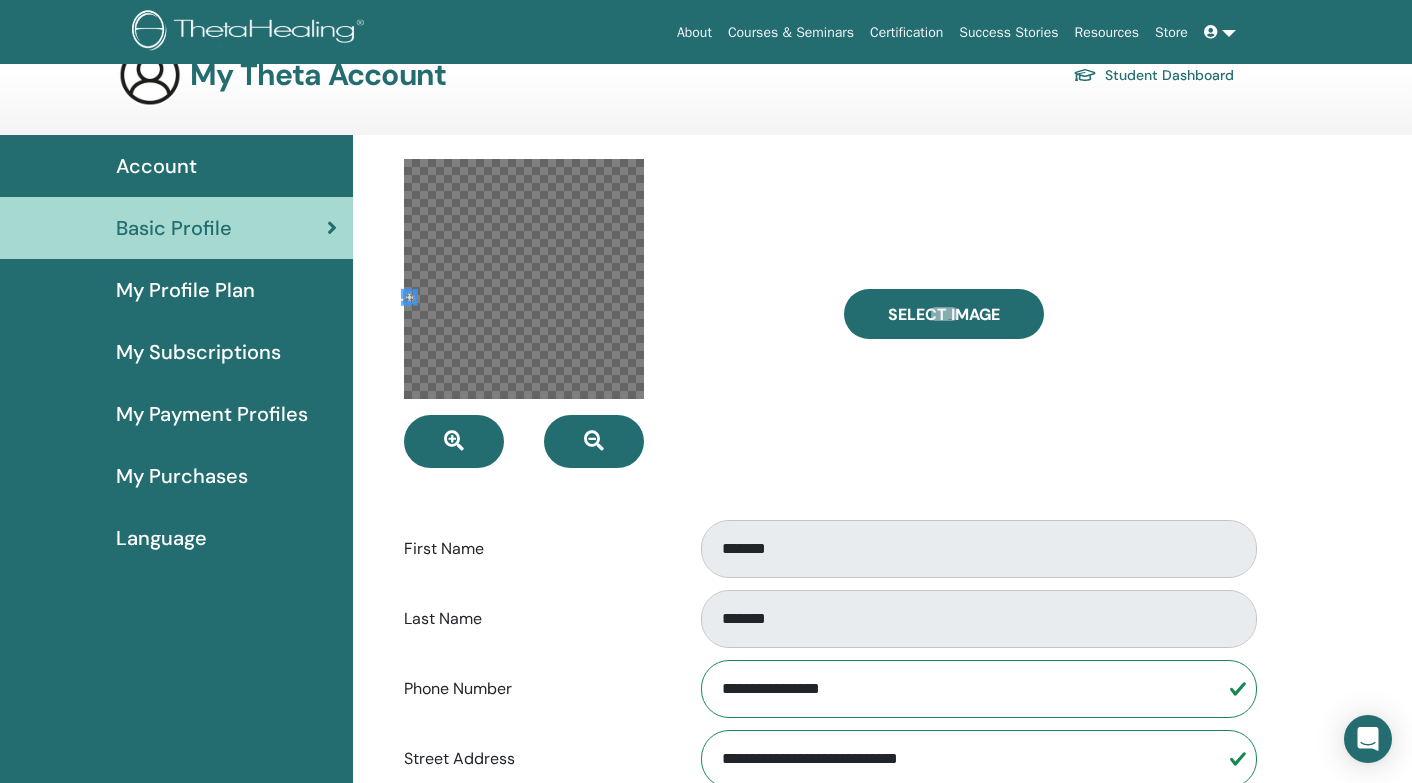 scroll, scrollTop: 0, scrollLeft: 0, axis: both 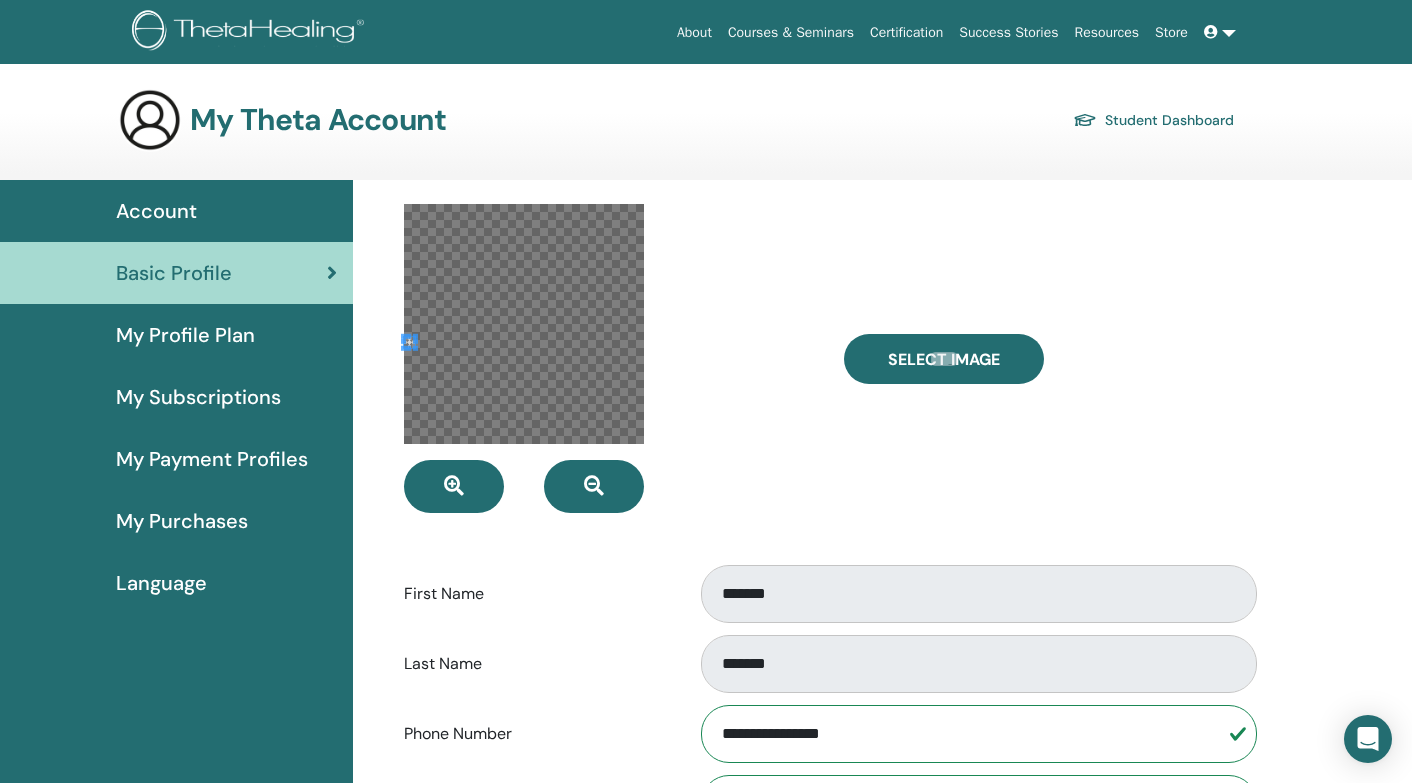 click on "My Purchases" at bounding box center (182, 521) 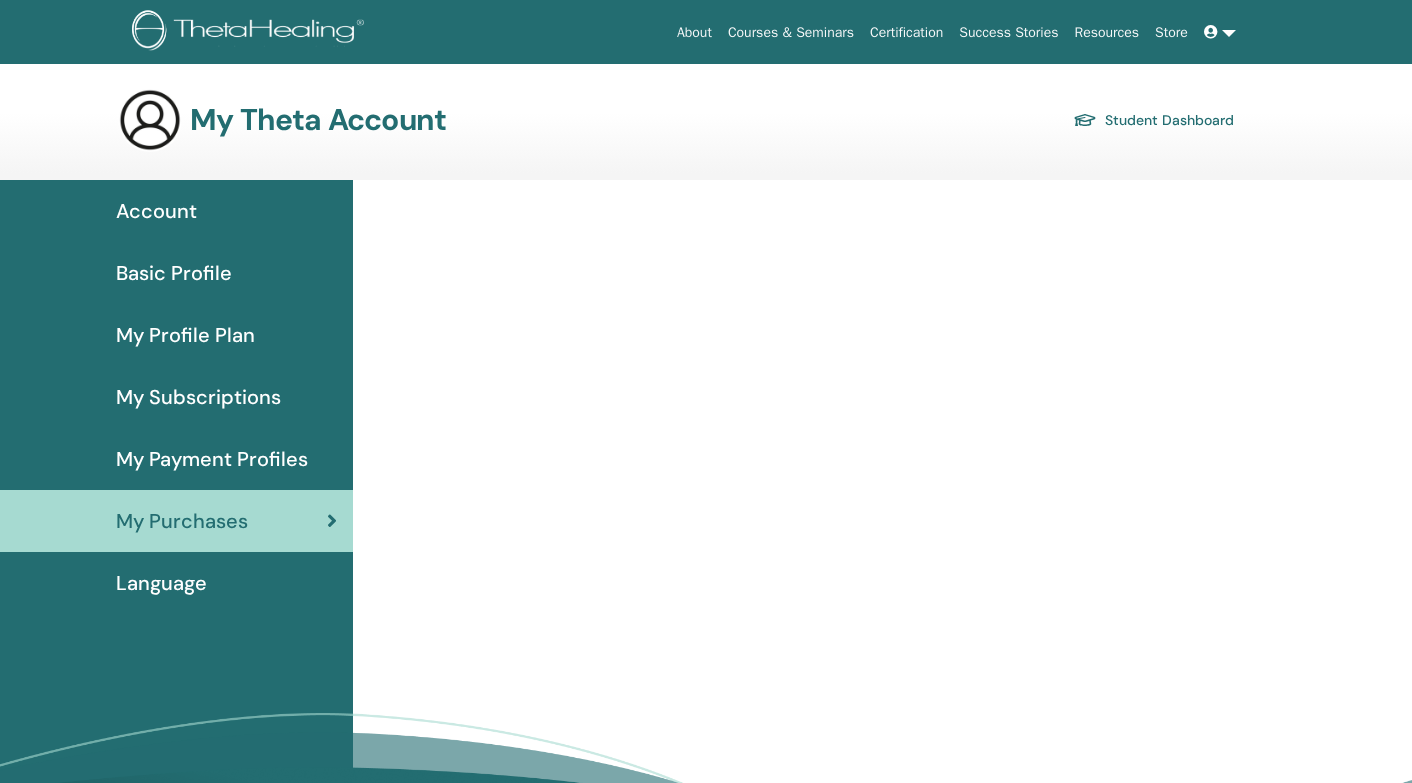 scroll, scrollTop: 0, scrollLeft: 0, axis: both 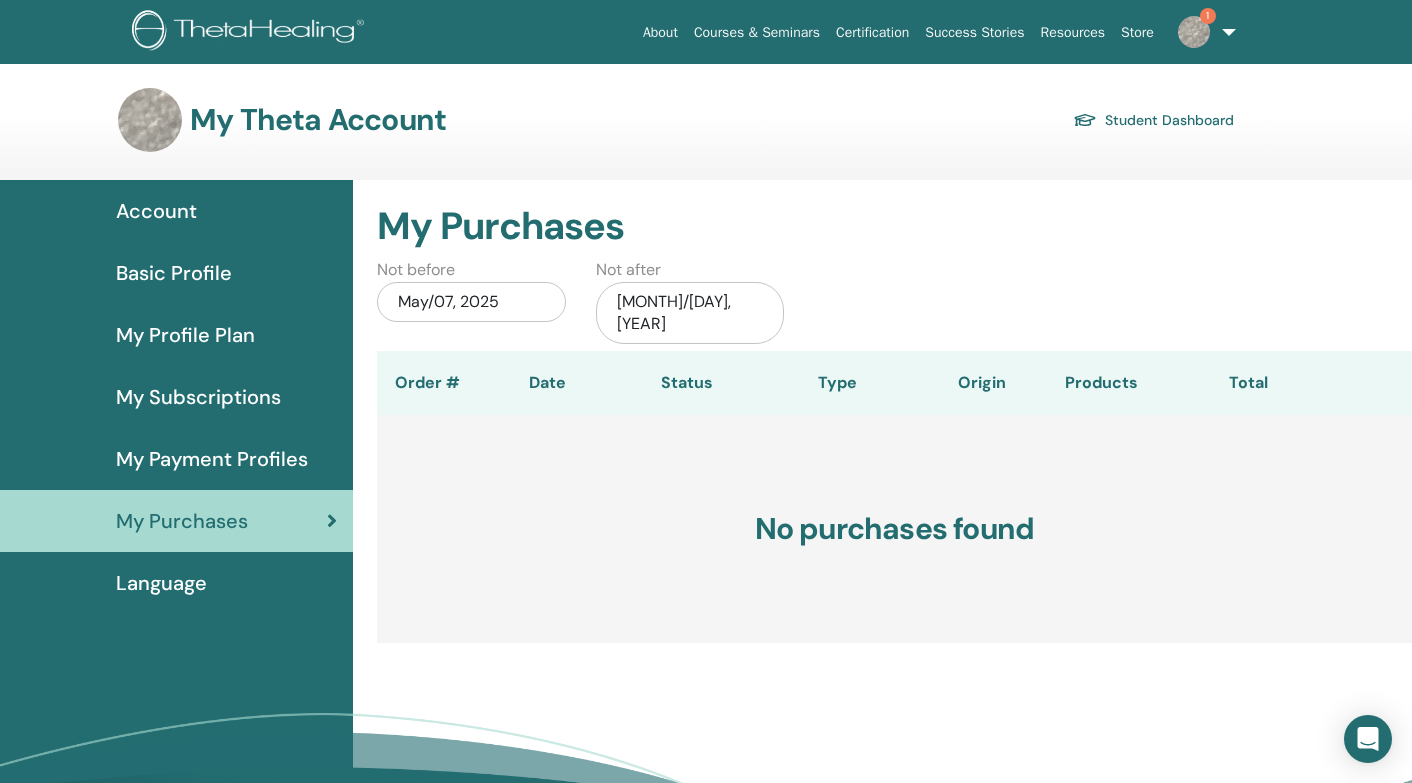 click on "Basic Profile" at bounding box center (174, 273) 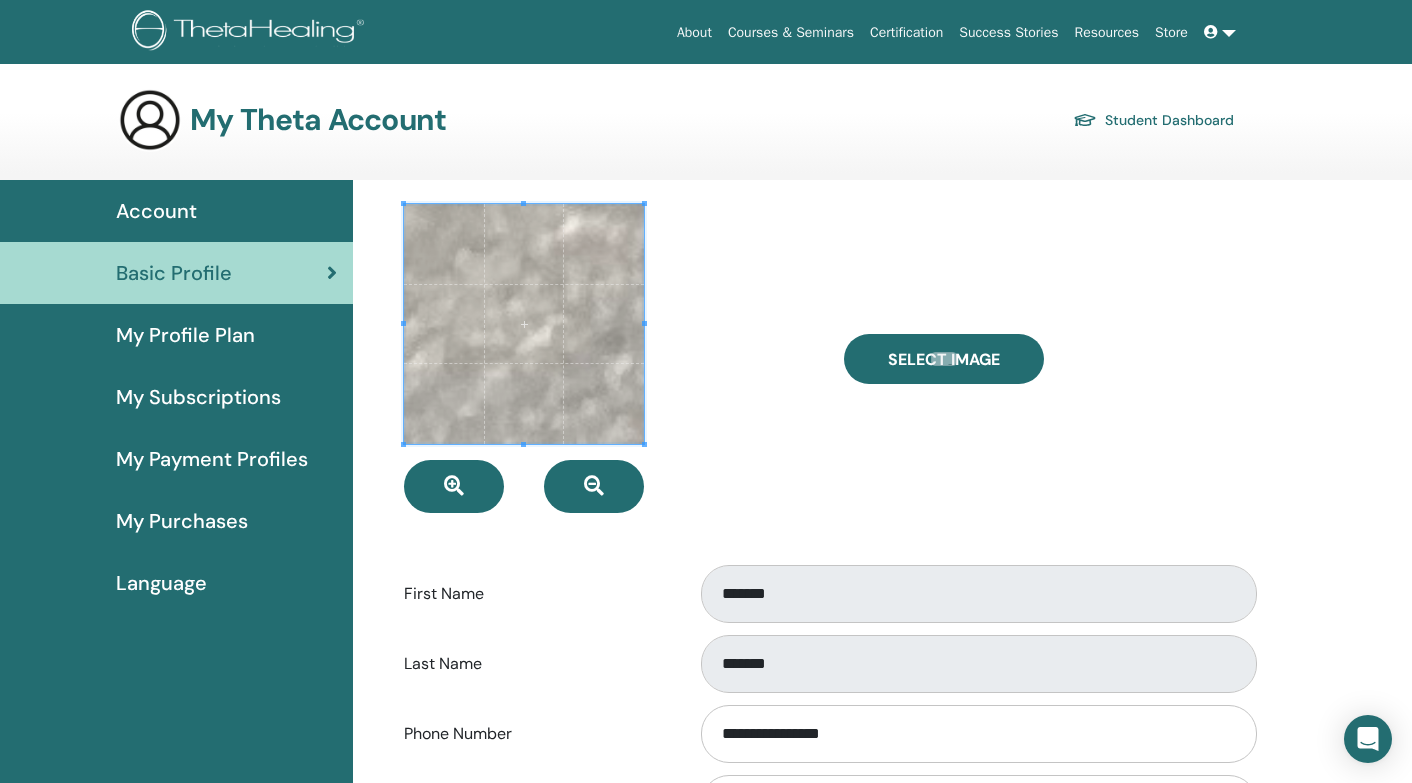 scroll, scrollTop: 0, scrollLeft: 0, axis: both 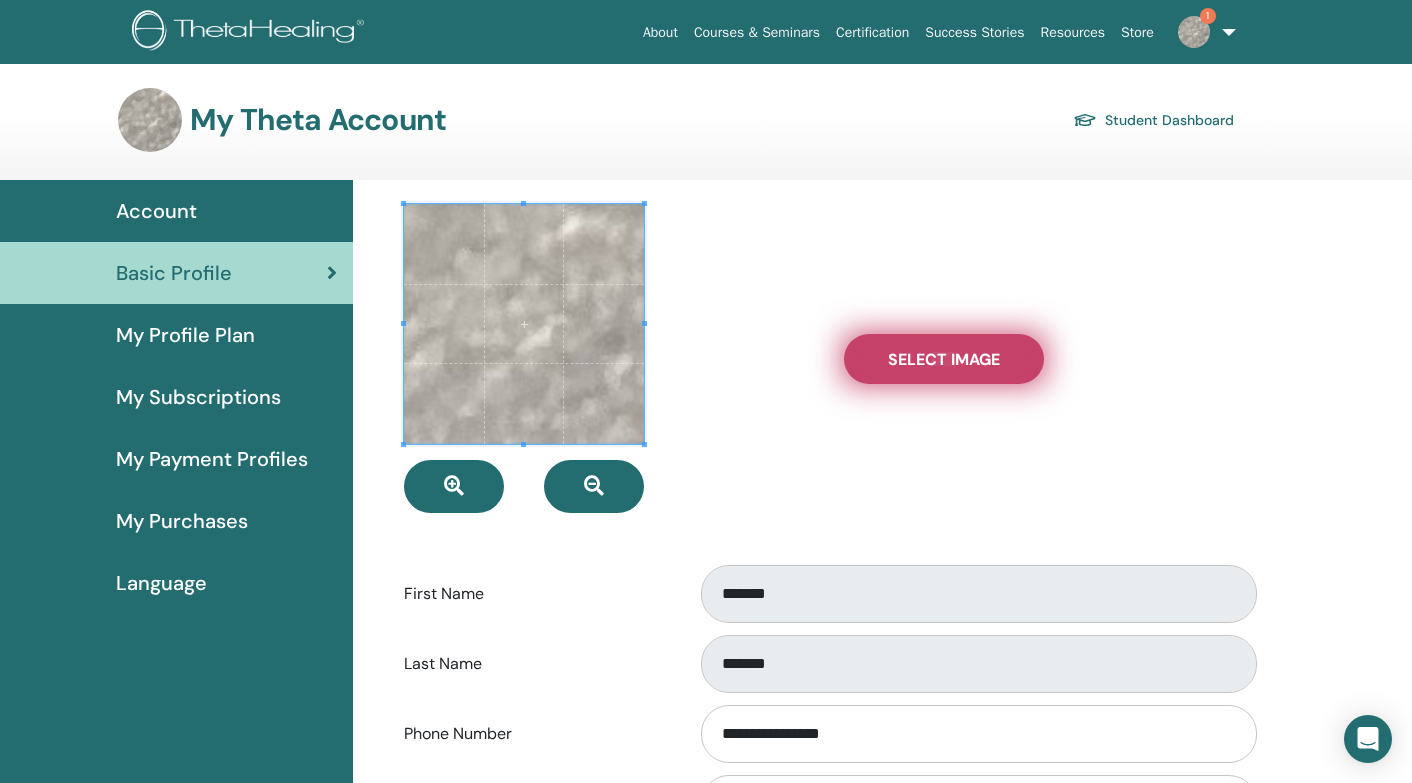 click on "Select Image" at bounding box center (944, 359) 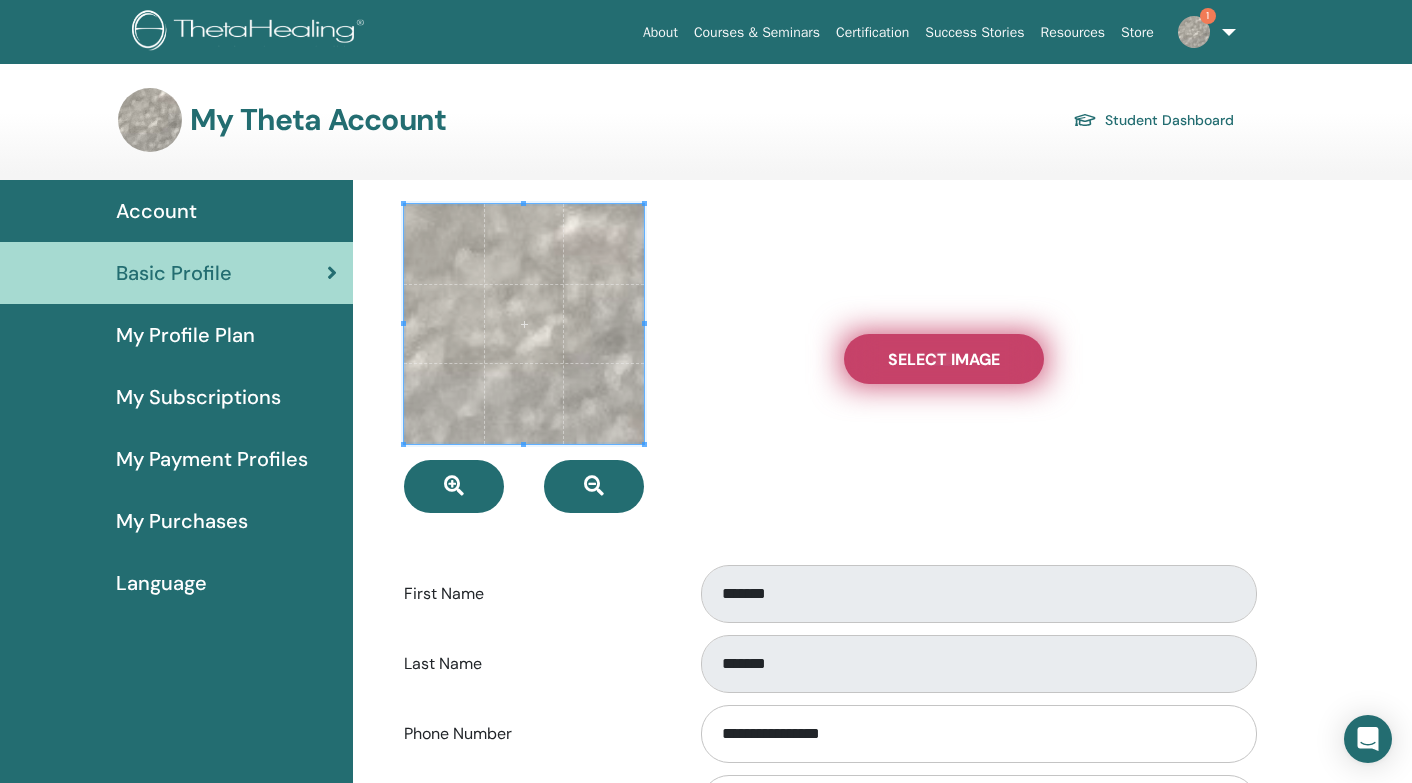 type on "**********" 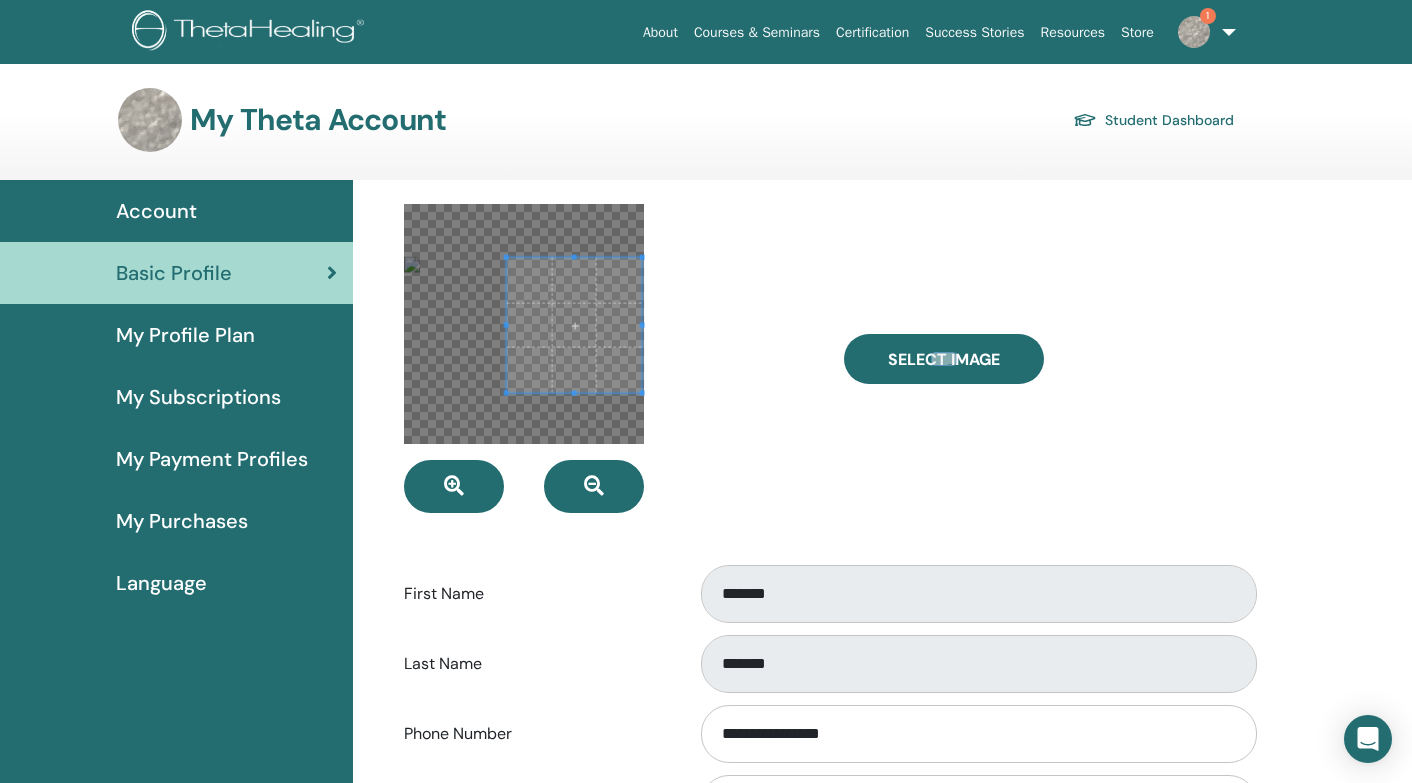 click at bounding box center [574, 325] 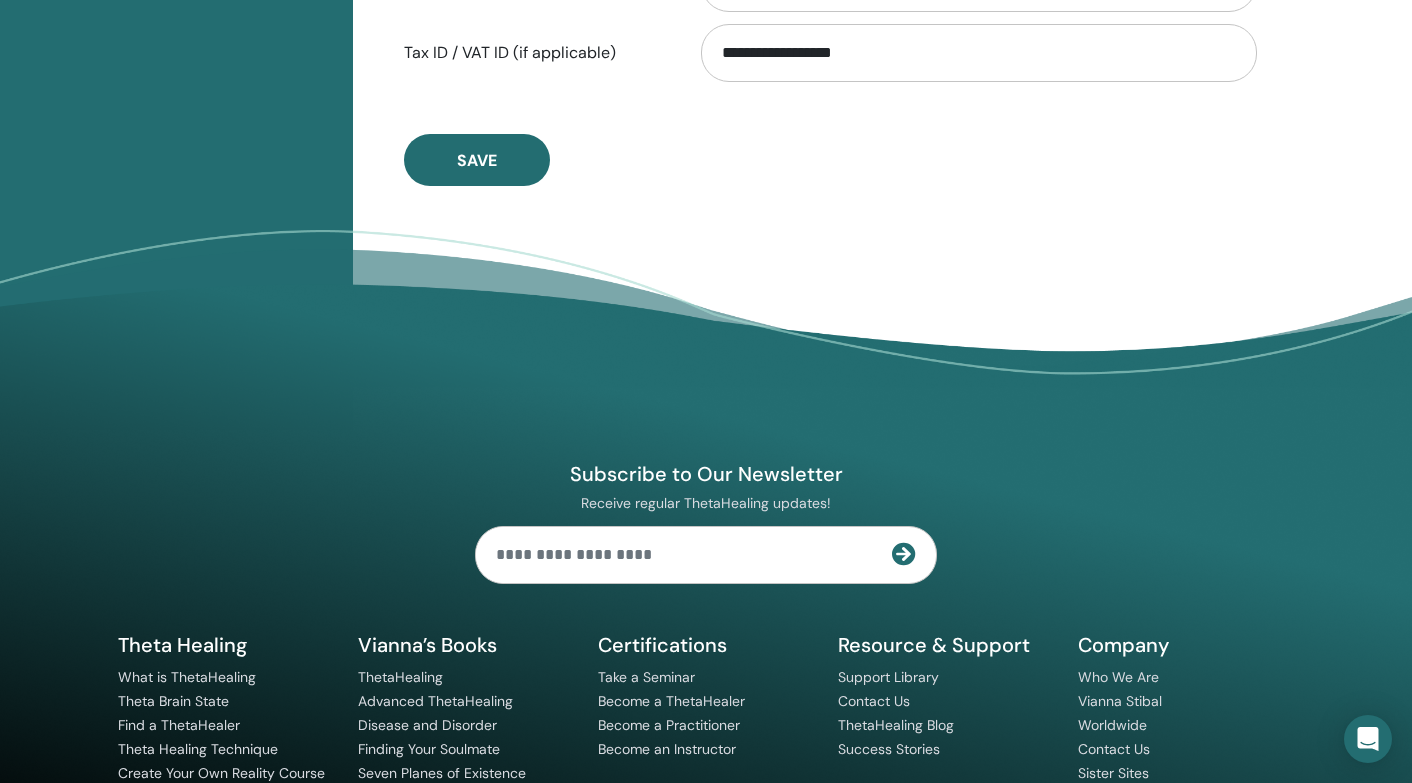 scroll, scrollTop: 1266, scrollLeft: 0, axis: vertical 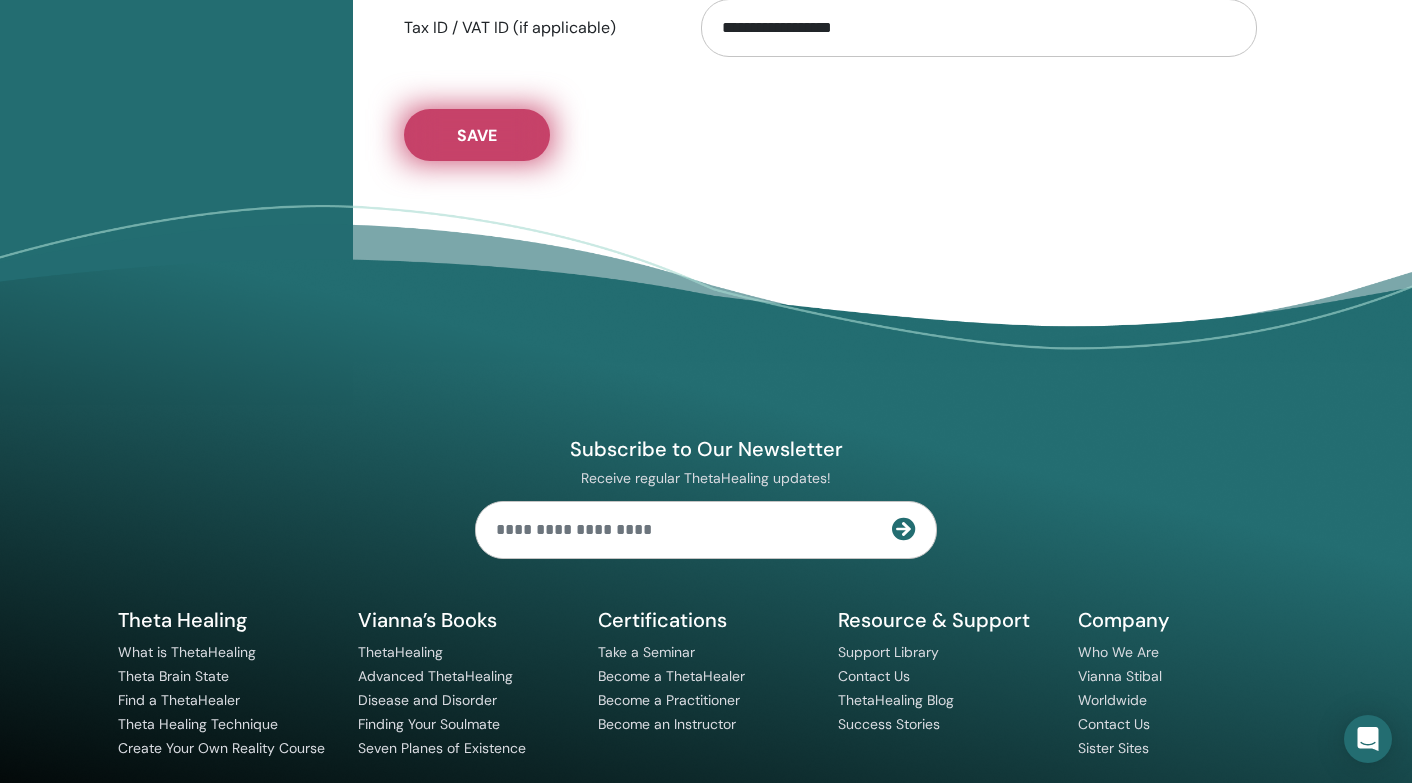 click on "Save" at bounding box center (477, 135) 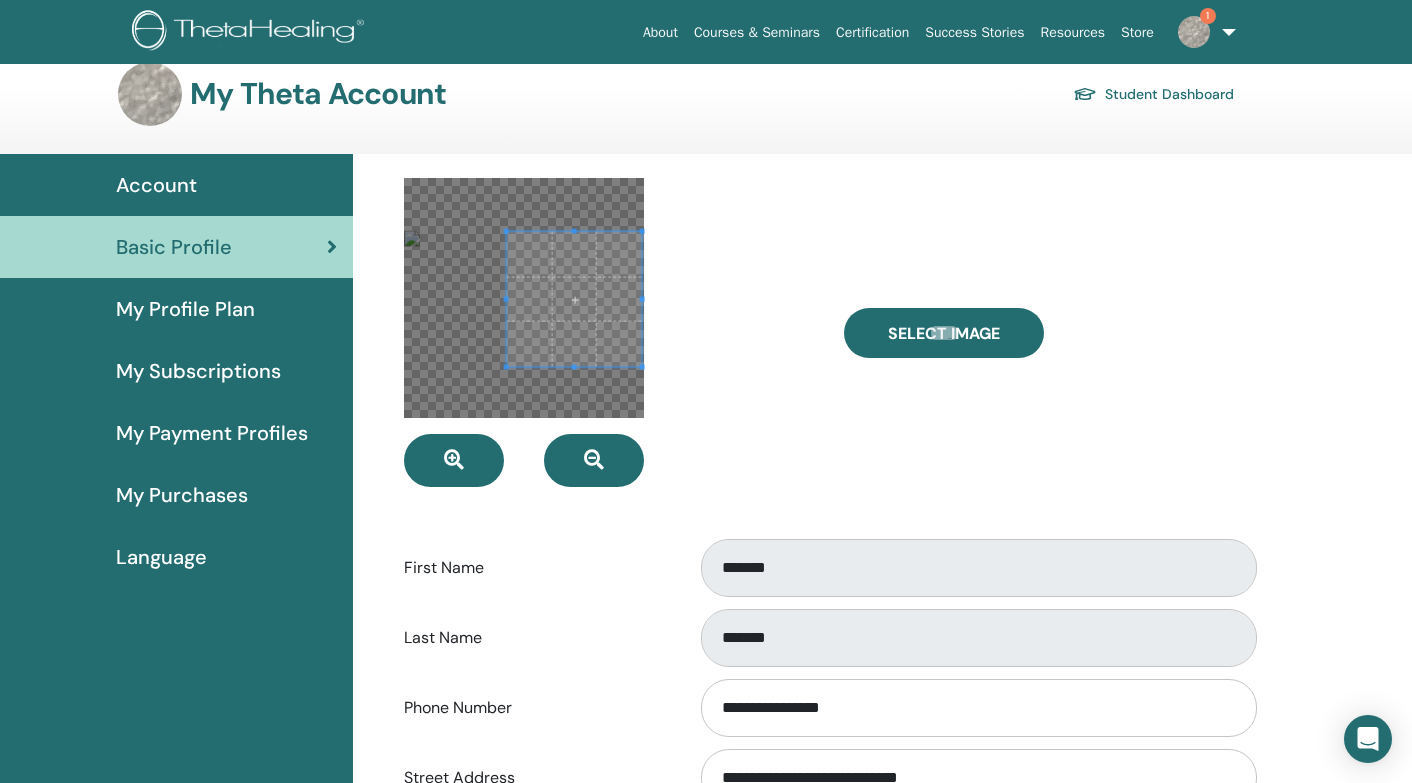 scroll, scrollTop: 20, scrollLeft: 0, axis: vertical 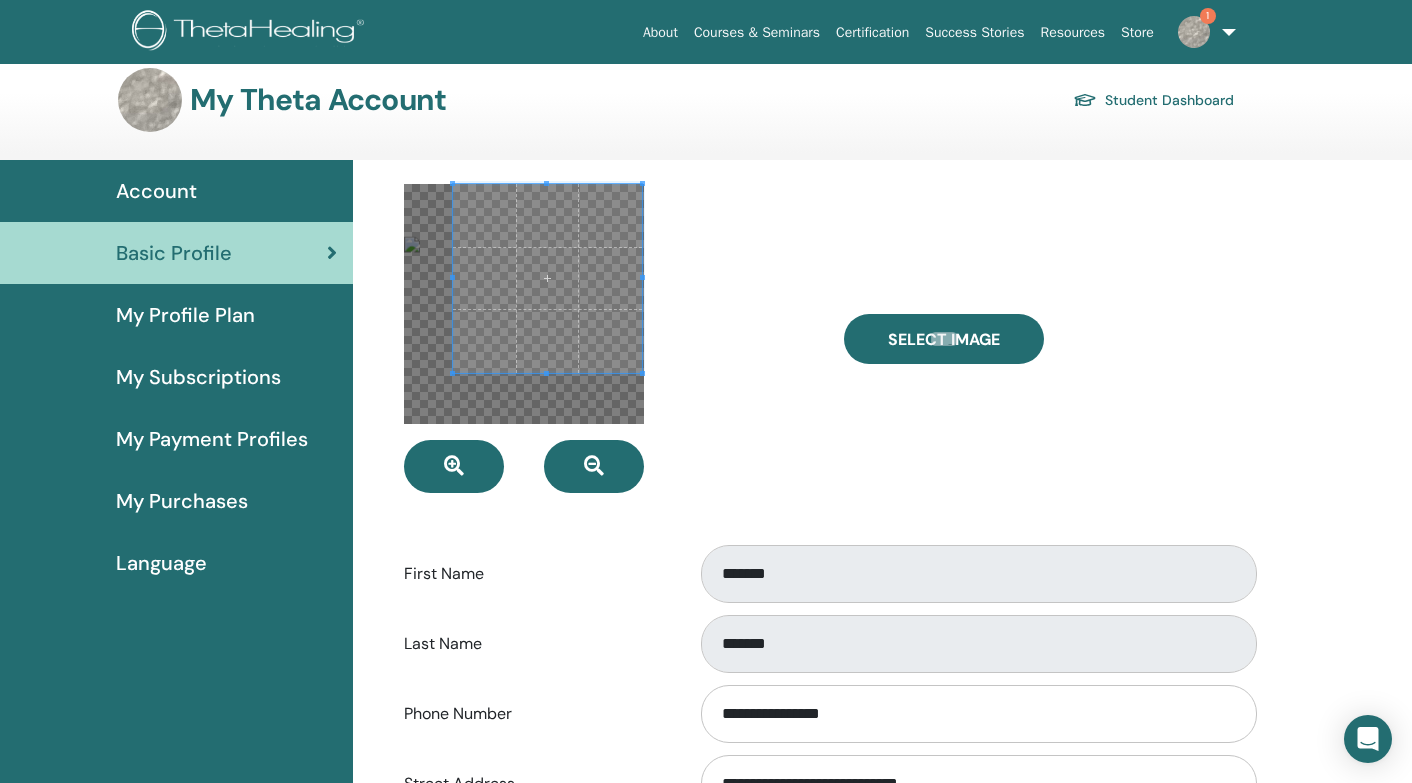 click on "**********" at bounding box center [828, 779] 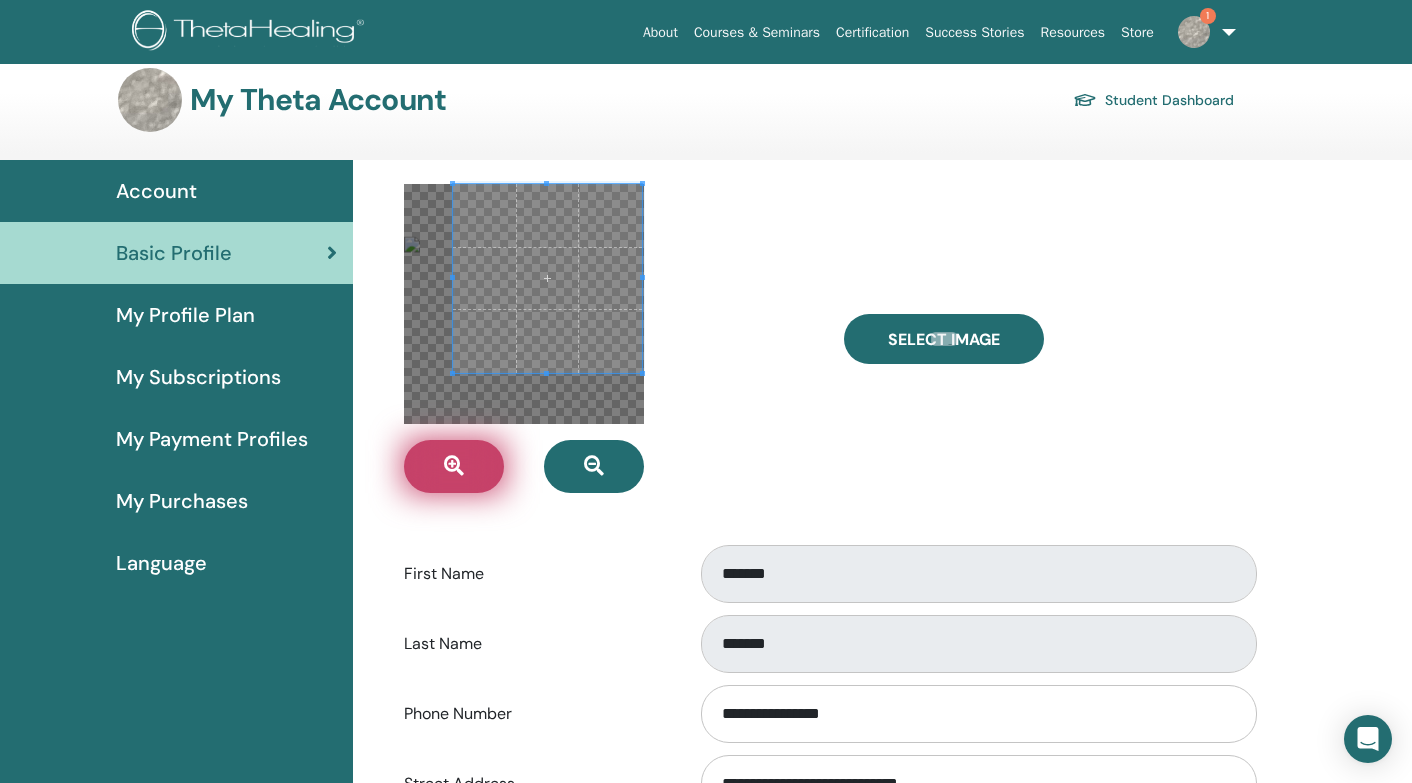 click at bounding box center (454, 466) 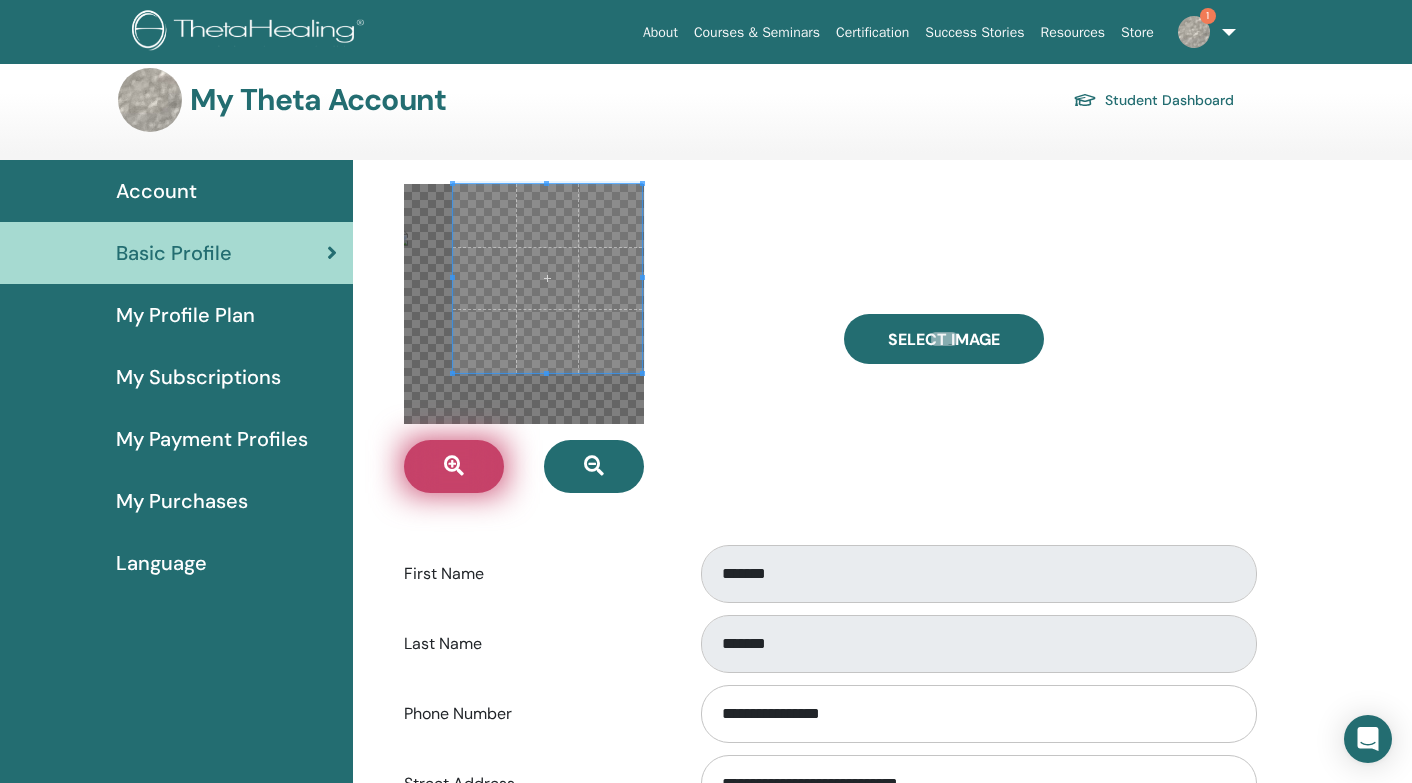 click at bounding box center [454, 466] 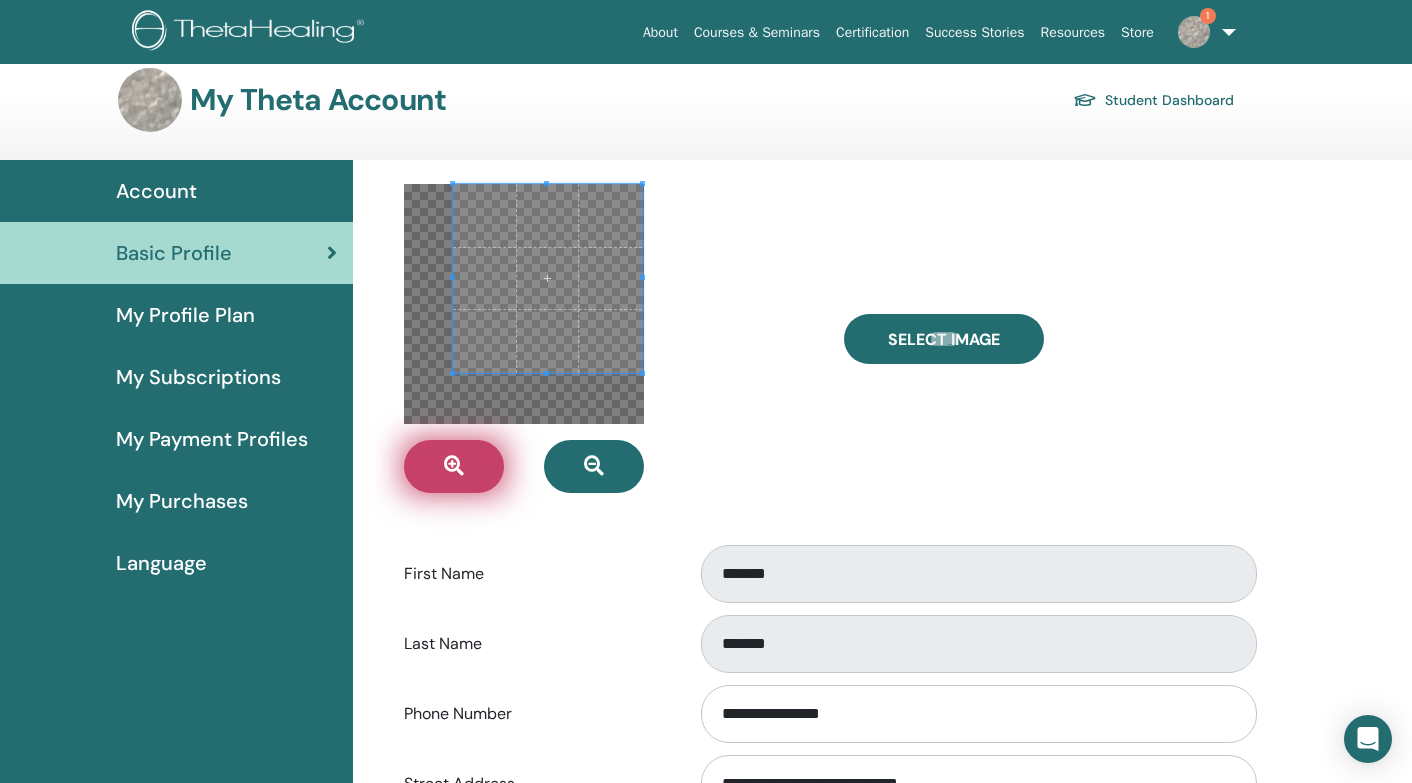 click at bounding box center [454, 466] 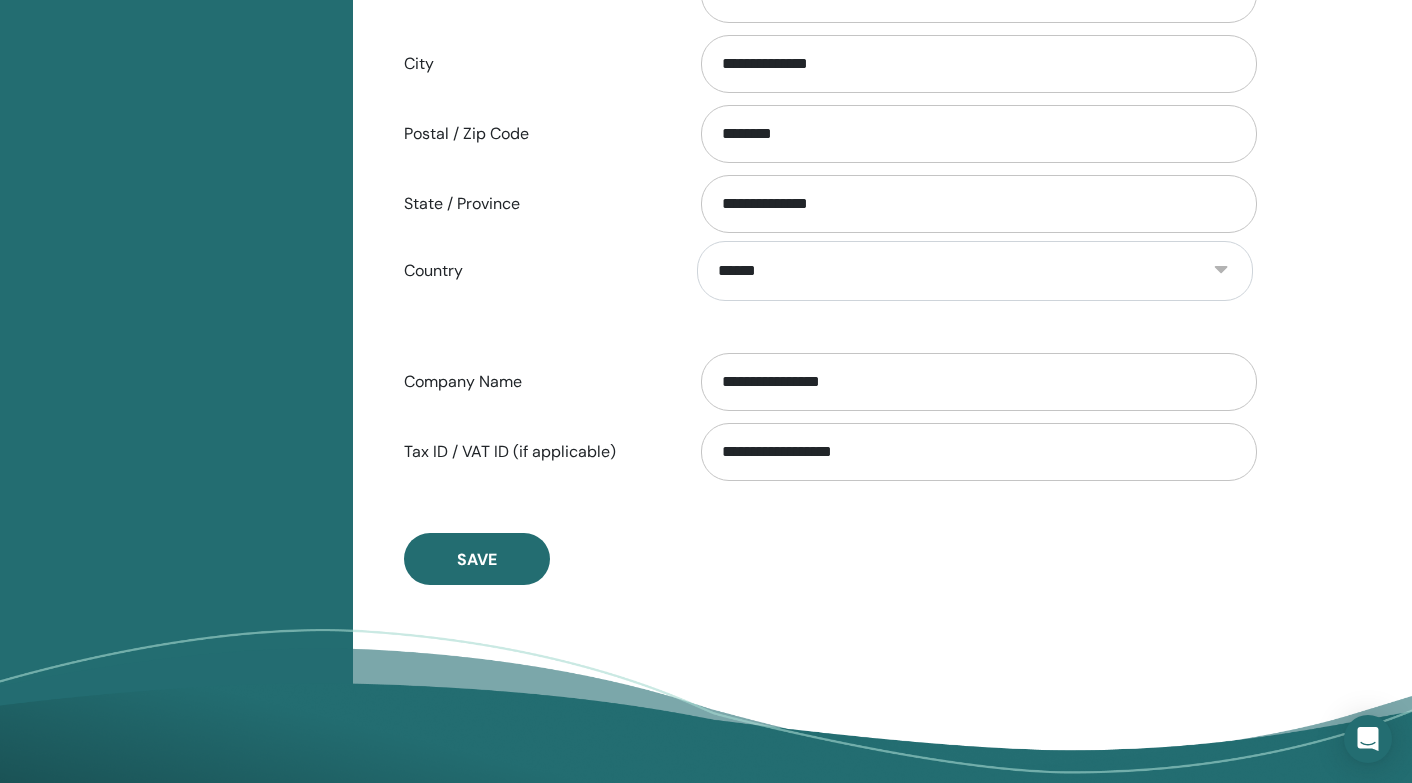 scroll, scrollTop: 1350, scrollLeft: 0, axis: vertical 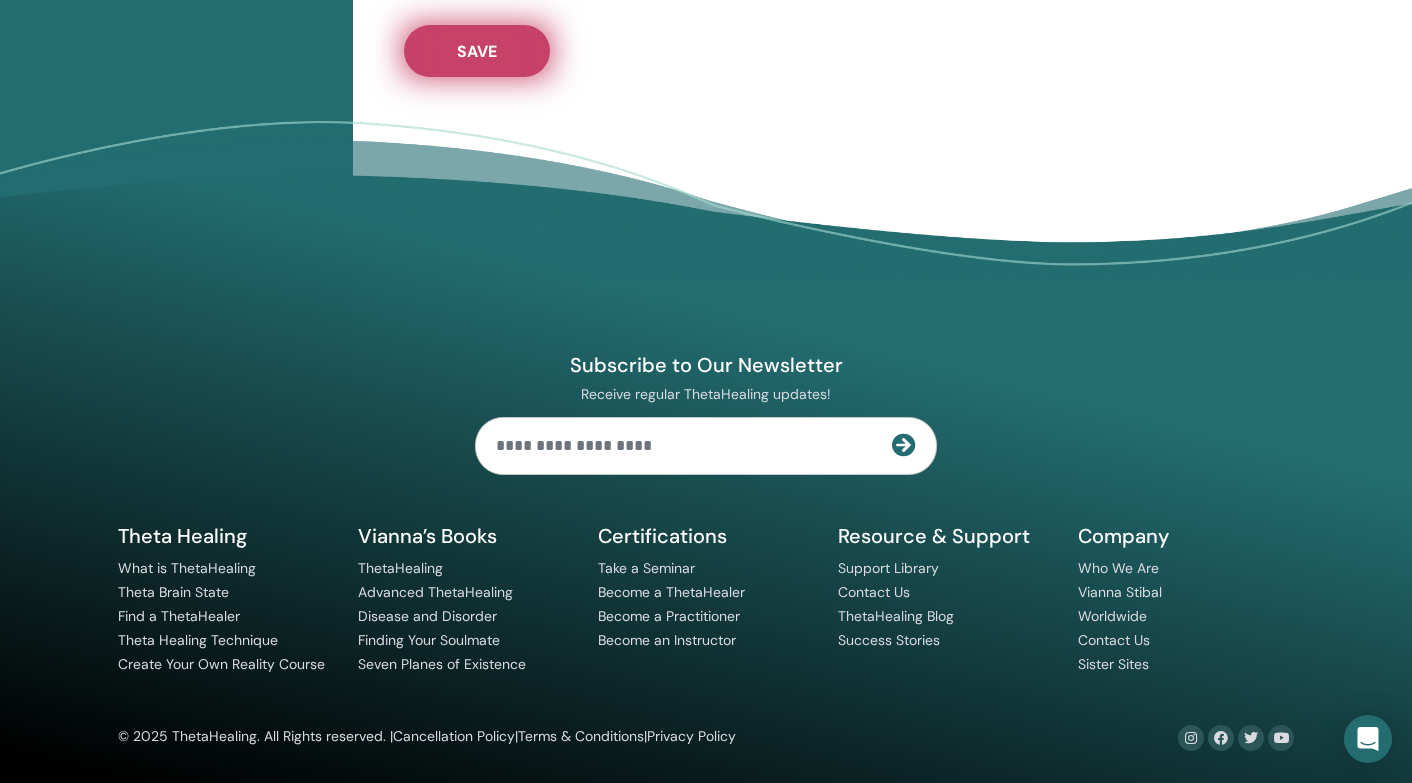 click on "Save" at bounding box center (477, 51) 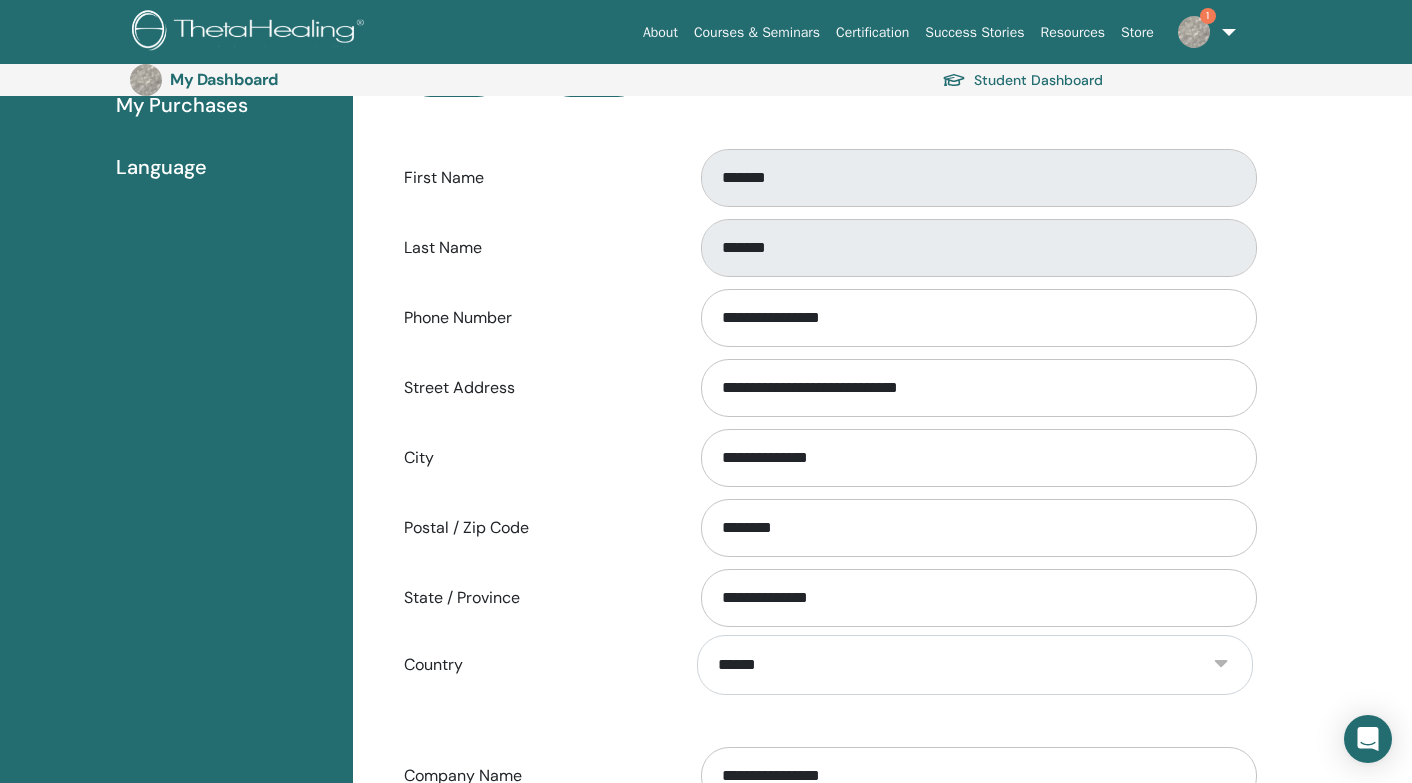 scroll, scrollTop: 0, scrollLeft: 0, axis: both 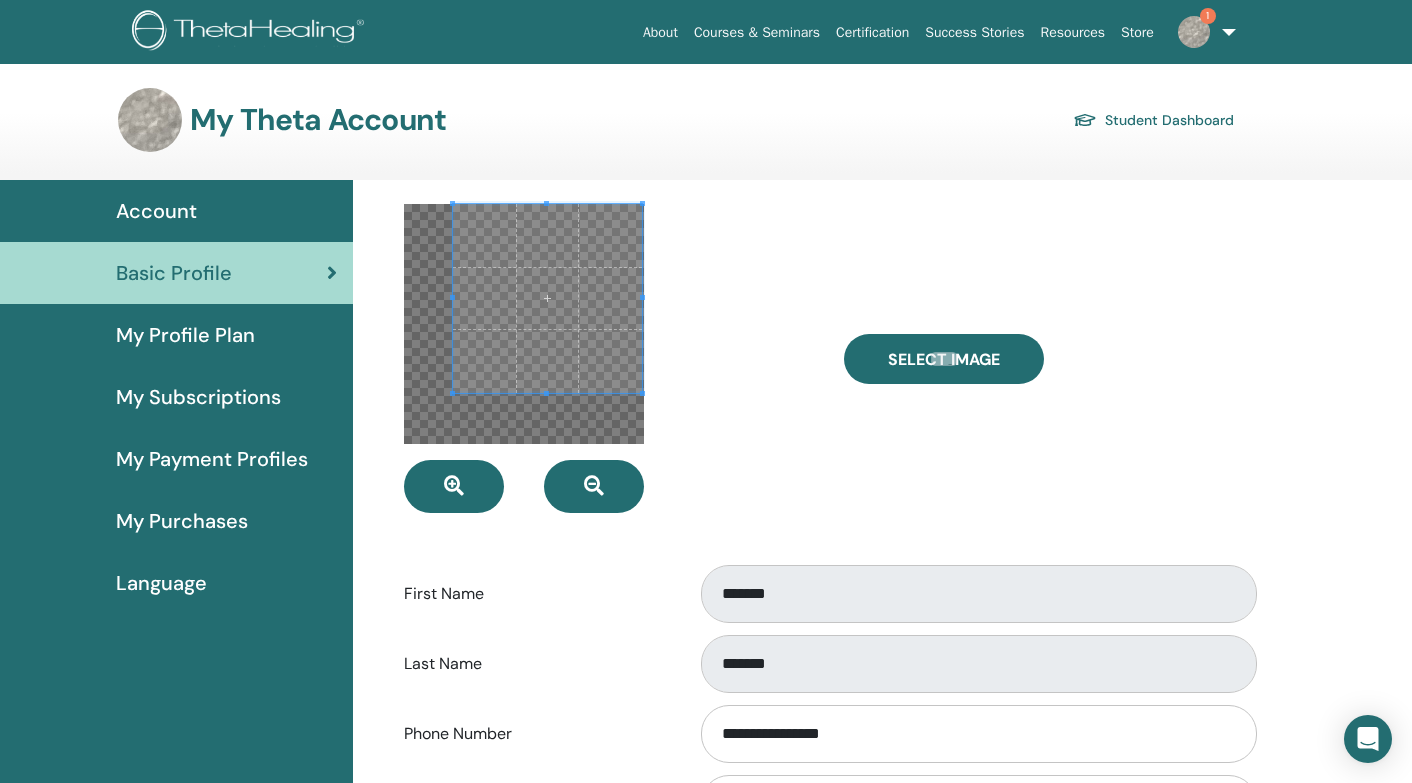 click on "Courses & Seminars" at bounding box center [757, 32] 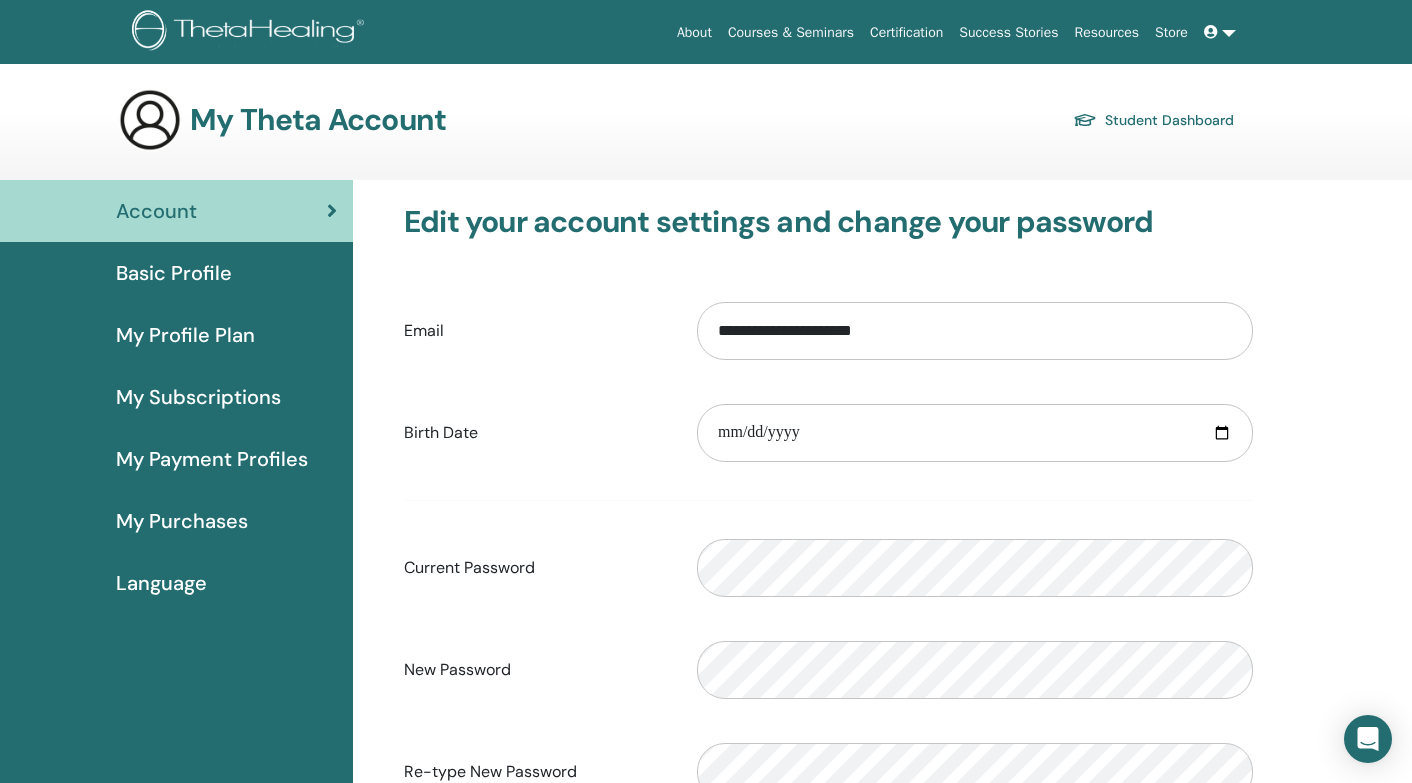 scroll, scrollTop: 0, scrollLeft: 0, axis: both 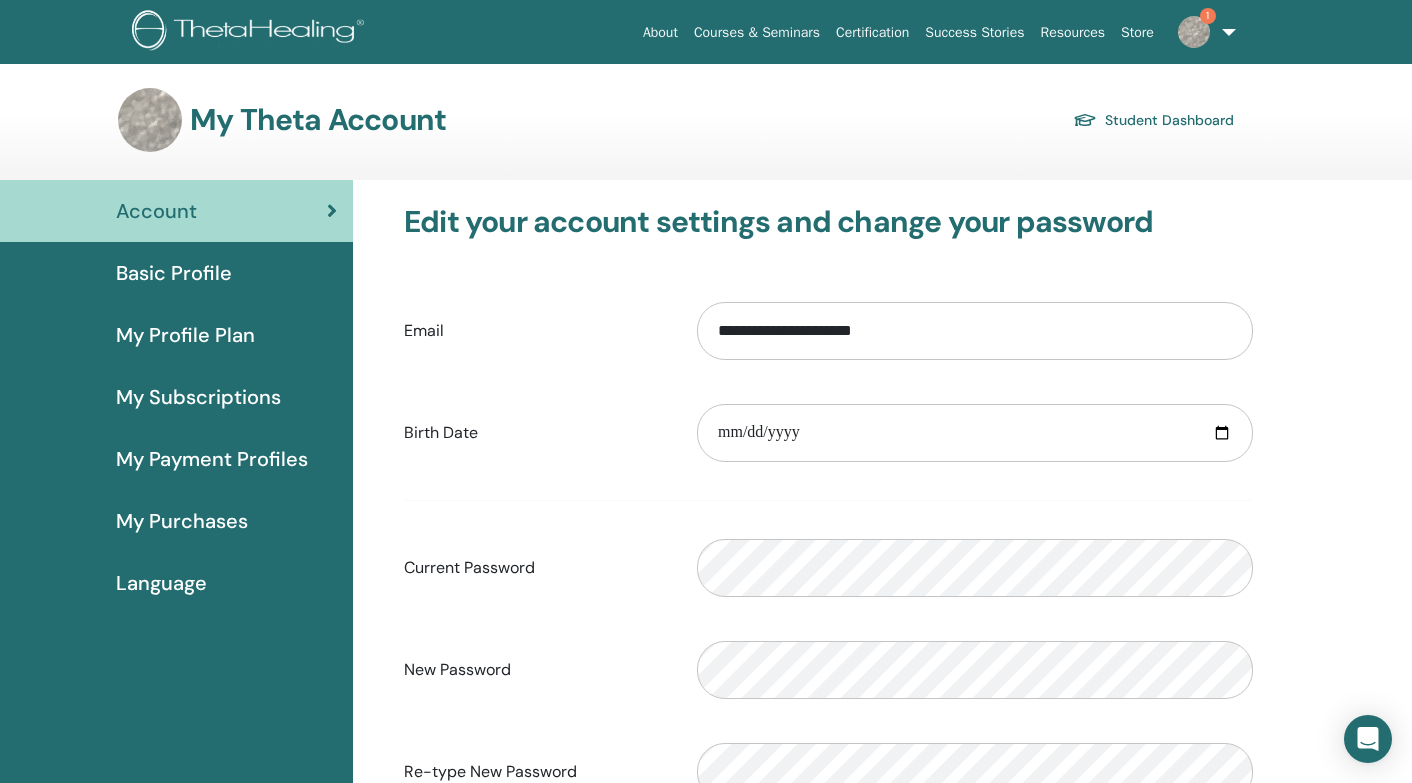 click on "Basic Profile" at bounding box center (174, 273) 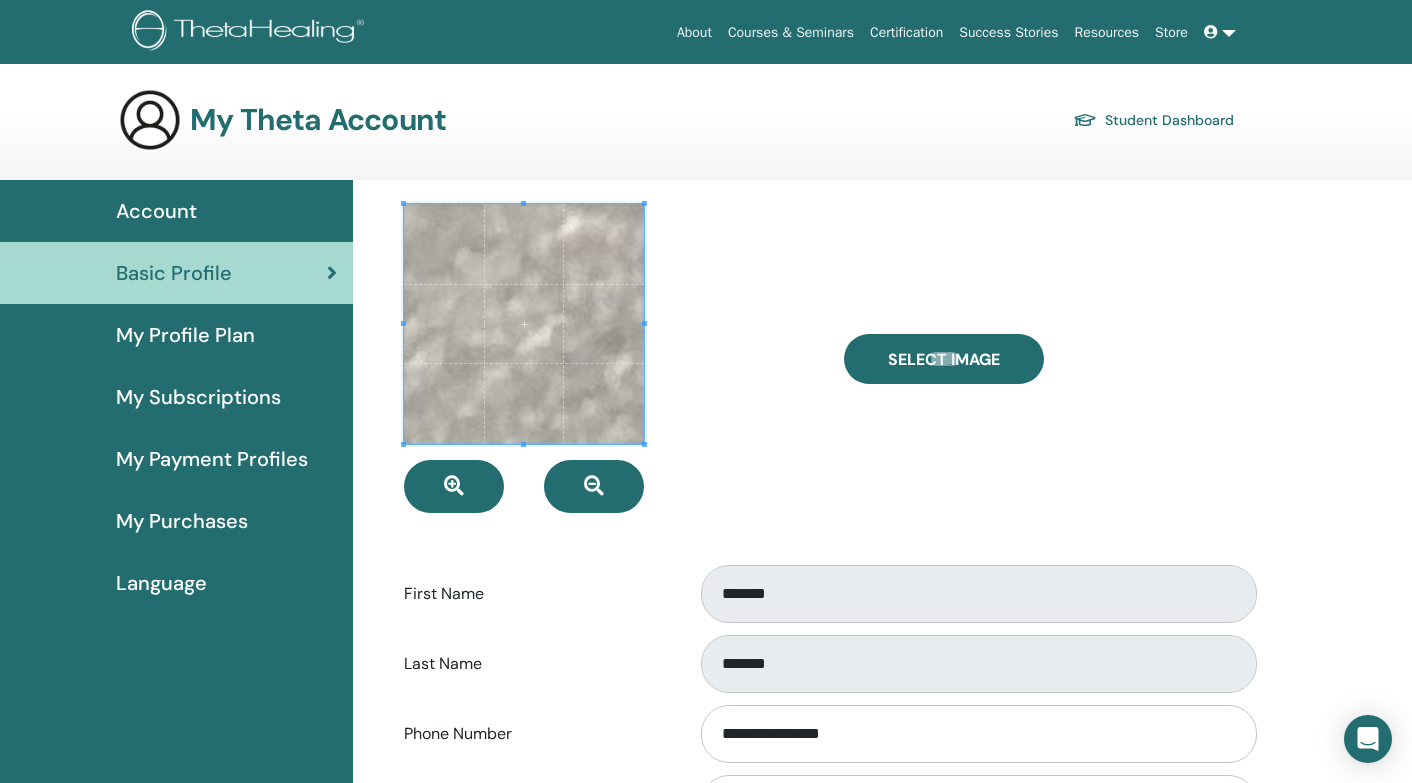 scroll, scrollTop: 0, scrollLeft: 0, axis: both 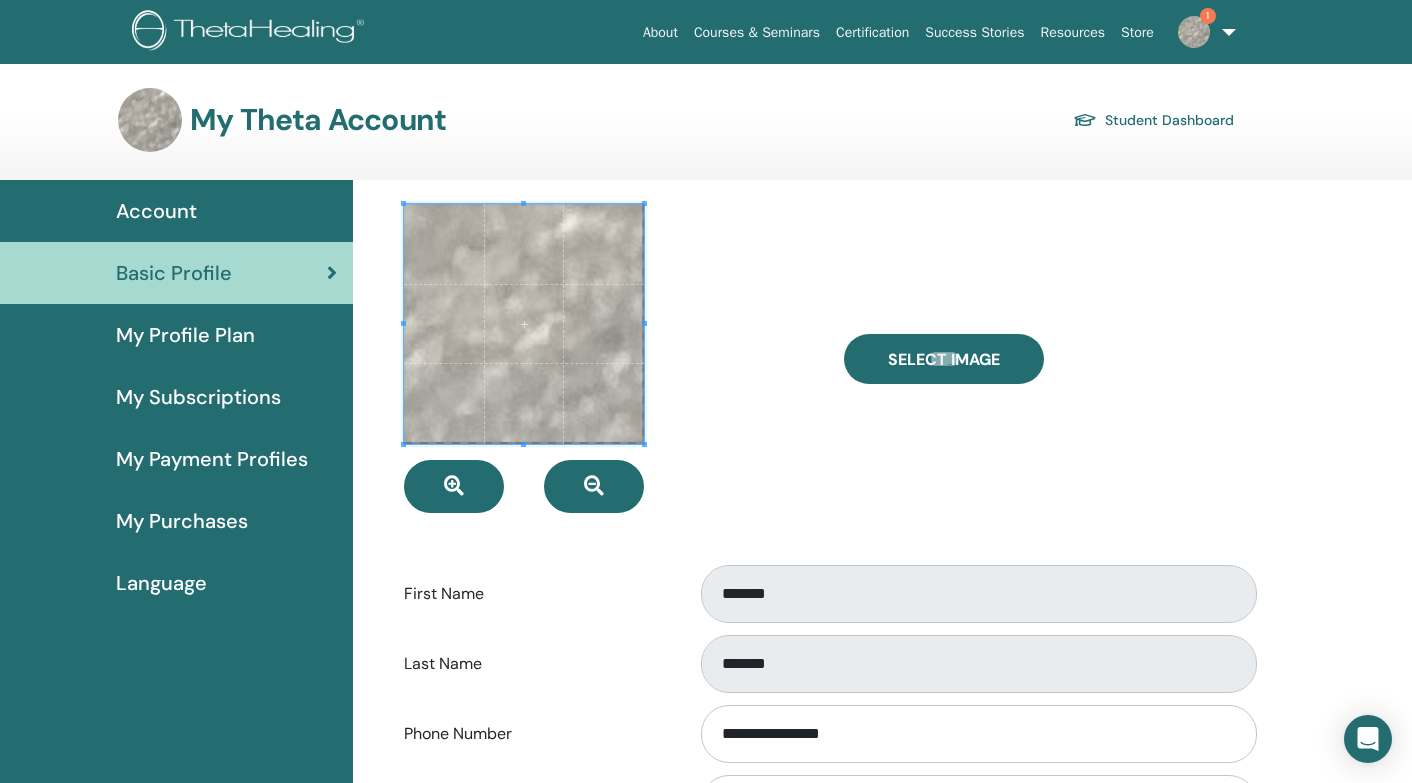 click at bounding box center (524, 324) 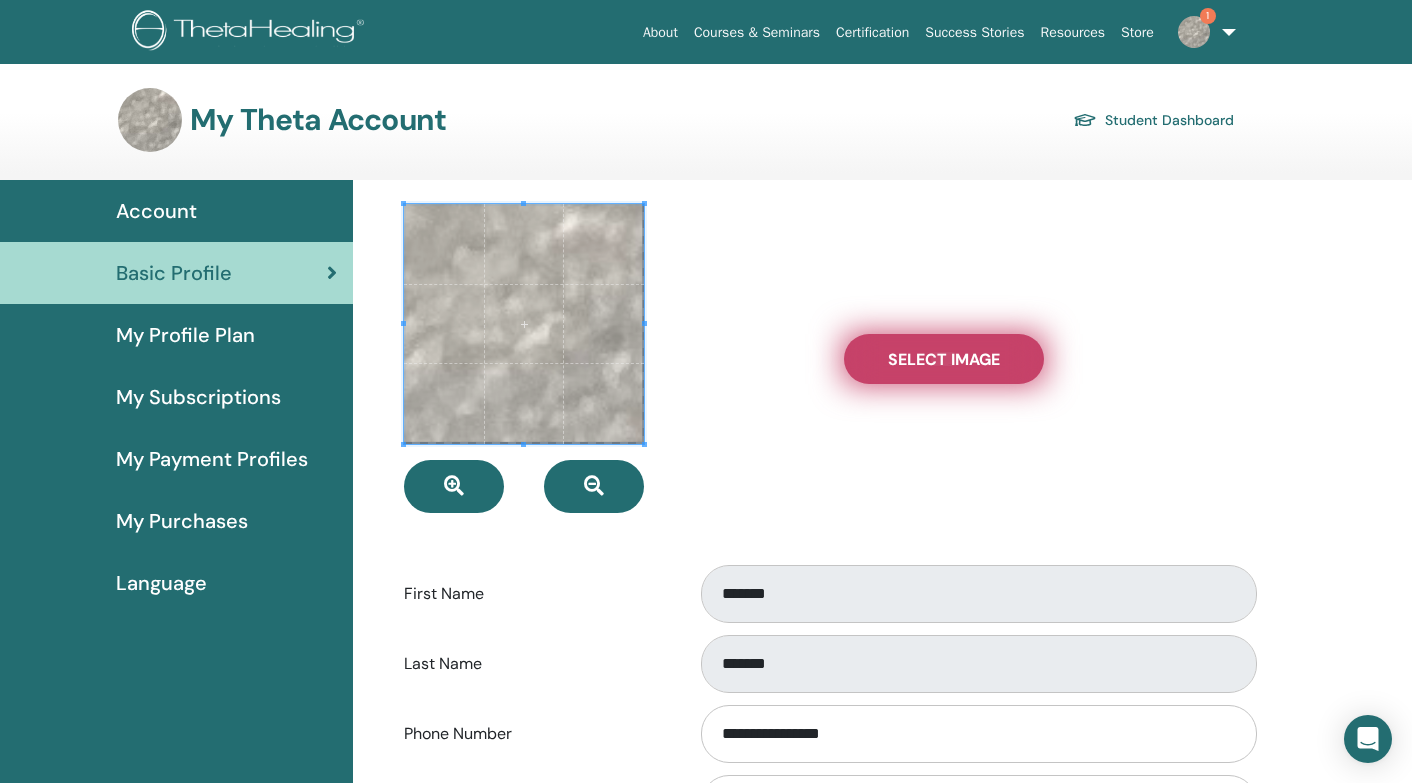 click on "Select Image" at bounding box center (944, 359) 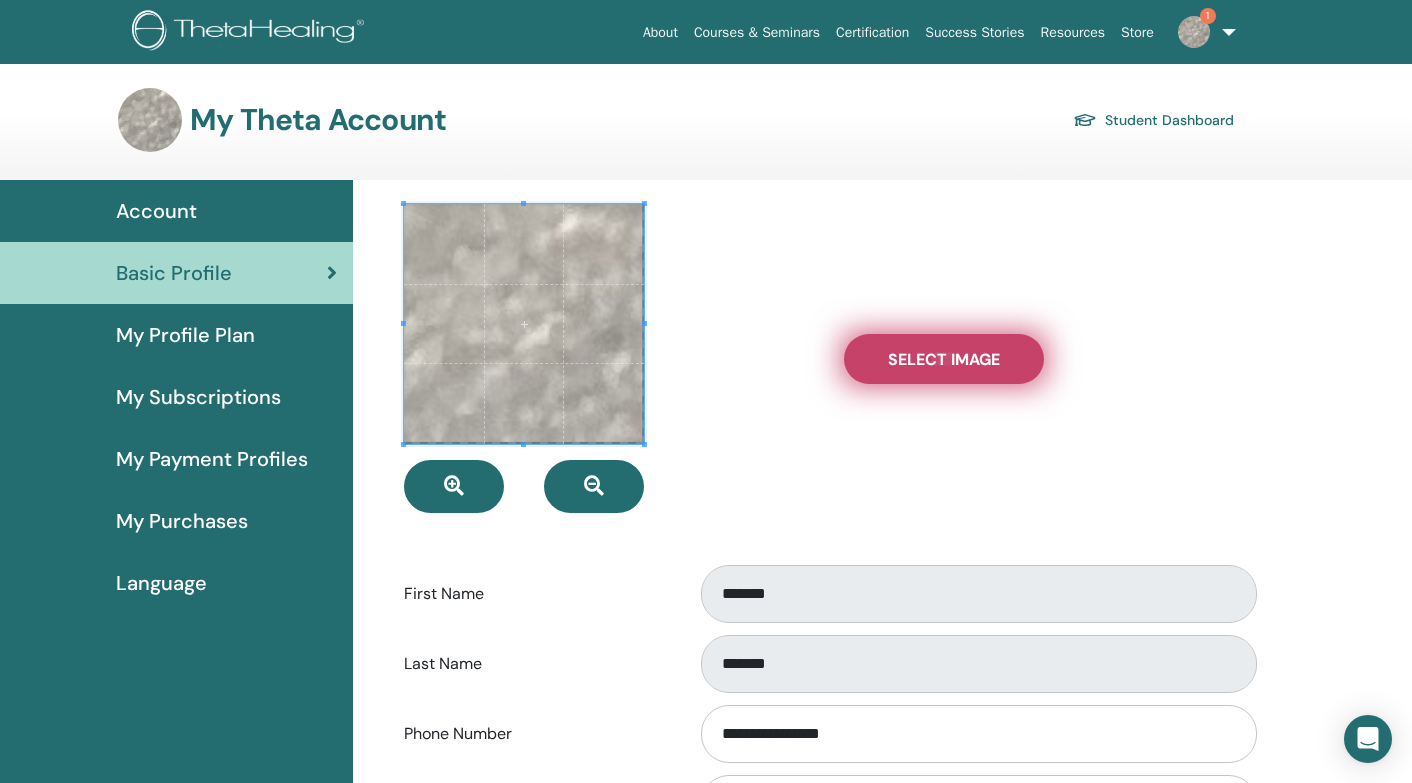 click on "Select Image" at bounding box center [944, 359] 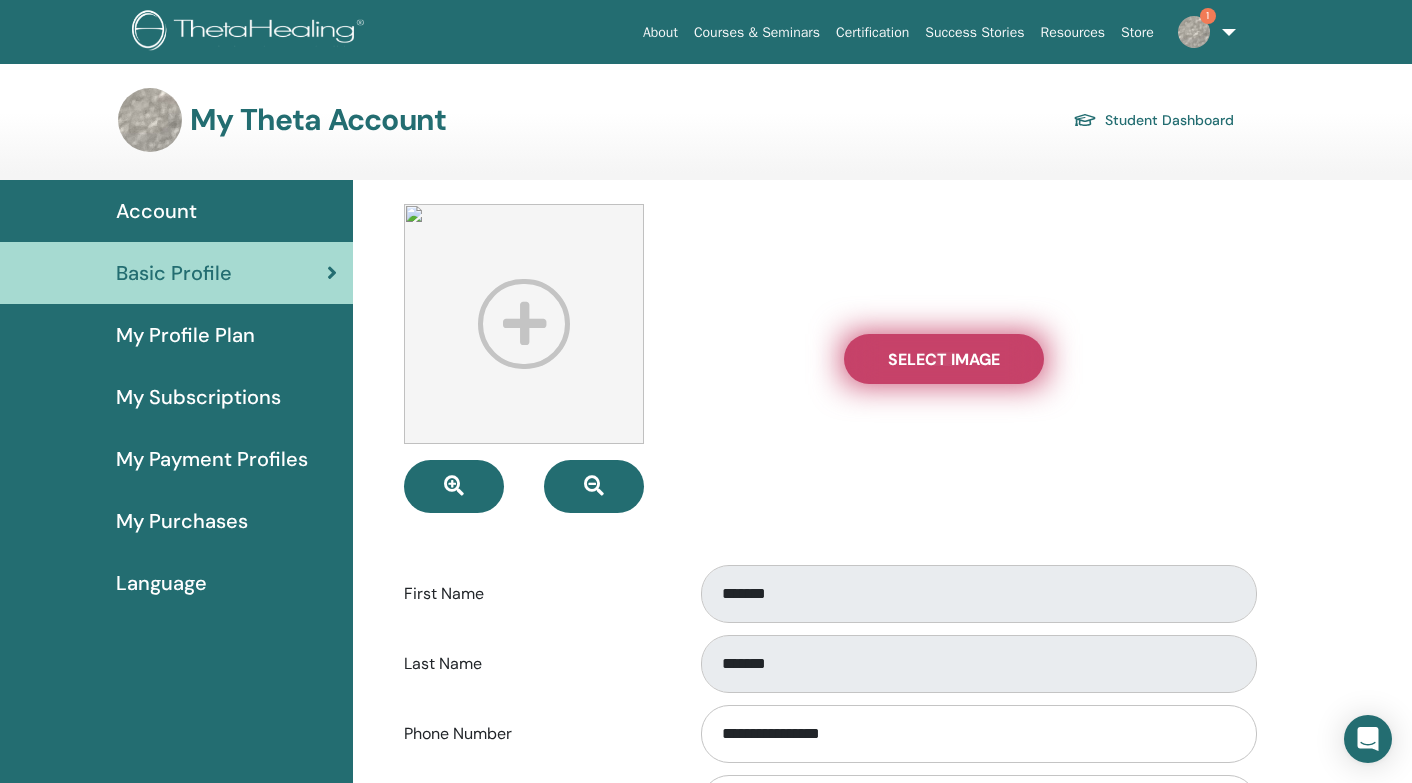 click on "Select Image" at bounding box center [944, 359] 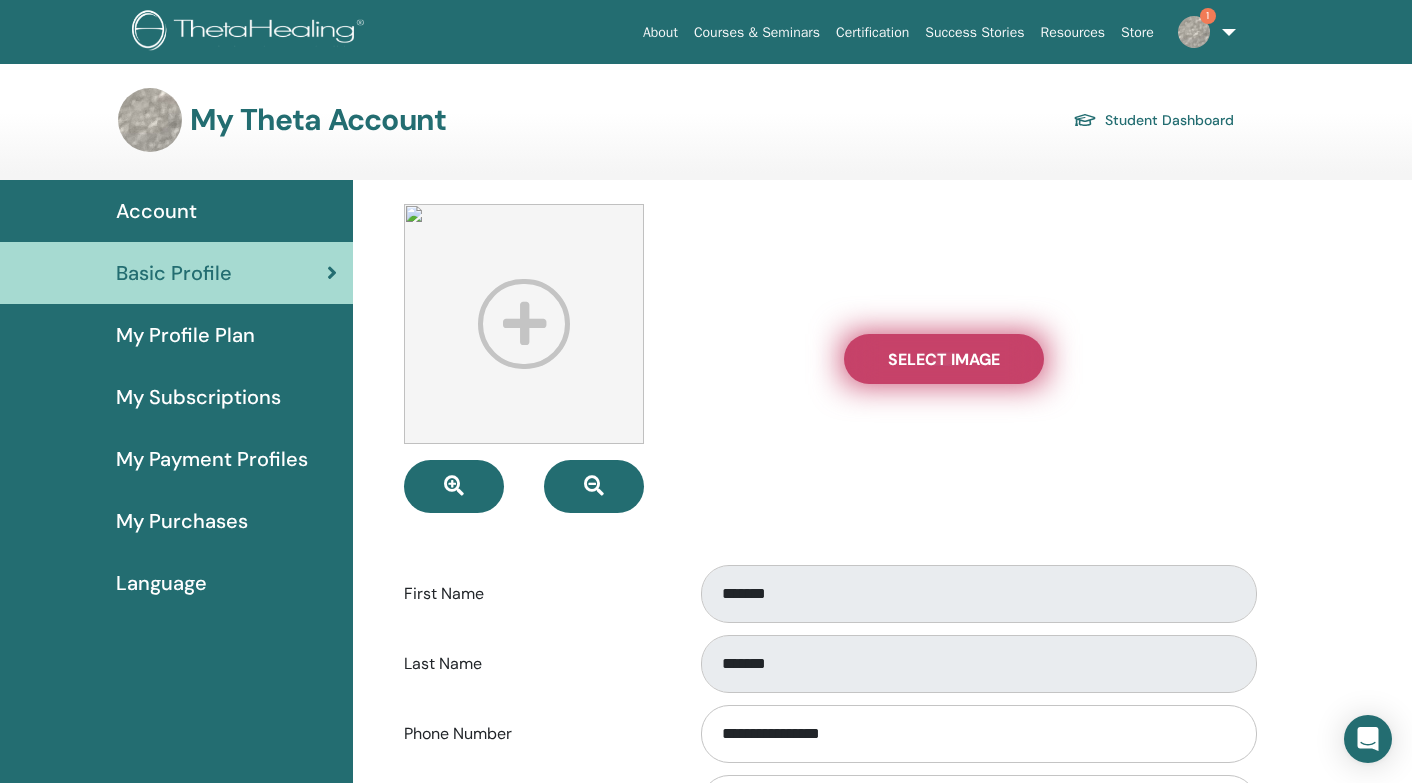 type on "**********" 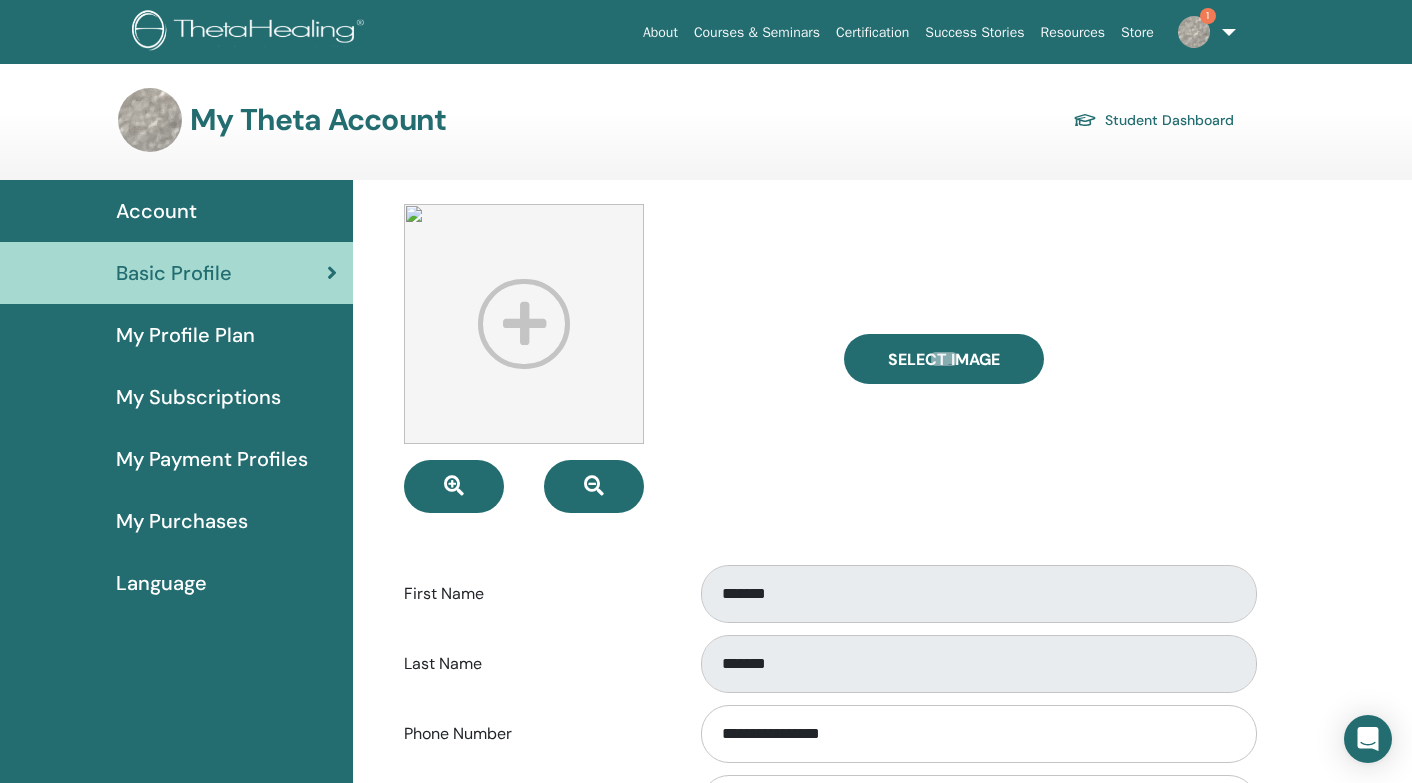 click at bounding box center (524, 324) 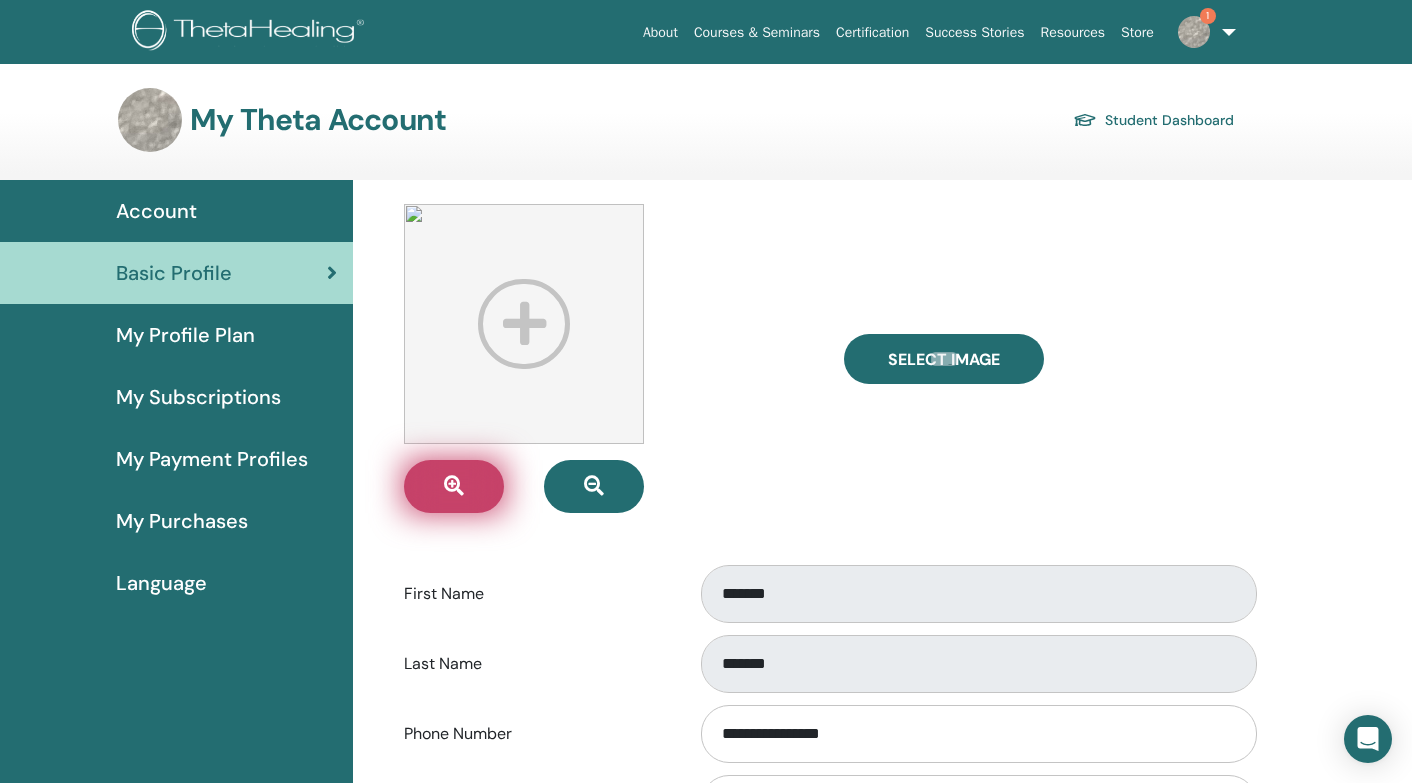 click at bounding box center [454, 486] 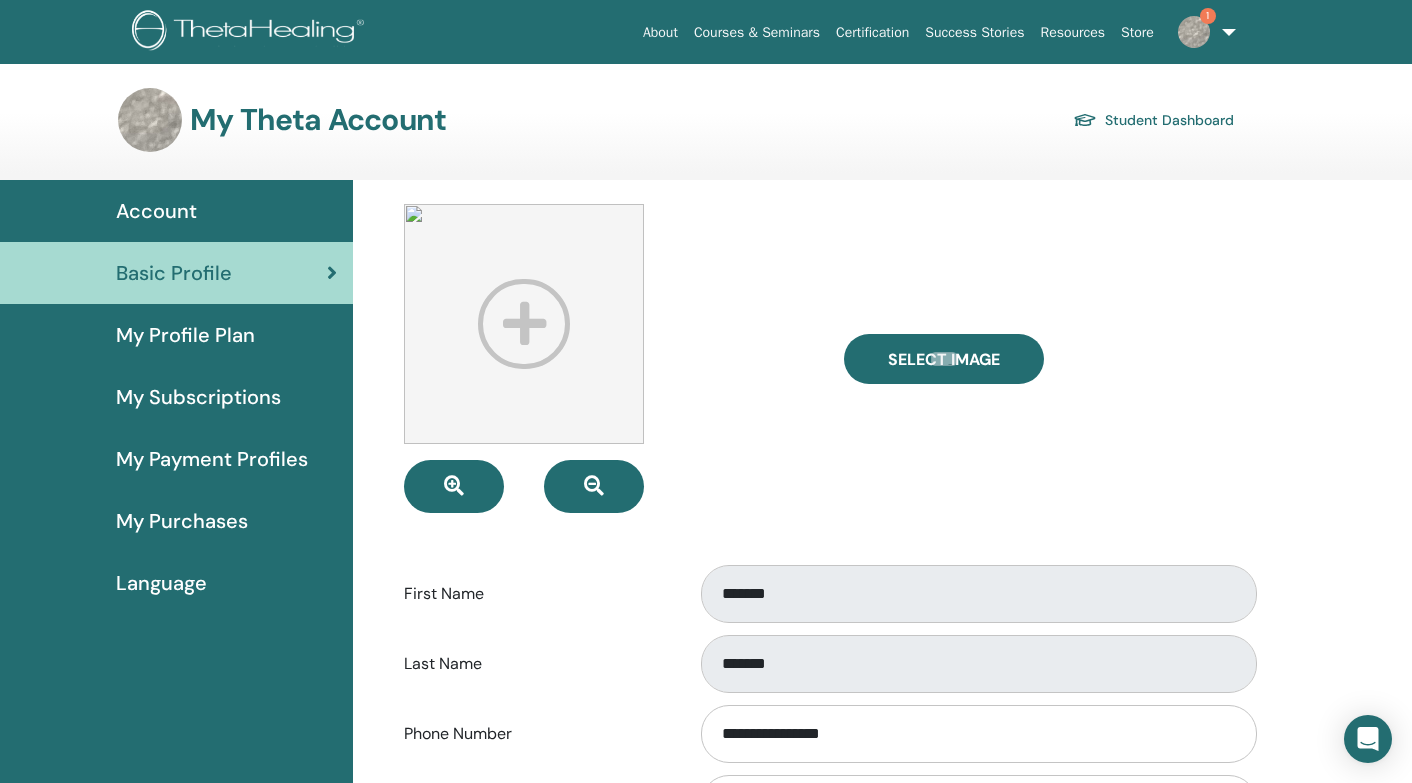 click at bounding box center [524, 324] 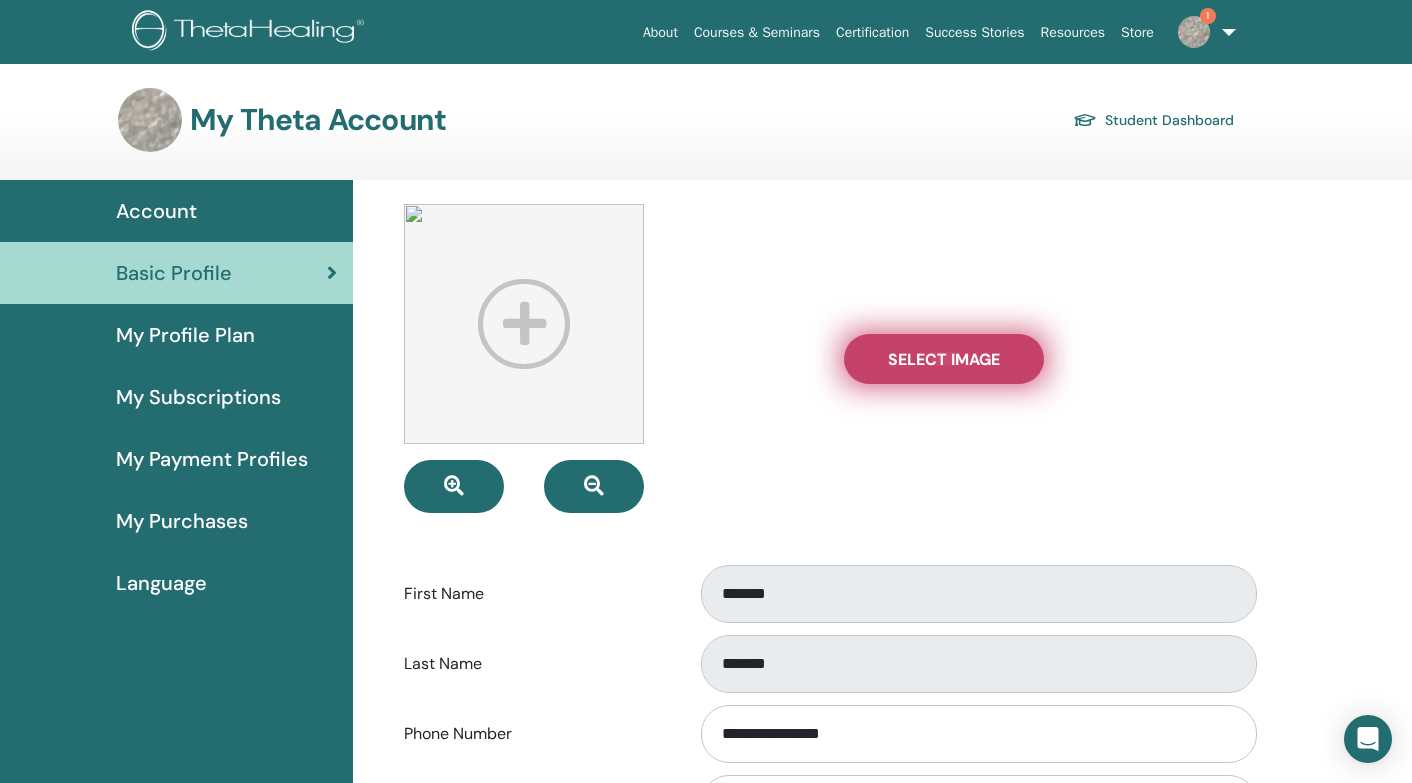 click on "Select Image" at bounding box center [944, 359] 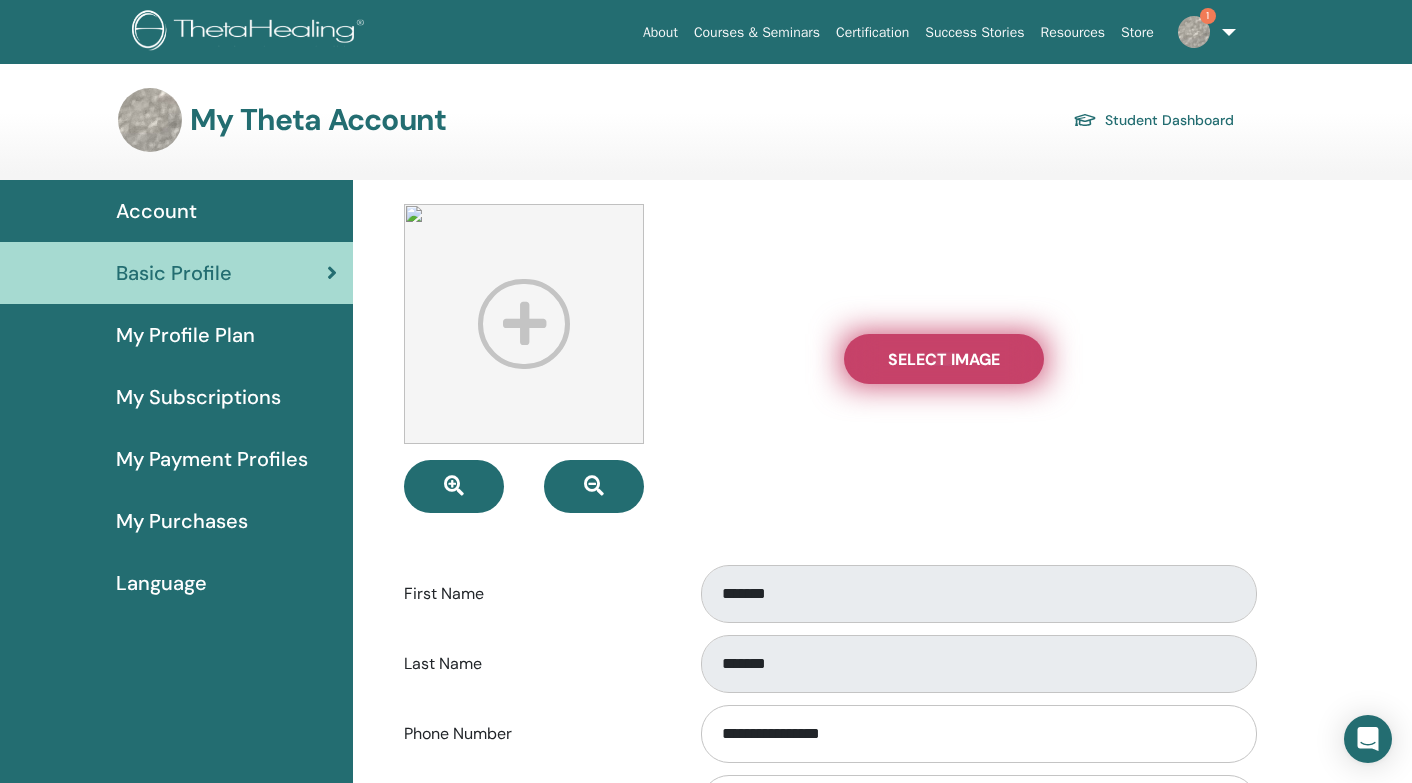 type on "**********" 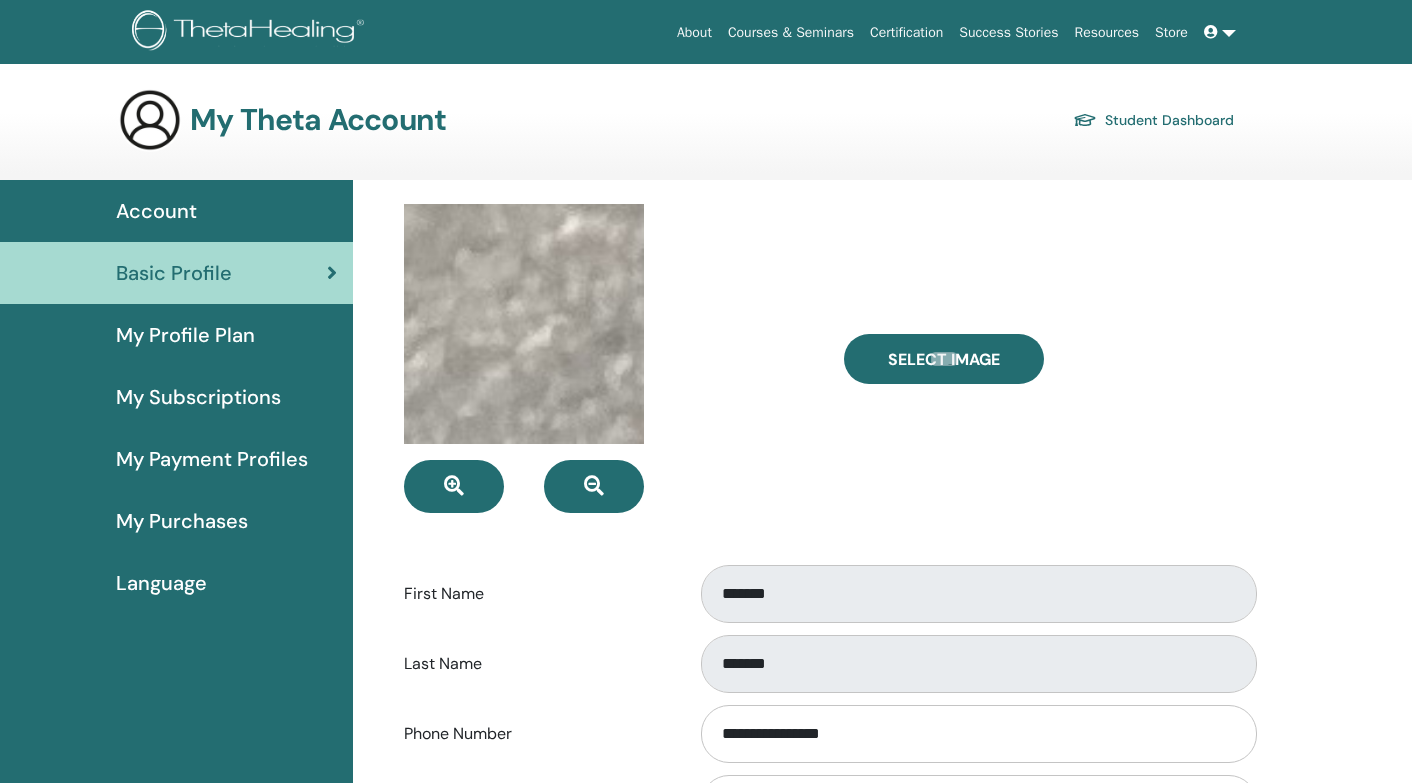 scroll, scrollTop: 0, scrollLeft: 0, axis: both 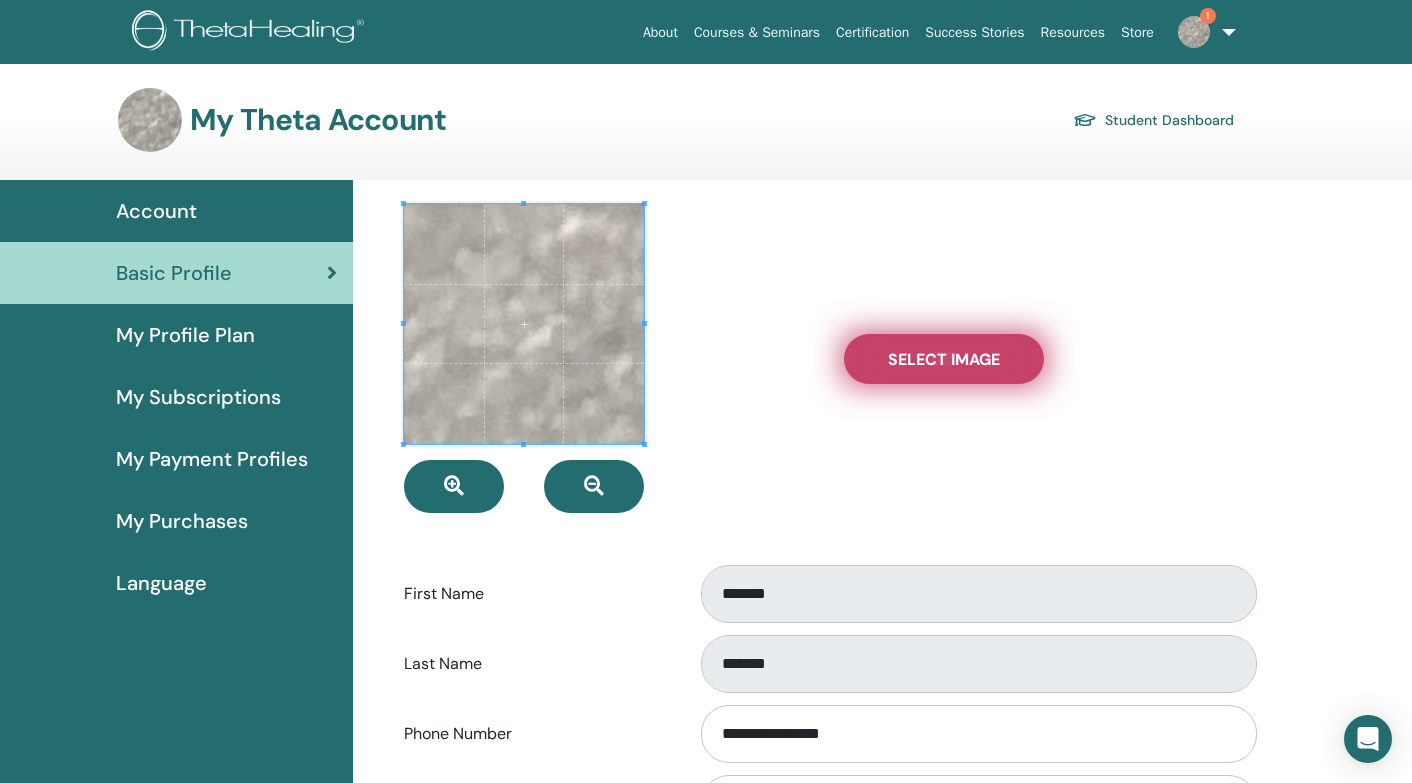 click on "Select Image" at bounding box center [944, 359] 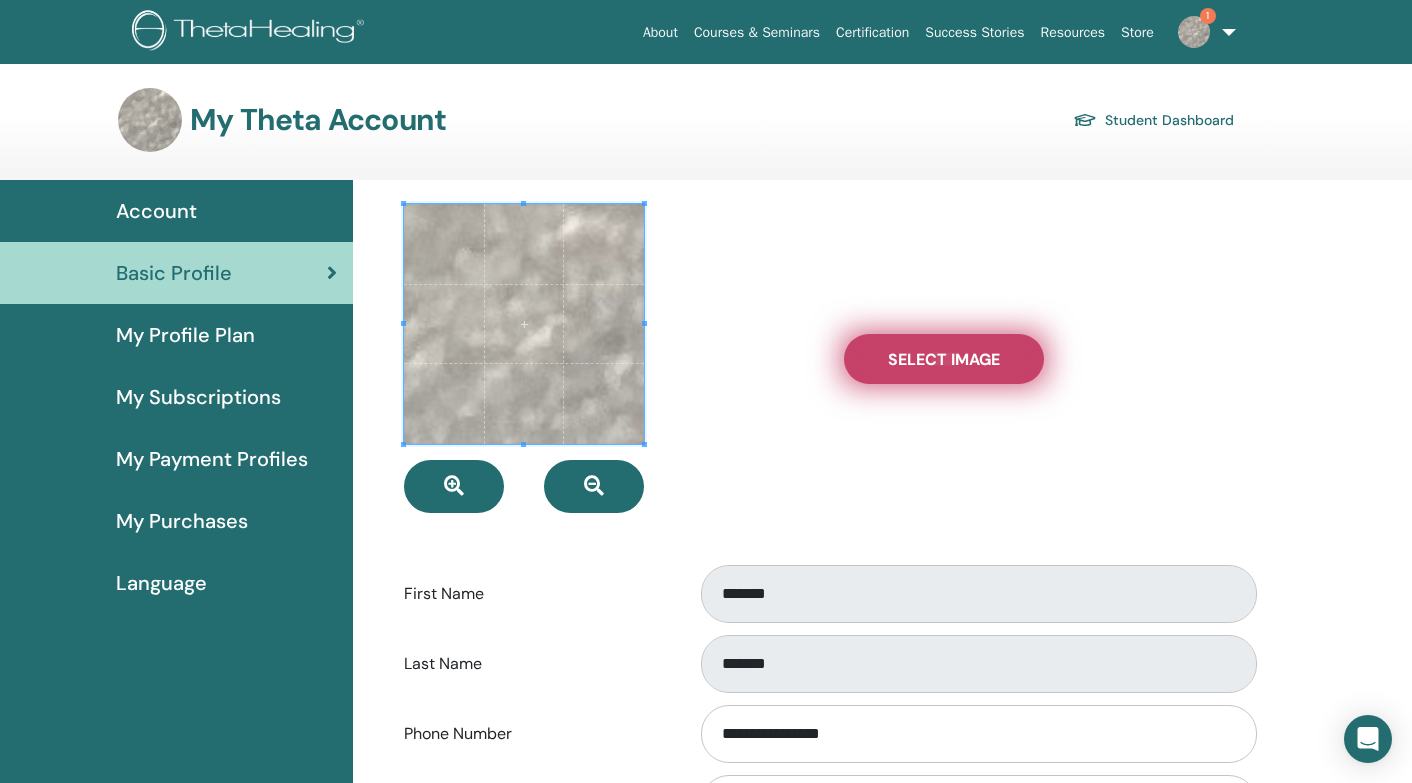 click on "Select Image" at bounding box center (944, 359) 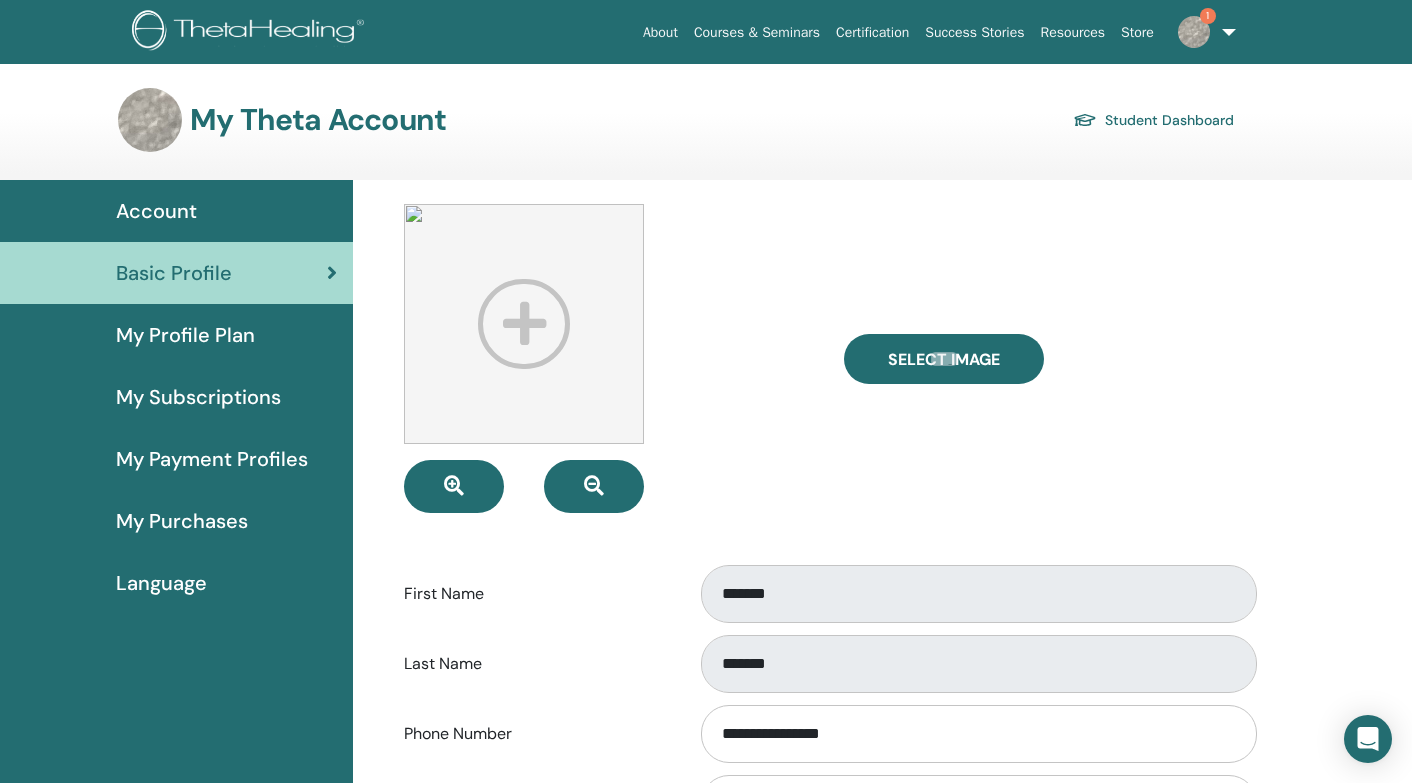 click at bounding box center [524, 324] 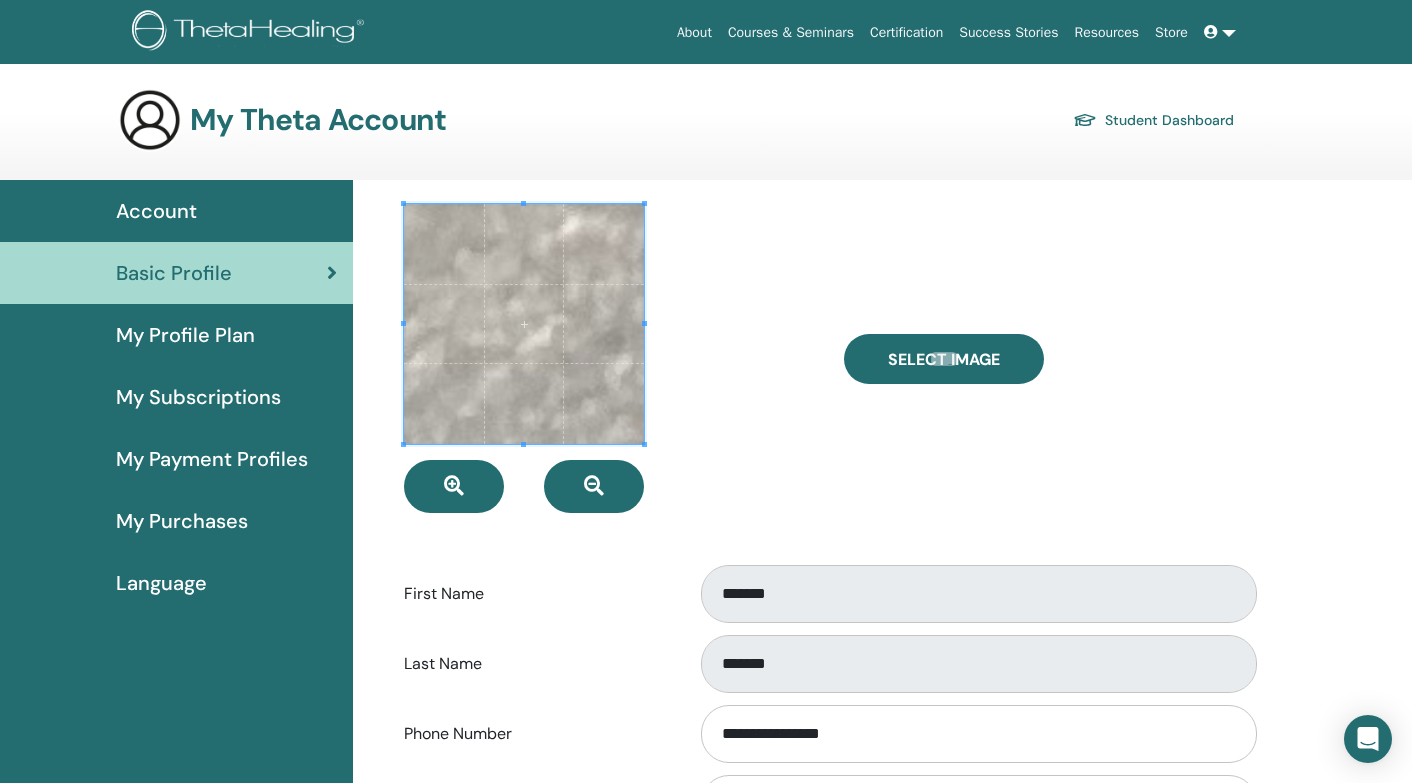 scroll, scrollTop: 0, scrollLeft: 0, axis: both 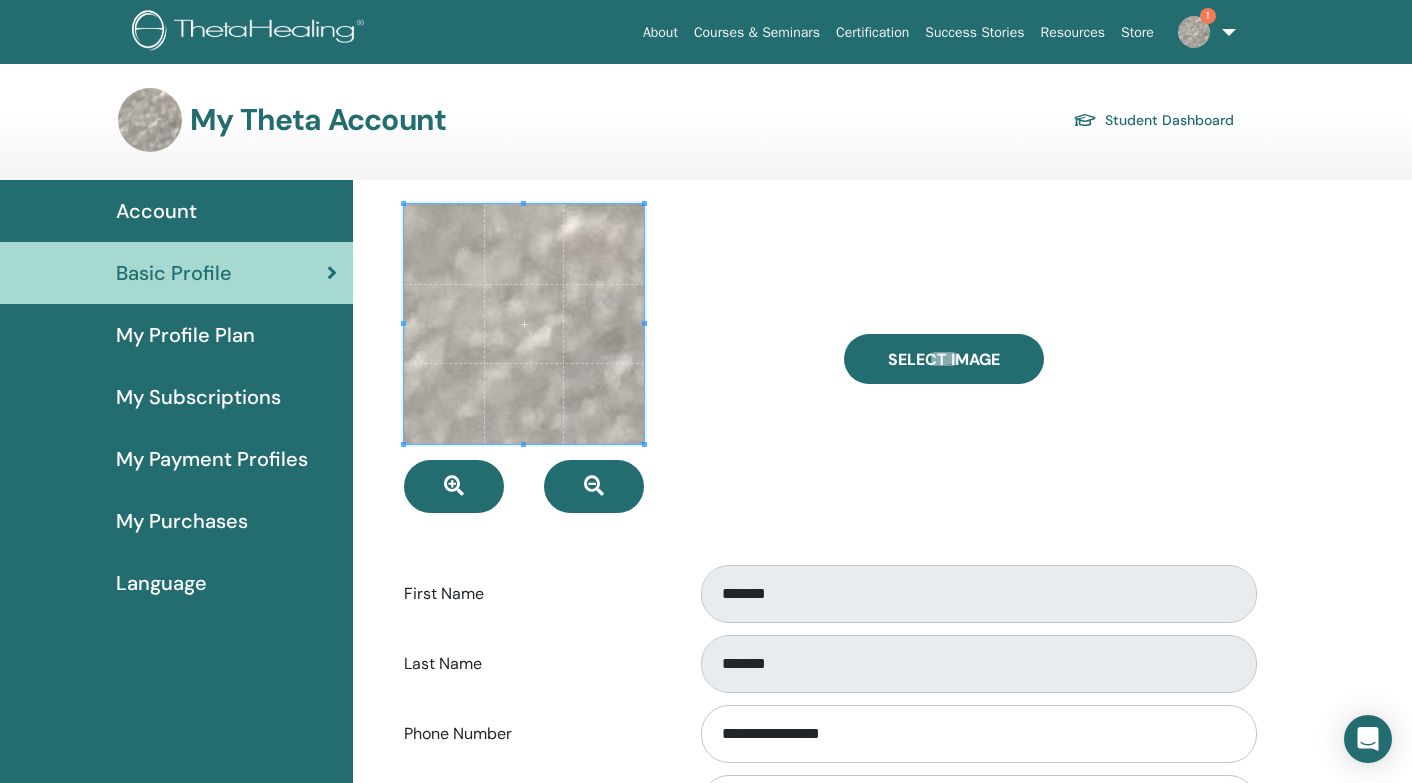 click at bounding box center [524, 324] 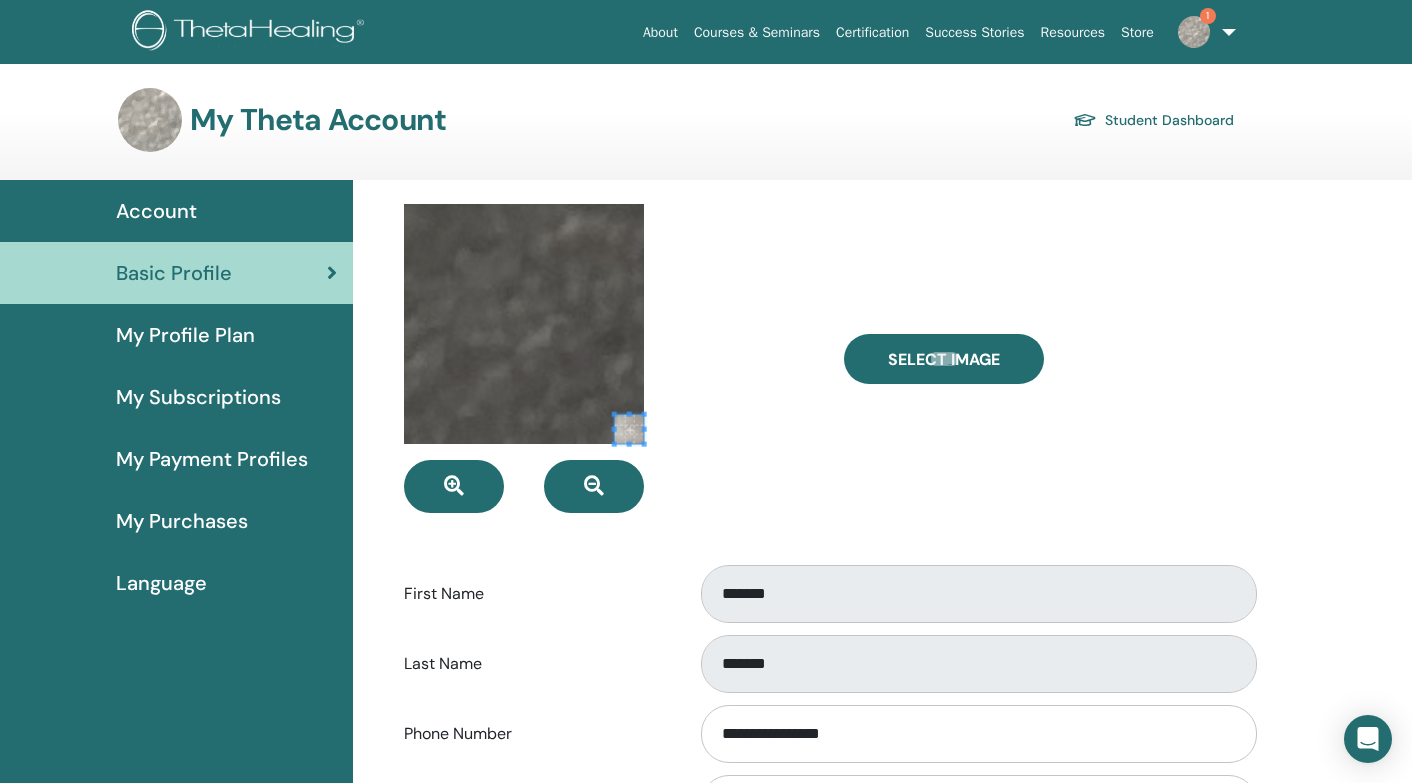 click at bounding box center (629, 429) 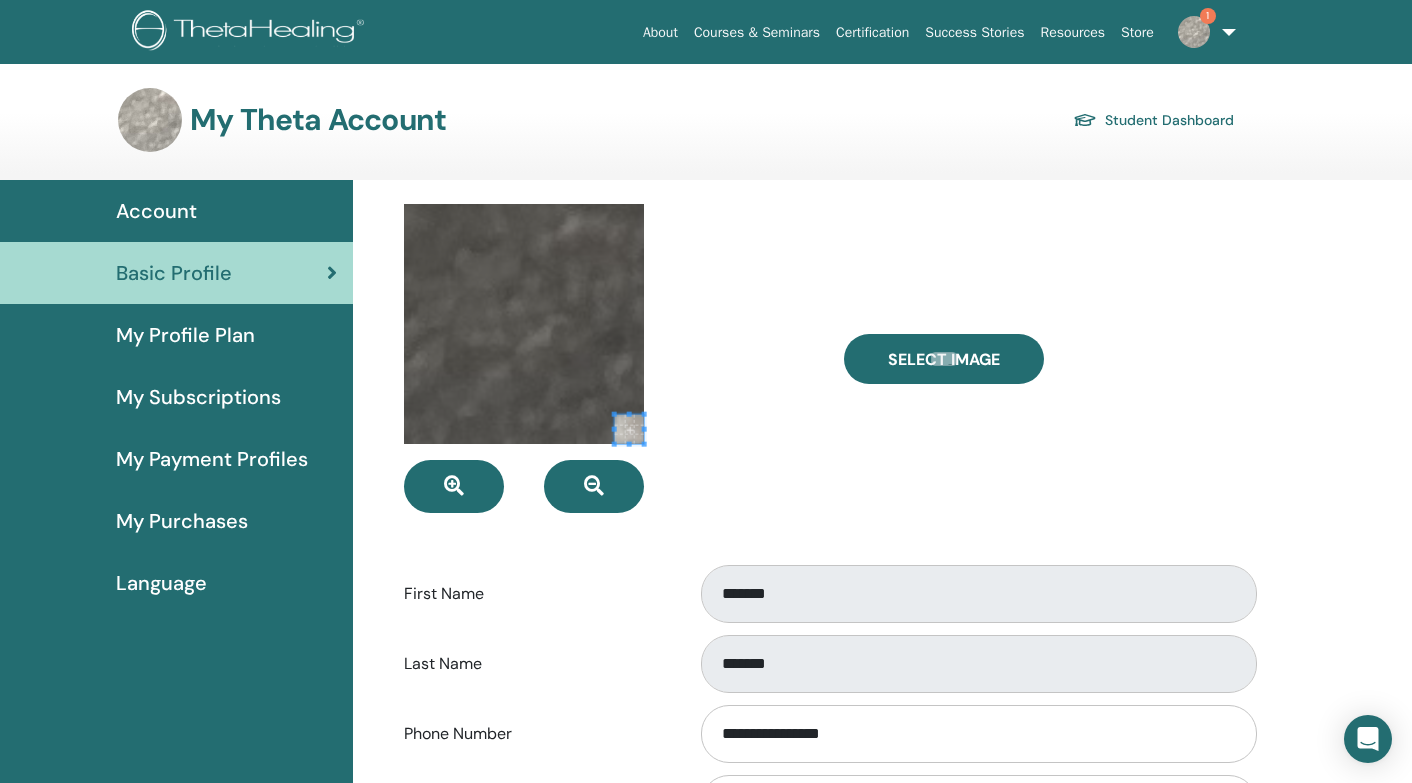 click at bounding box center [524, 324] 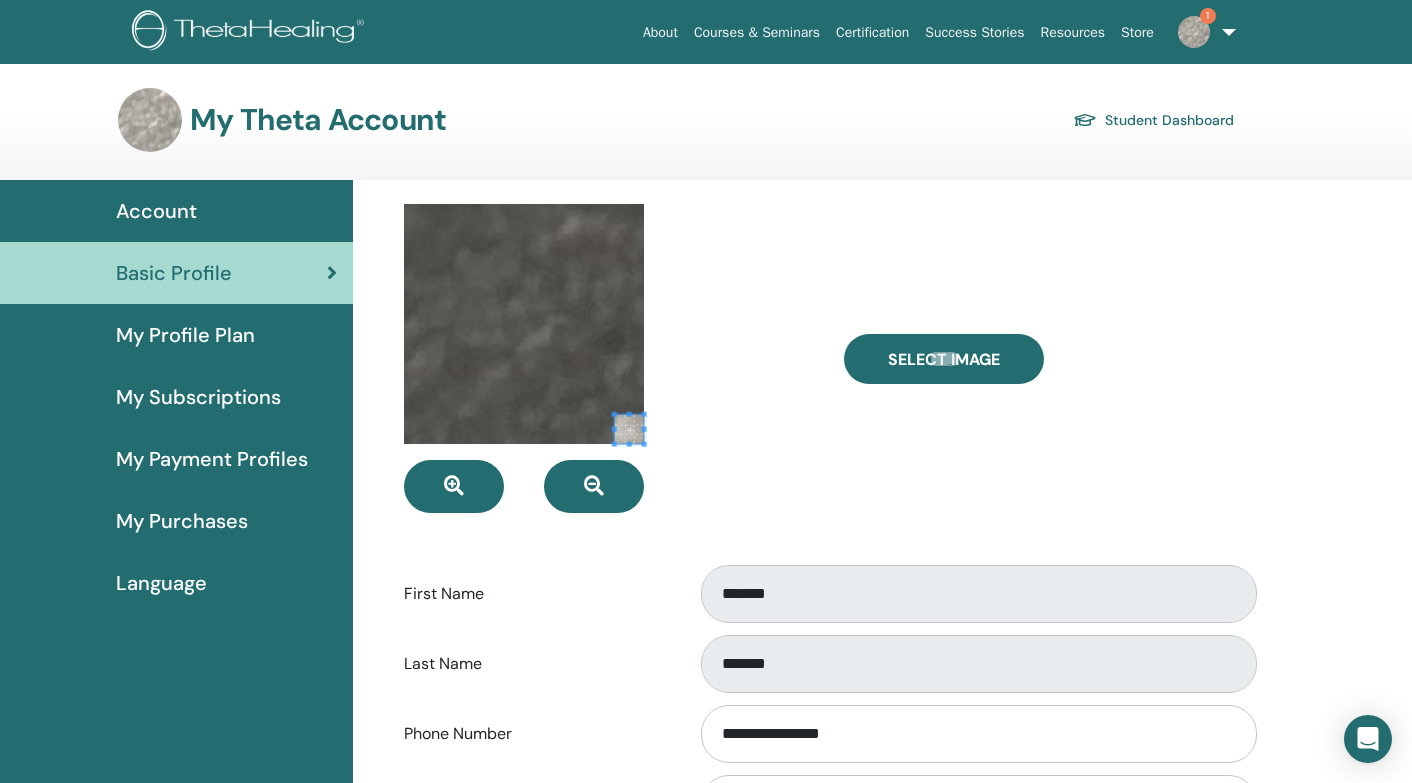 click at bounding box center [629, 429] 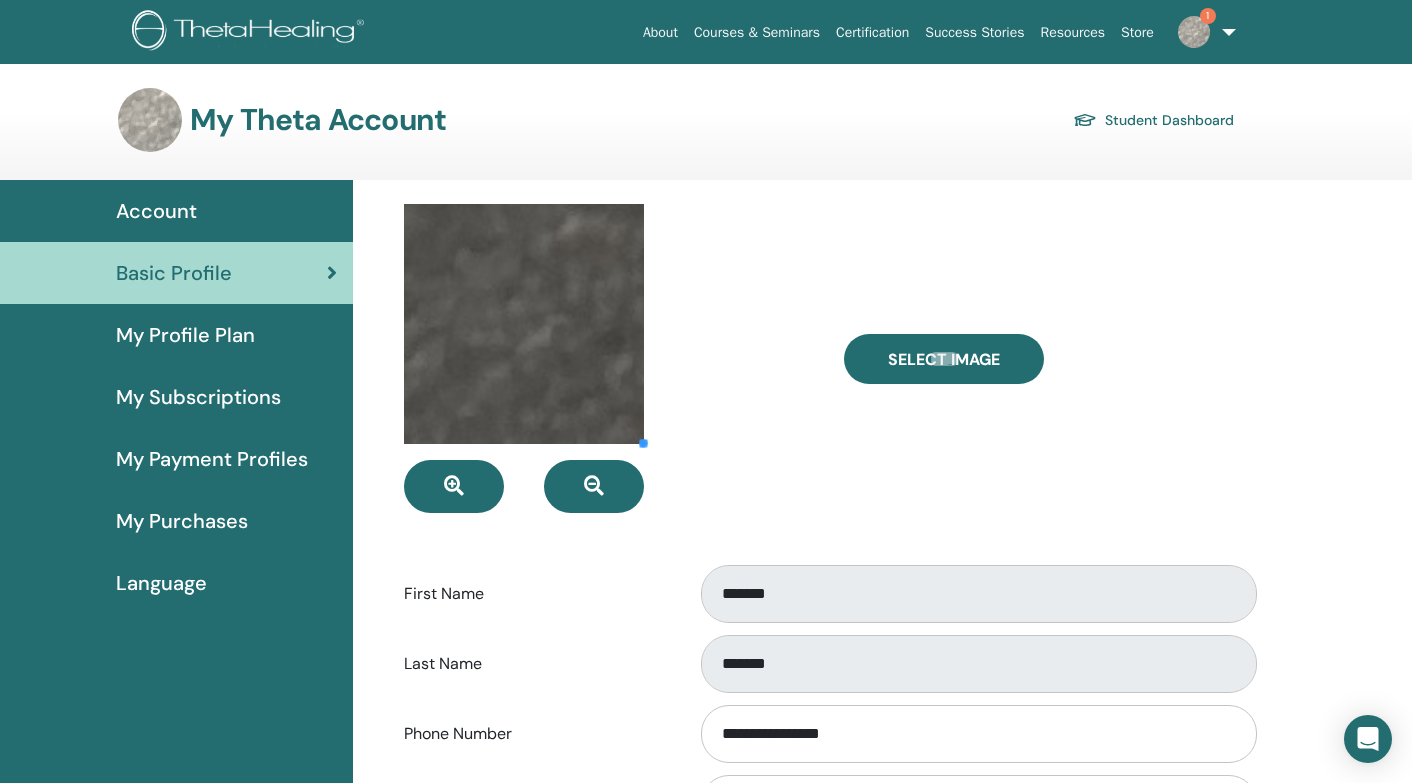 click at bounding box center [609, 358] 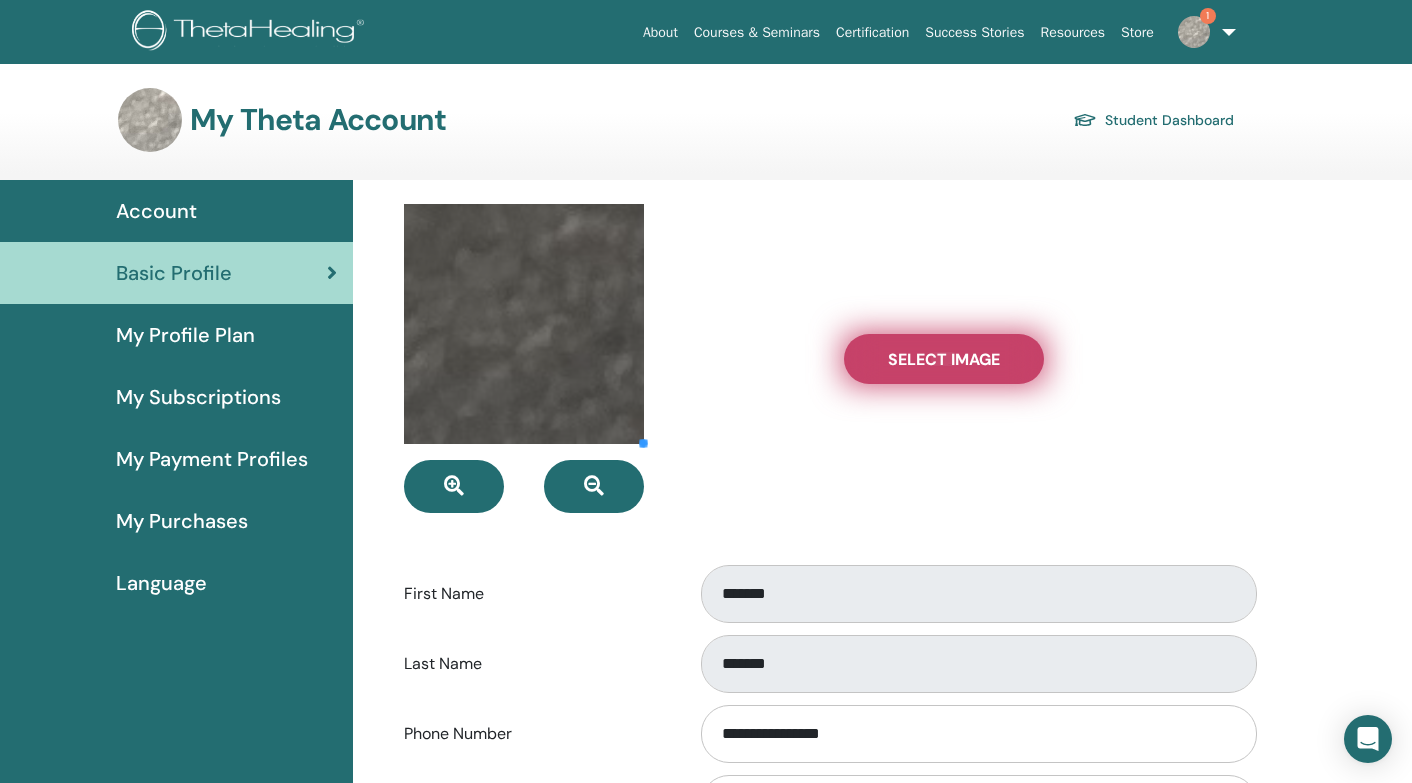 click on "Select Image" at bounding box center [944, 359] 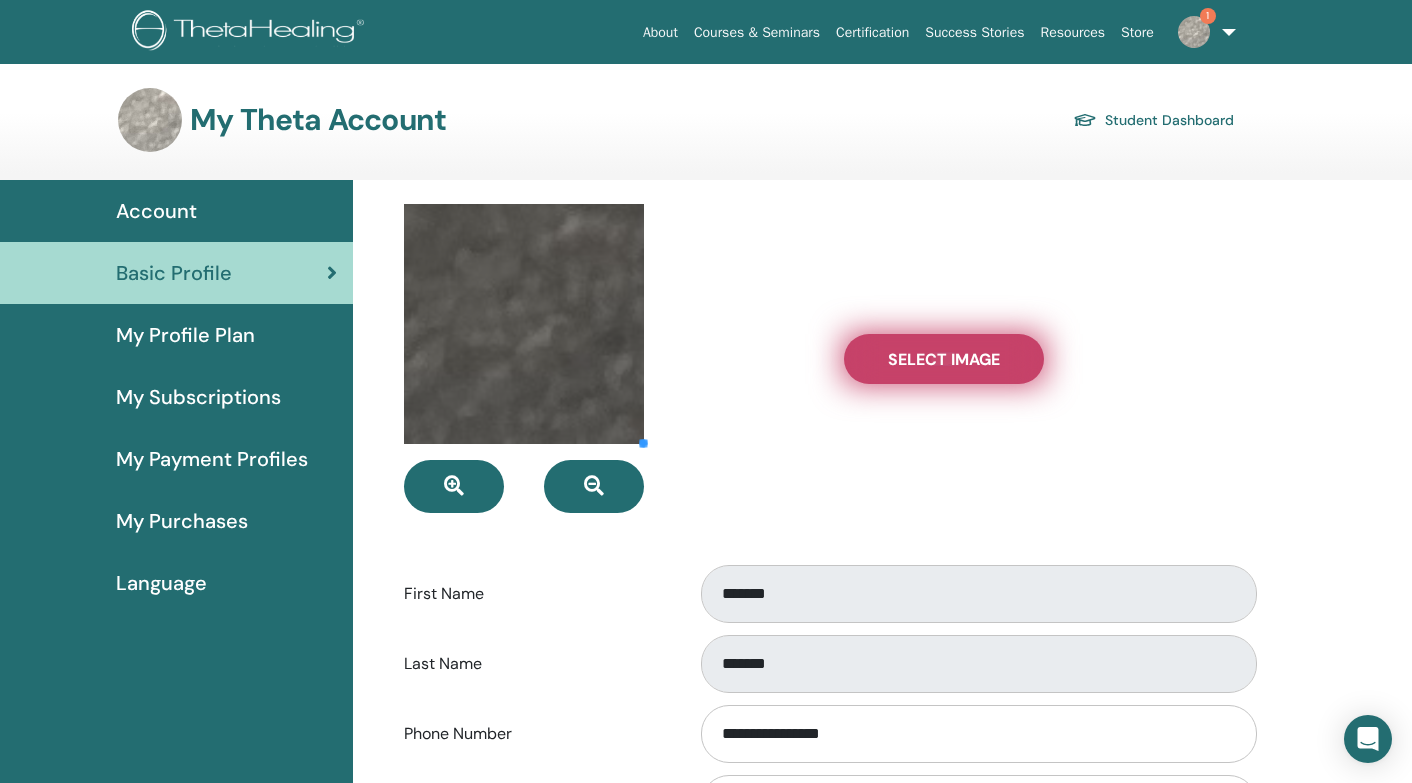 type on "**********" 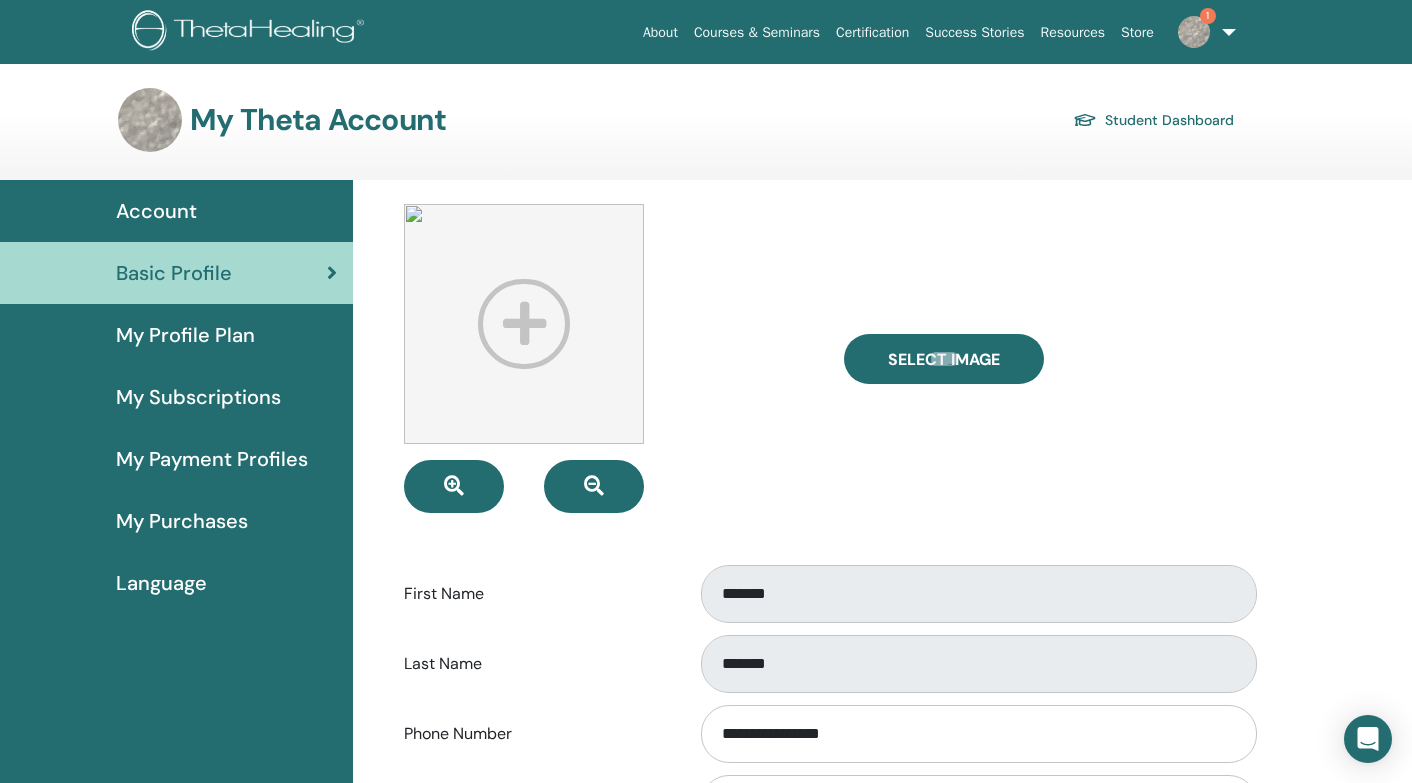 click at bounding box center (524, 324) 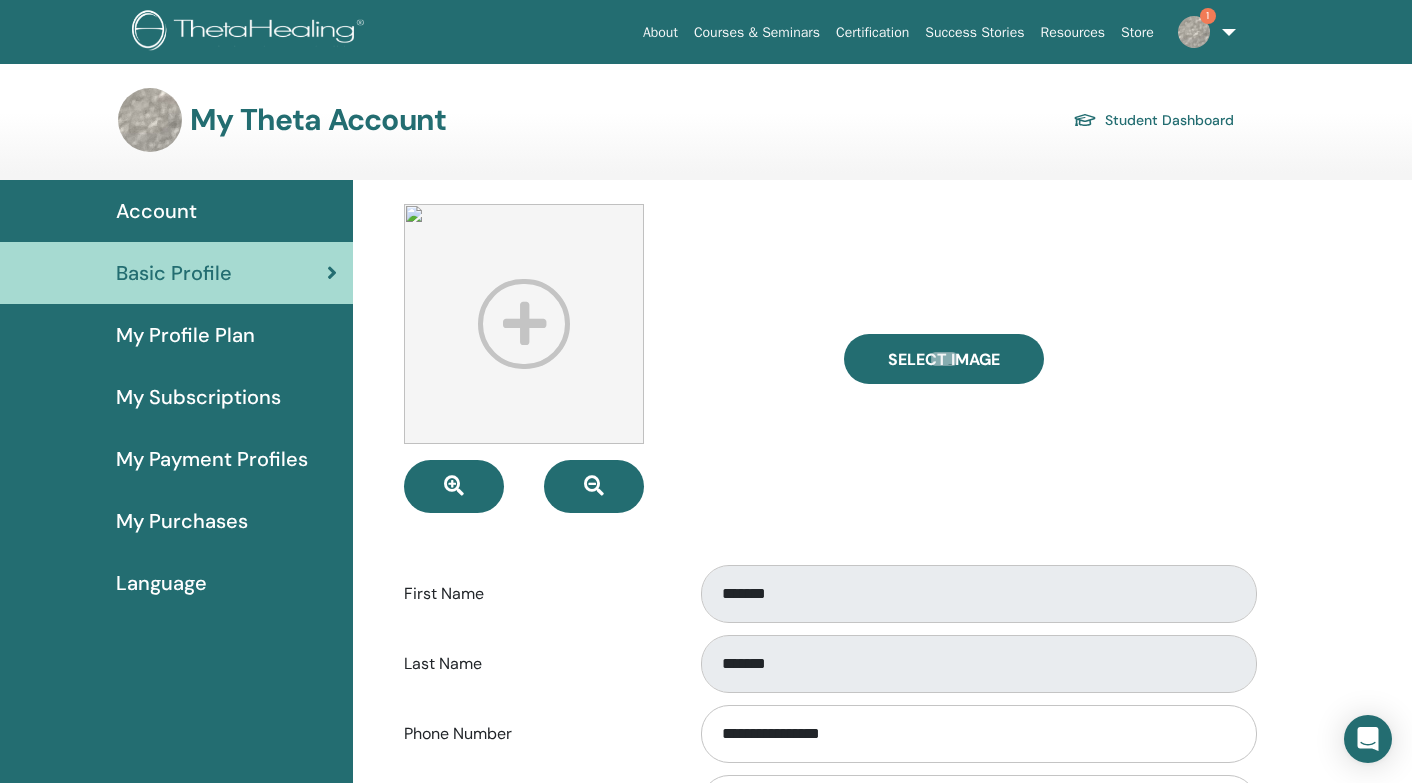click at bounding box center [524, 324] 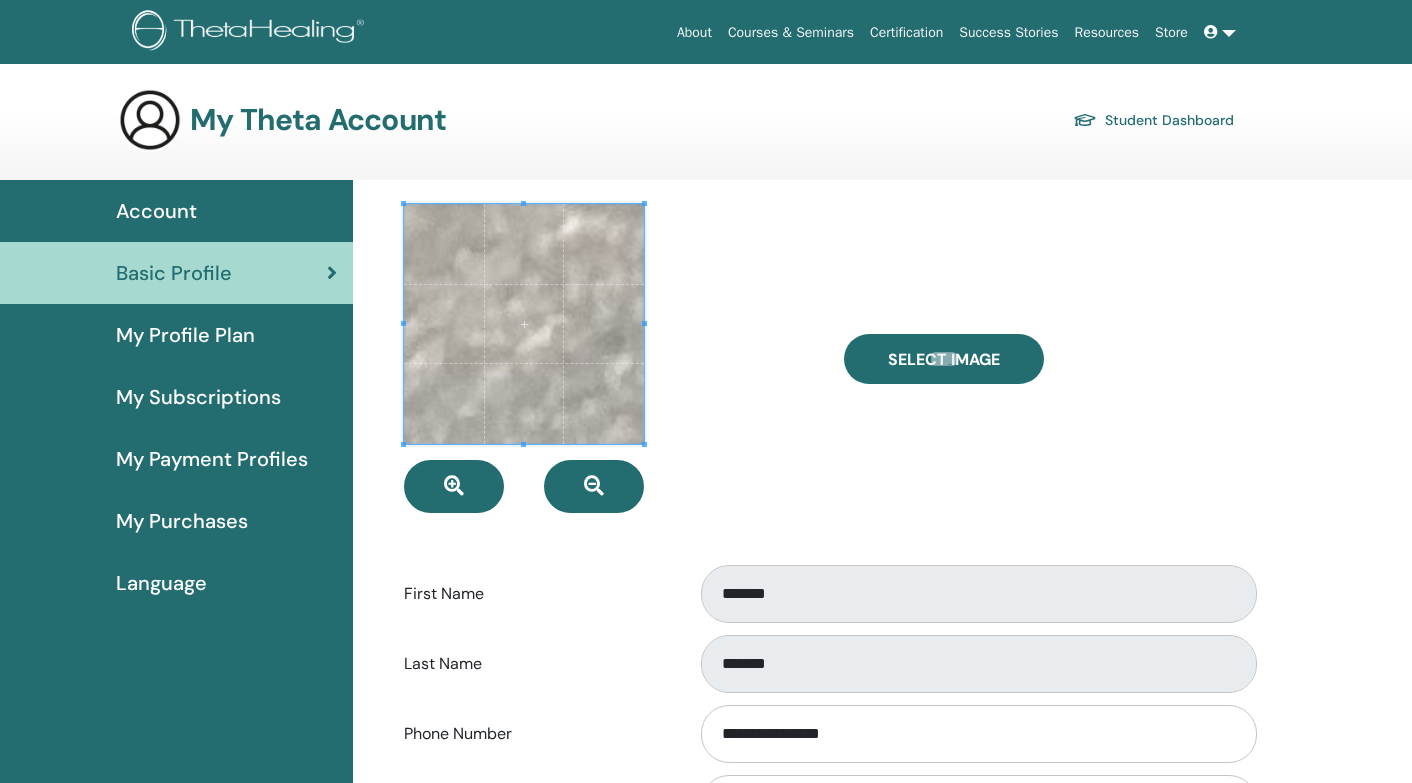 scroll, scrollTop: 0, scrollLeft: 0, axis: both 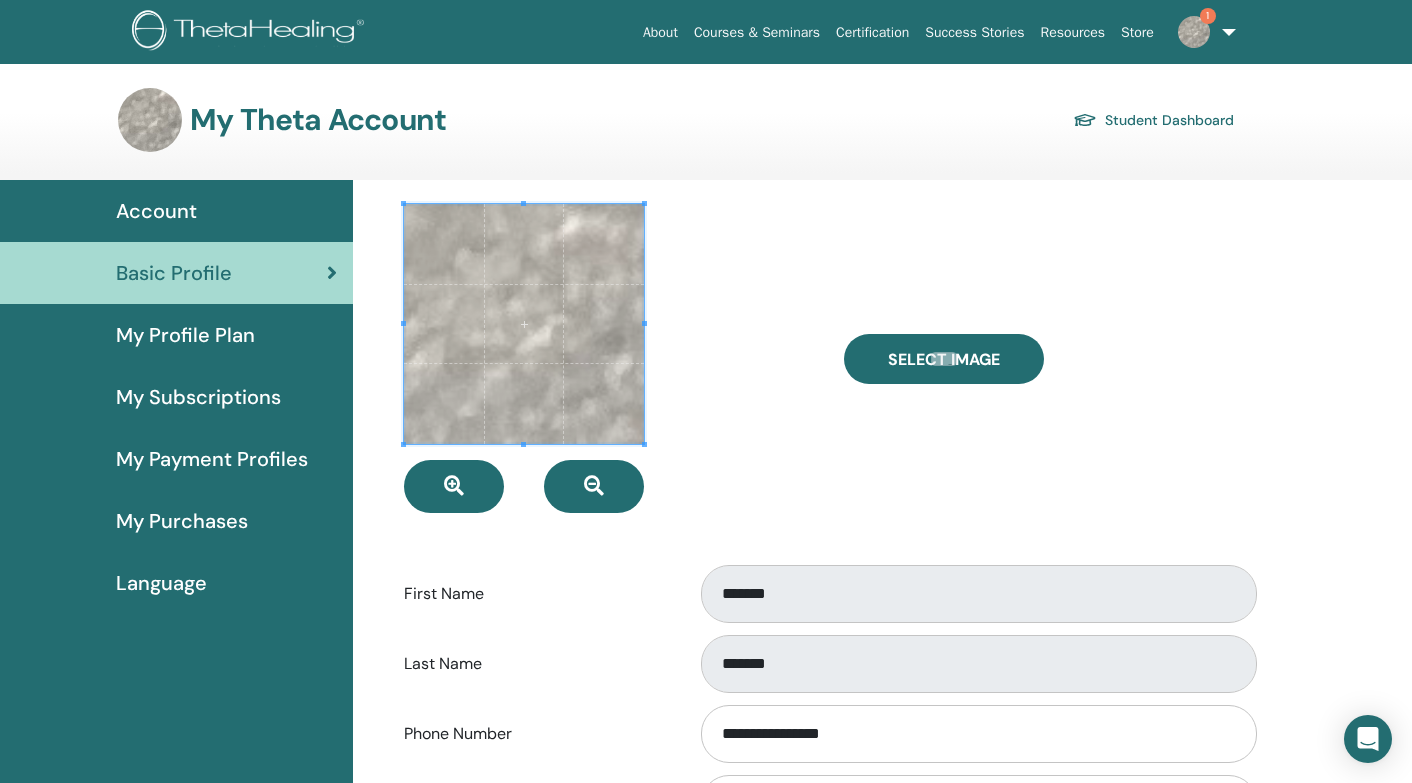 click on "1" at bounding box center [1203, 32] 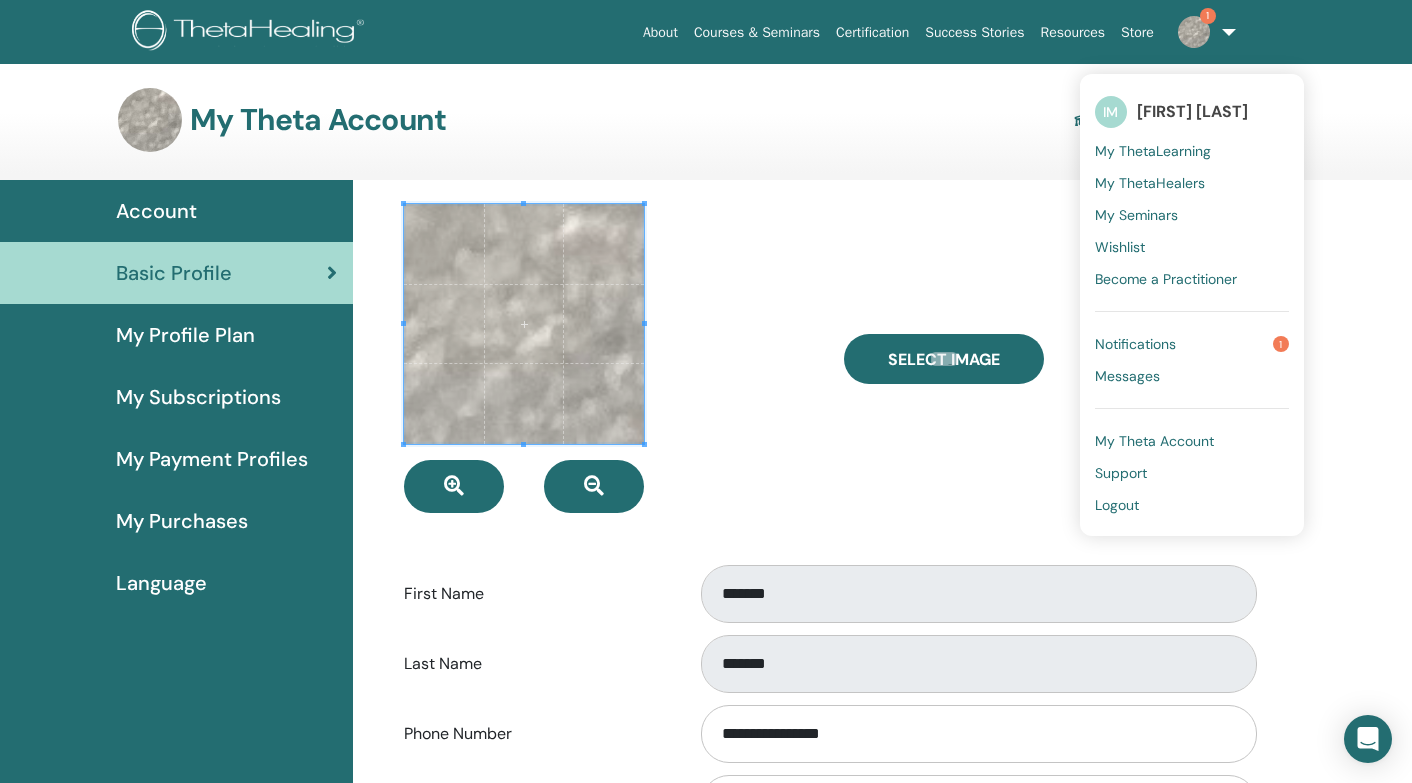 click on "Logout" at bounding box center [1117, 505] 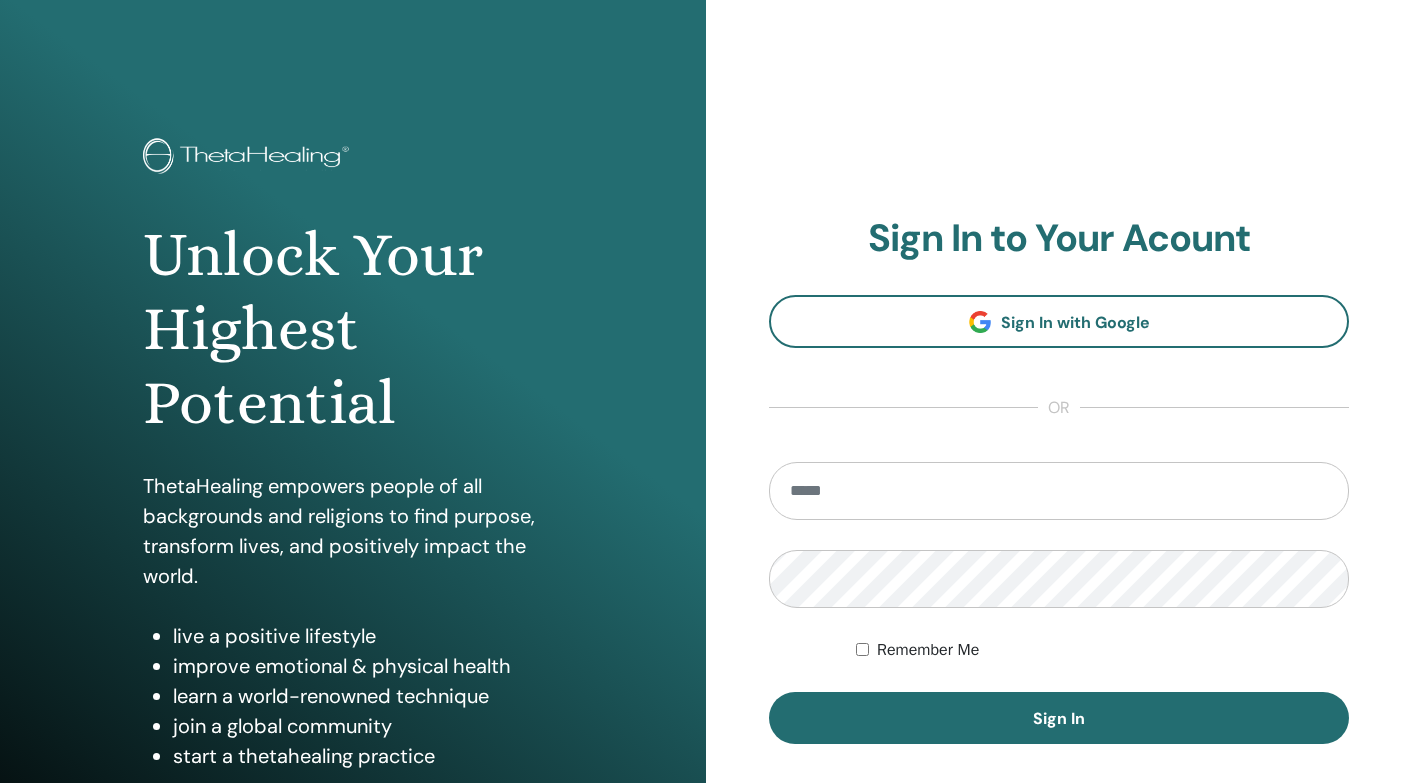 scroll, scrollTop: 0, scrollLeft: 0, axis: both 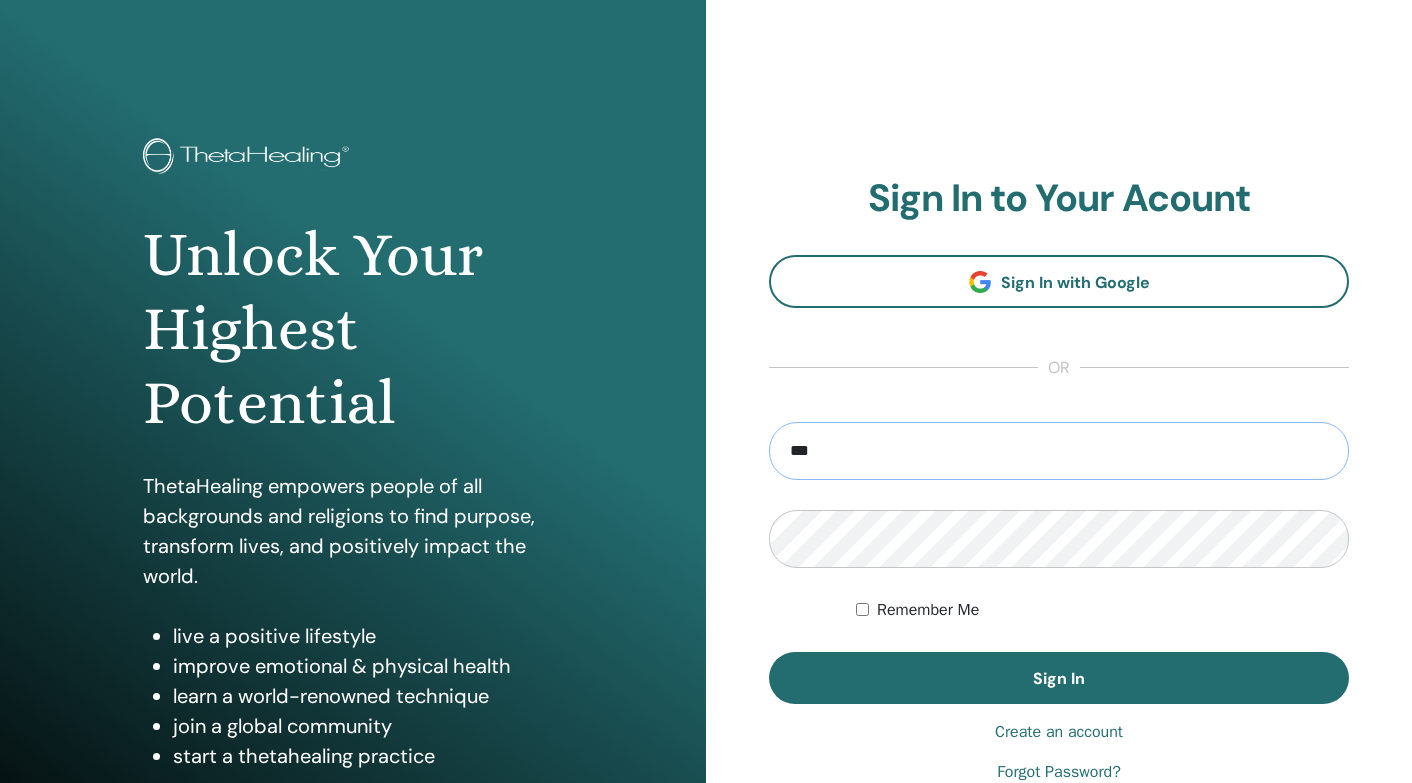 type on "**********" 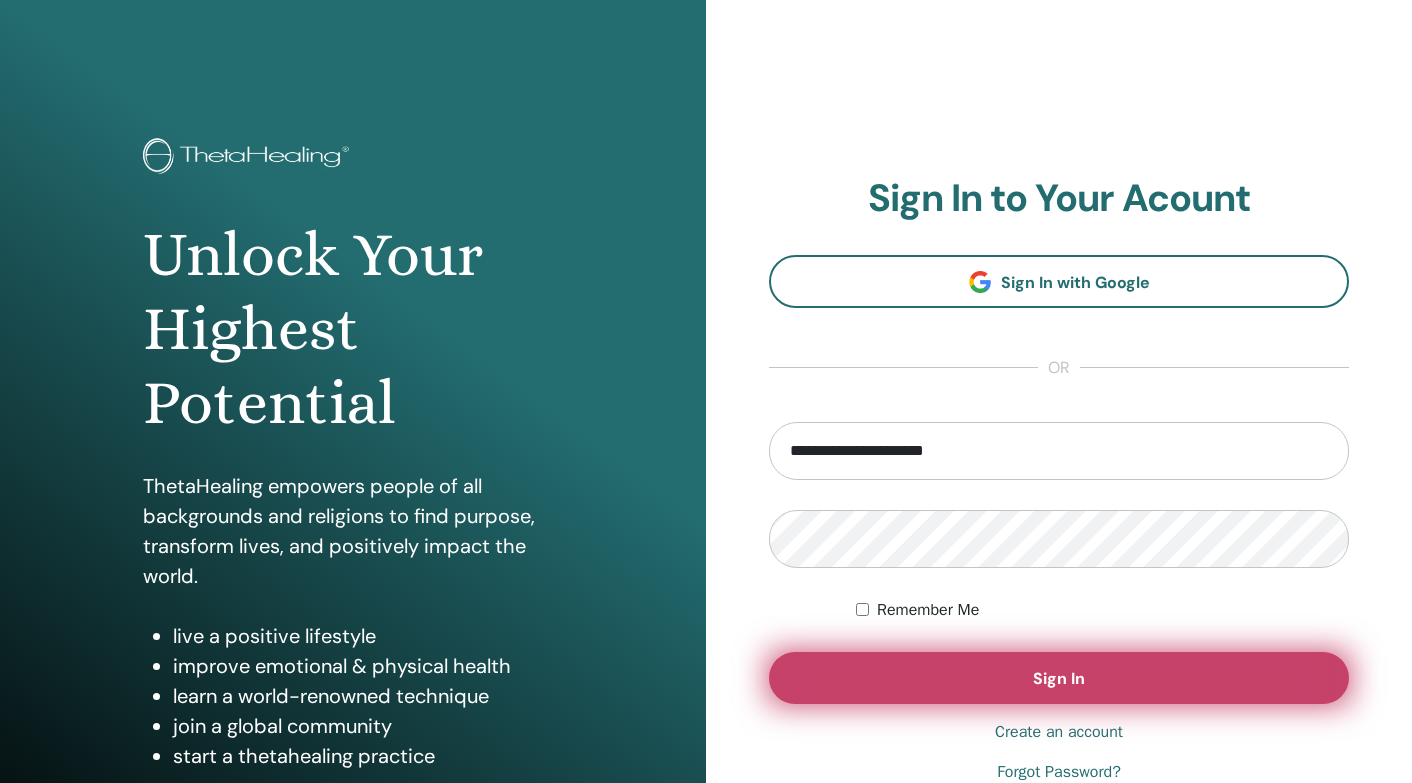 click on "Sign In" at bounding box center [1059, 678] 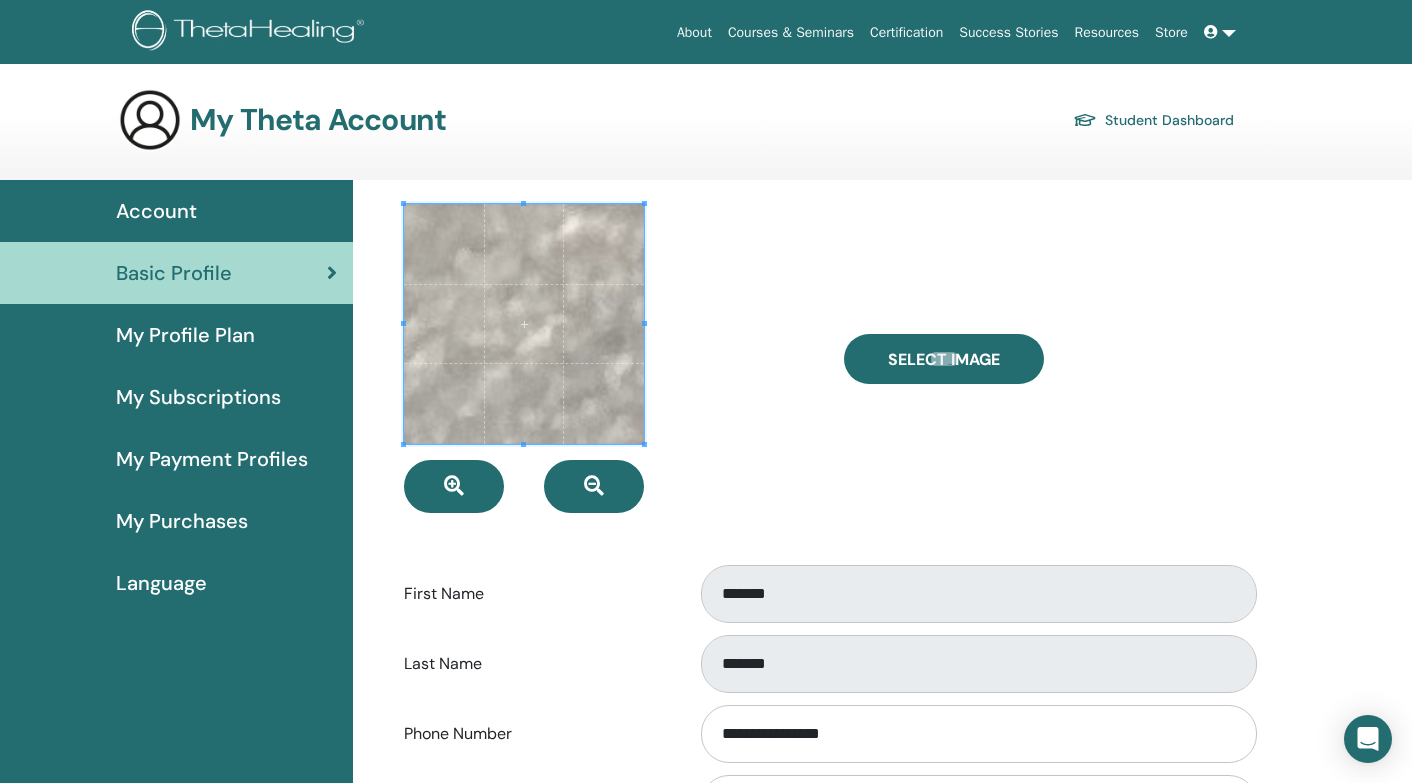 scroll, scrollTop: 0, scrollLeft: 0, axis: both 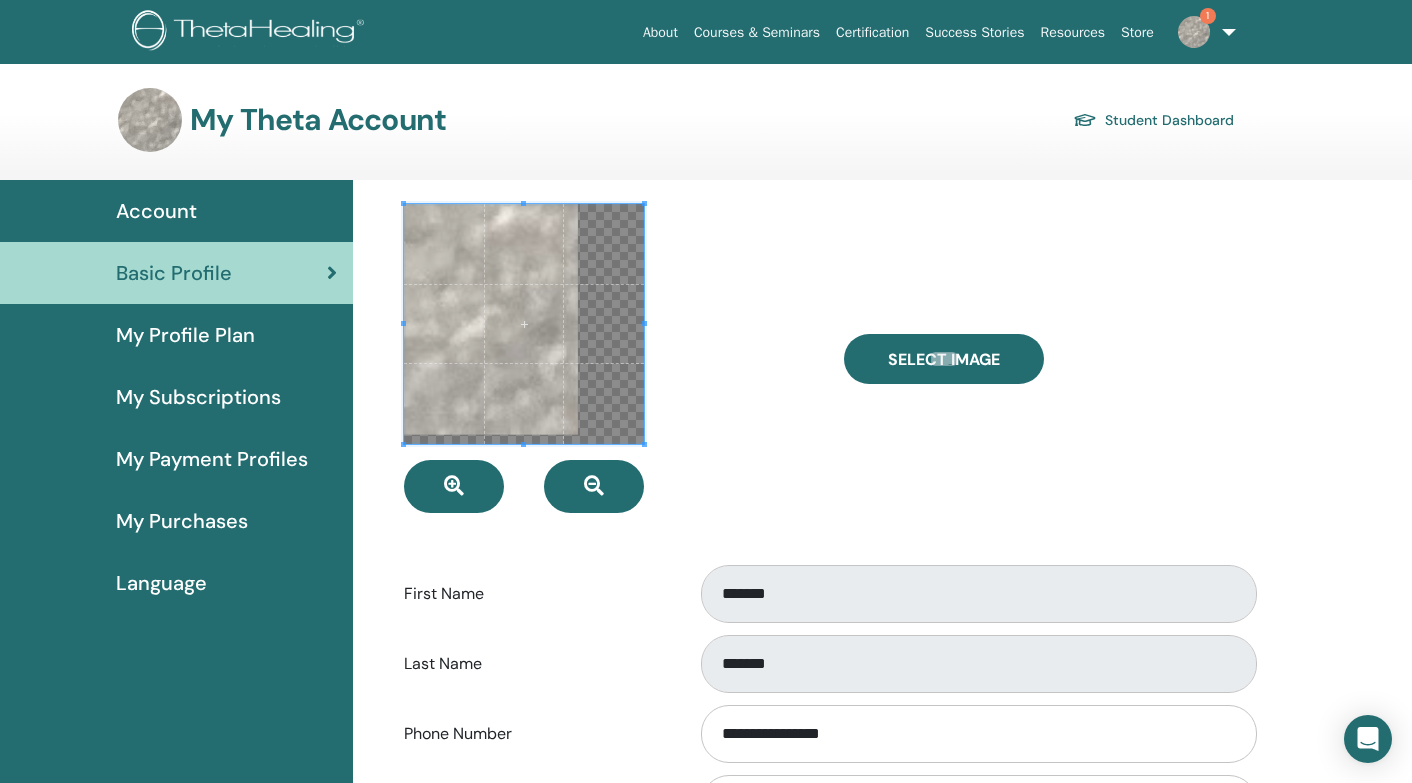 click at bounding box center [524, 324] 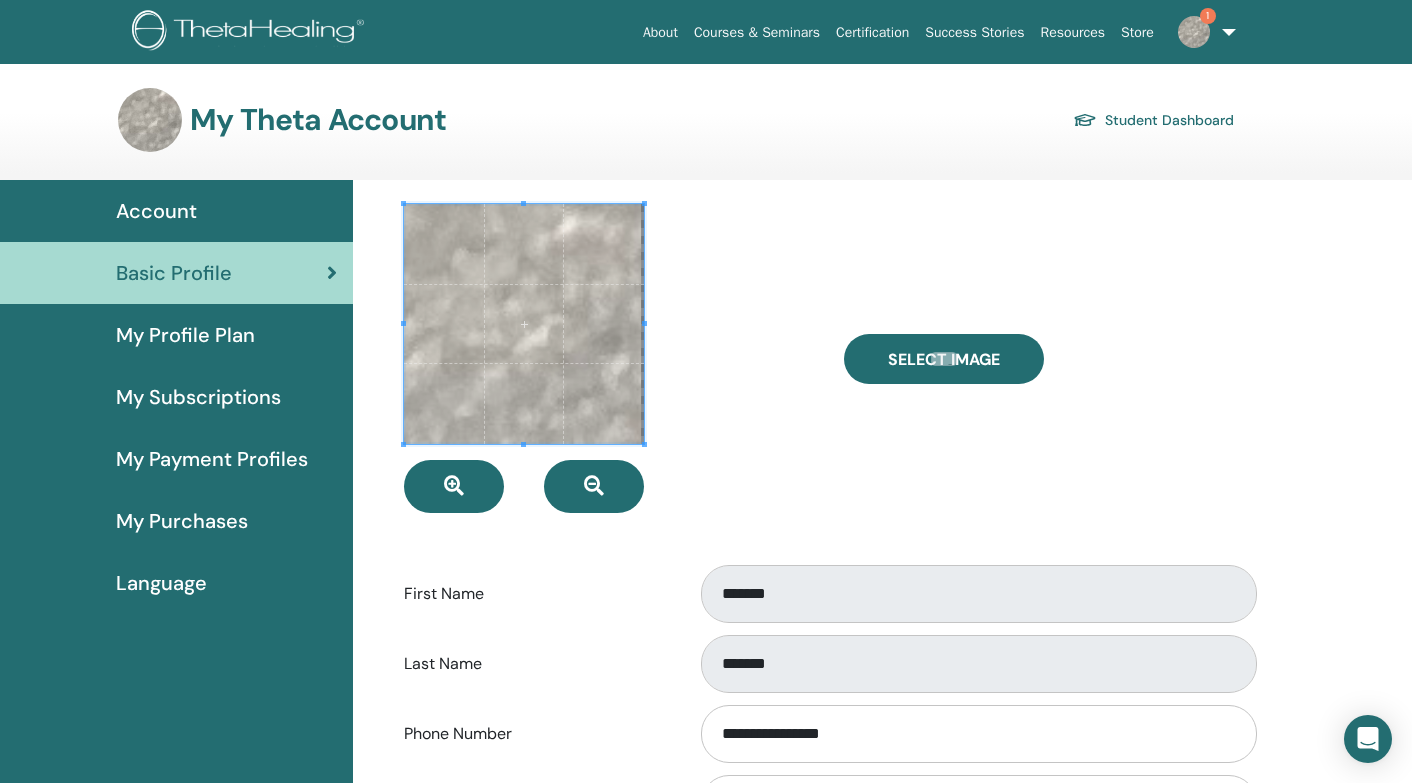 click at bounding box center (609, 358) 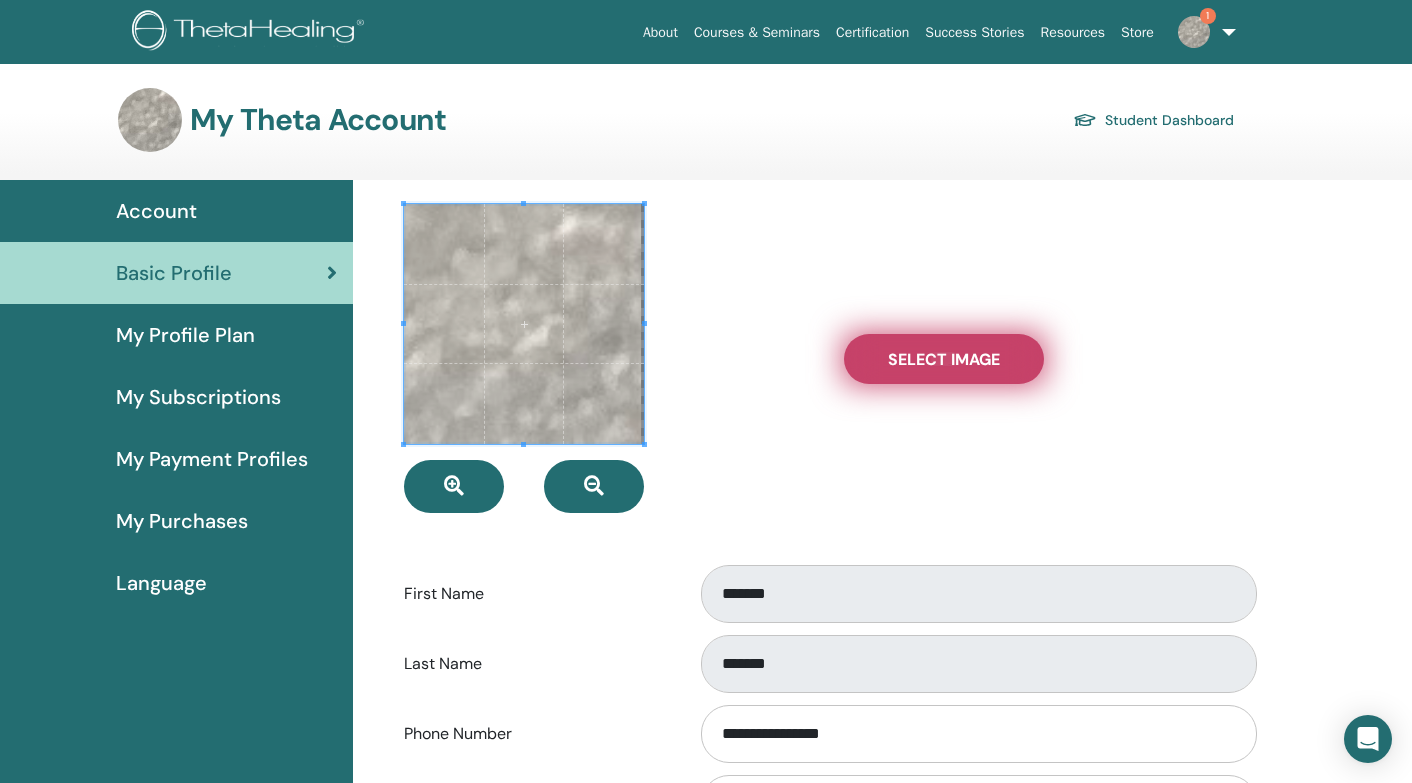 click on "Select Image" at bounding box center (944, 359) 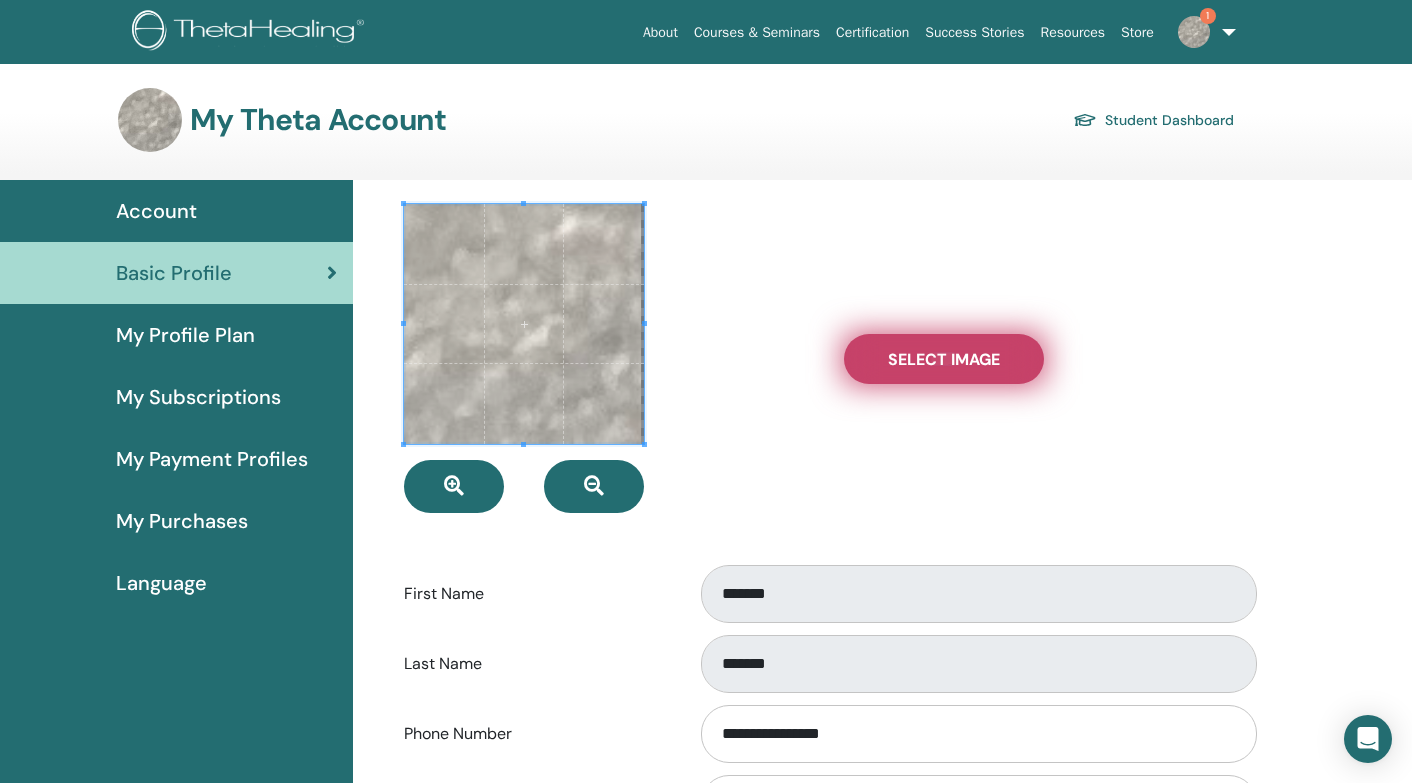 type on "**********" 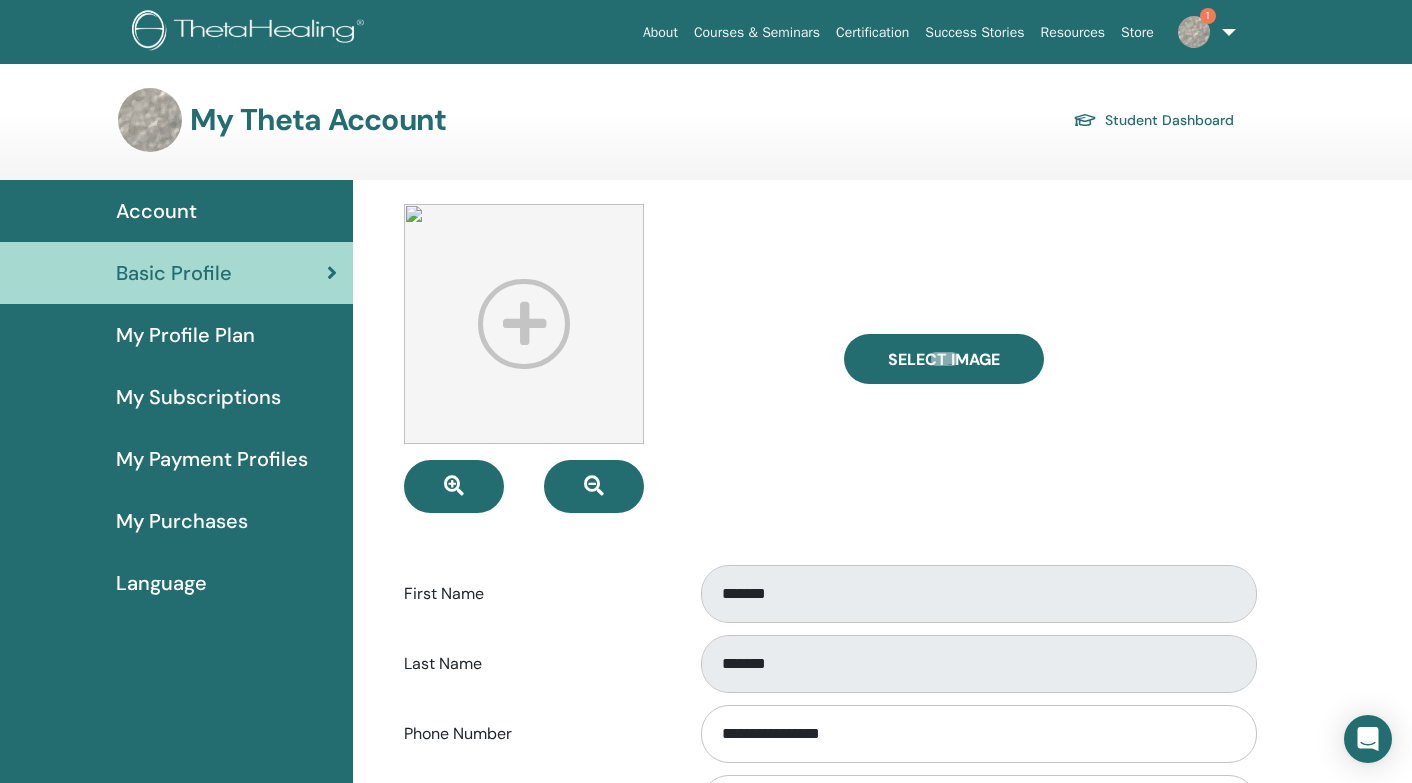 click on "1" at bounding box center [1203, 32] 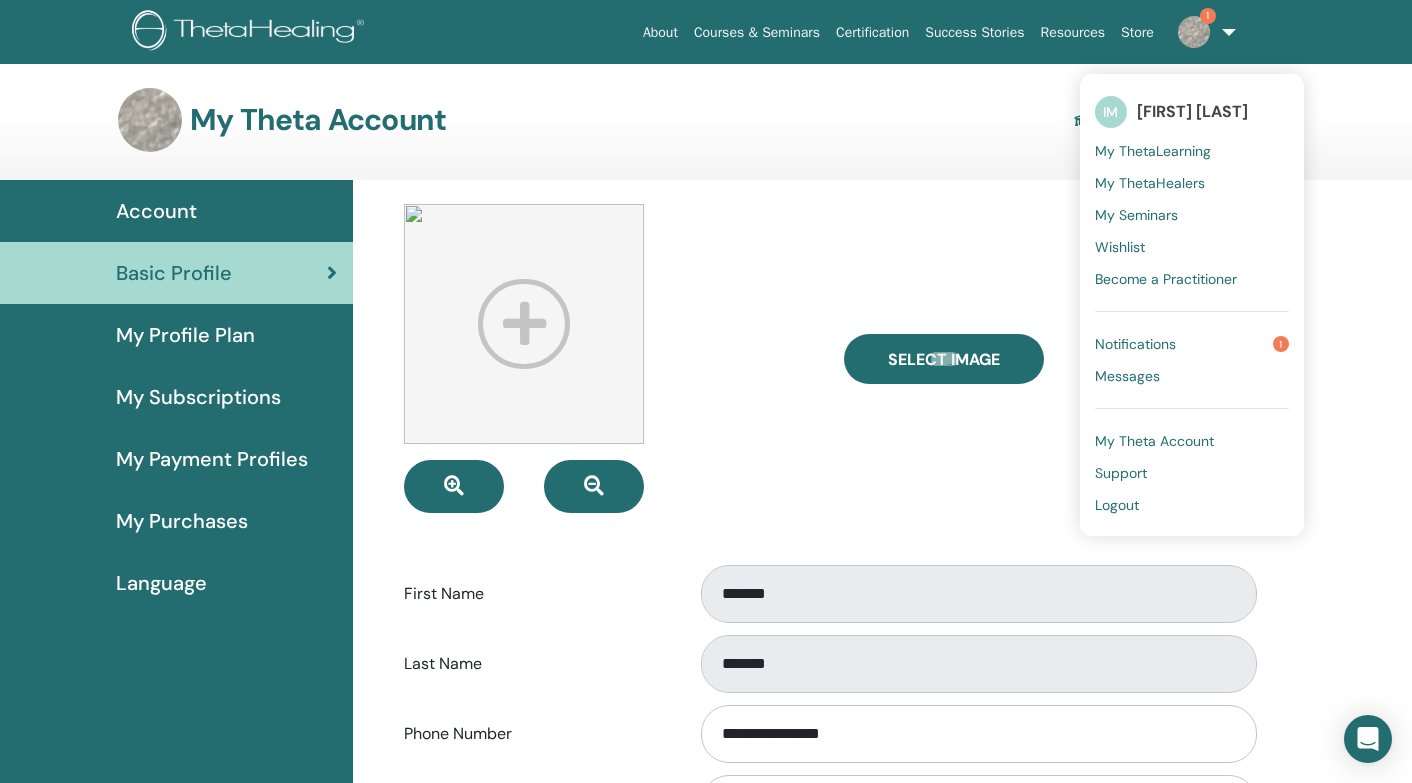 click on "Logout" at bounding box center [1117, 505] 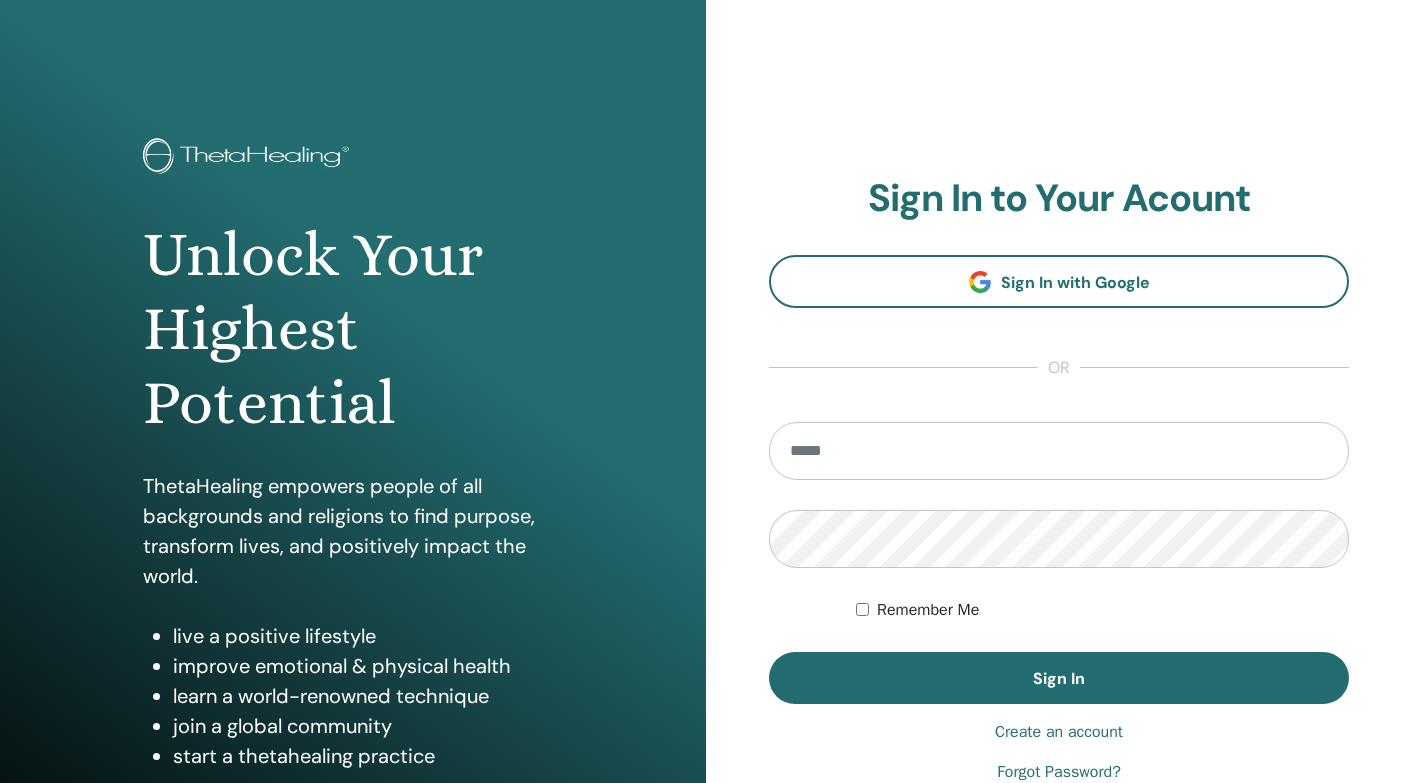 scroll, scrollTop: 0, scrollLeft: 0, axis: both 